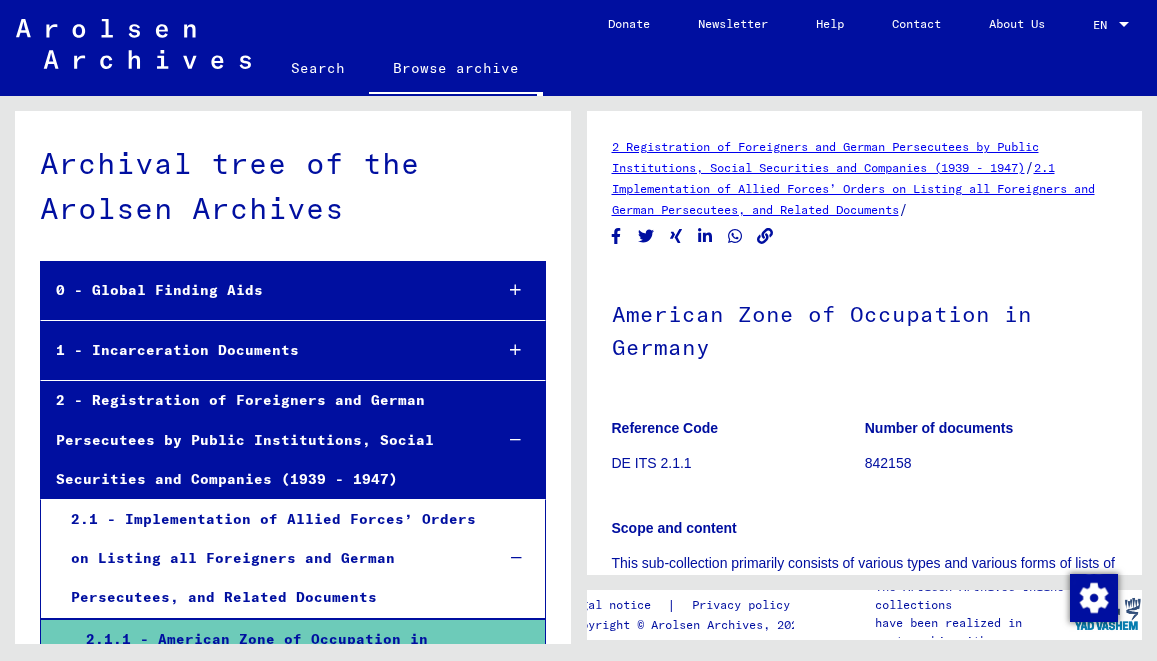 scroll, scrollTop: 0, scrollLeft: 0, axis: both 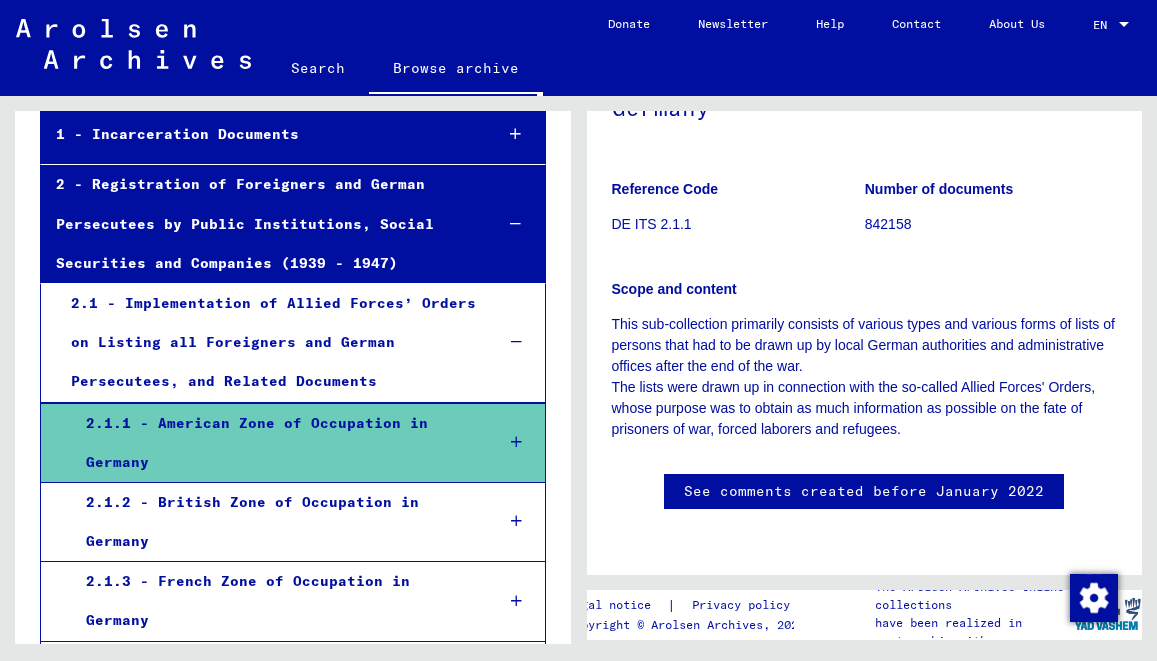 click on "2.1.1 - American Zone of Occupation in Germany" at bounding box center (274, 443) 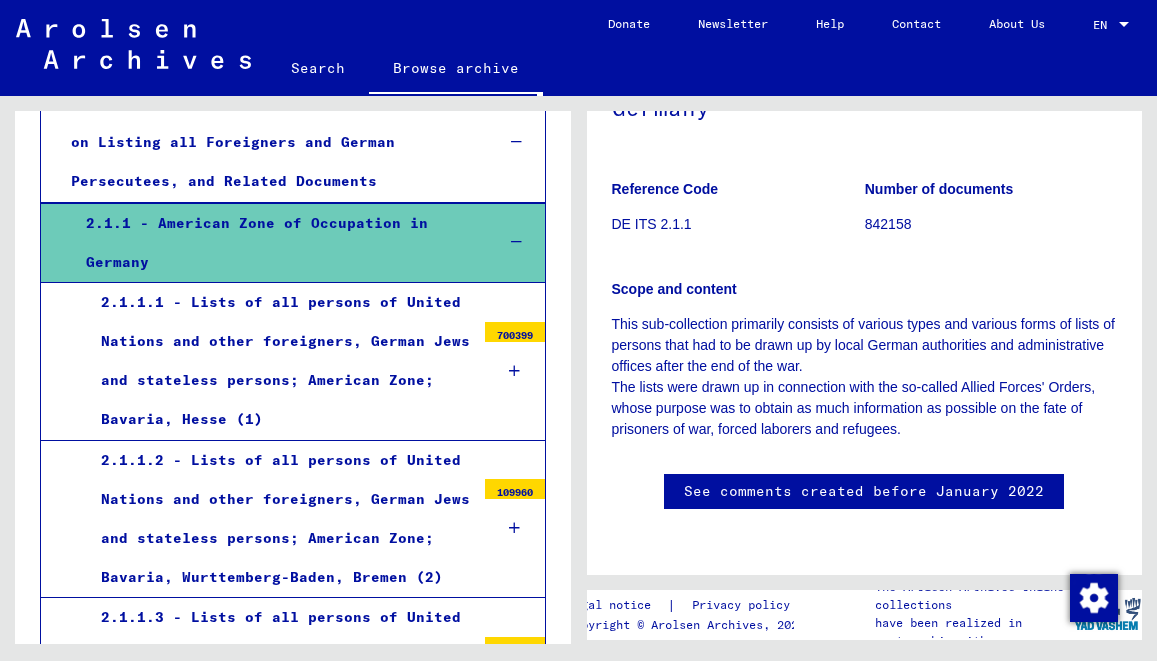 scroll, scrollTop: 432, scrollLeft: 0, axis: vertical 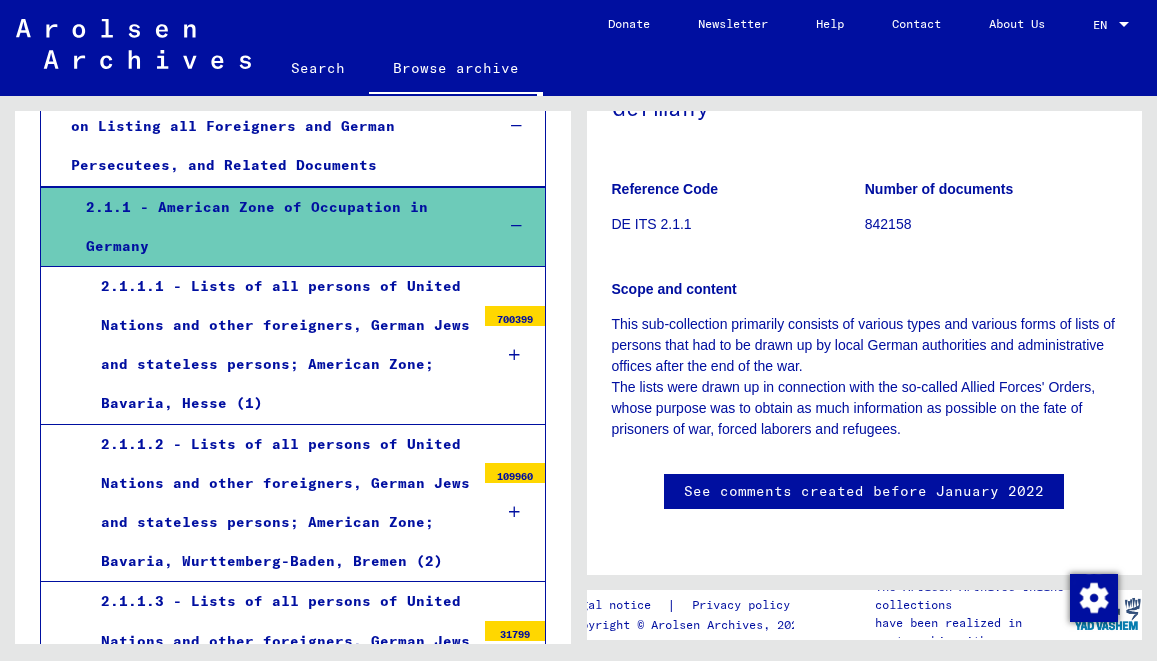click on "2.1.1.1 - Lists of all persons of United Nations and other foreigners, German Jews and stateless persons; American Zone; Bavaria, Hesse (1)" at bounding box center [280, 345] 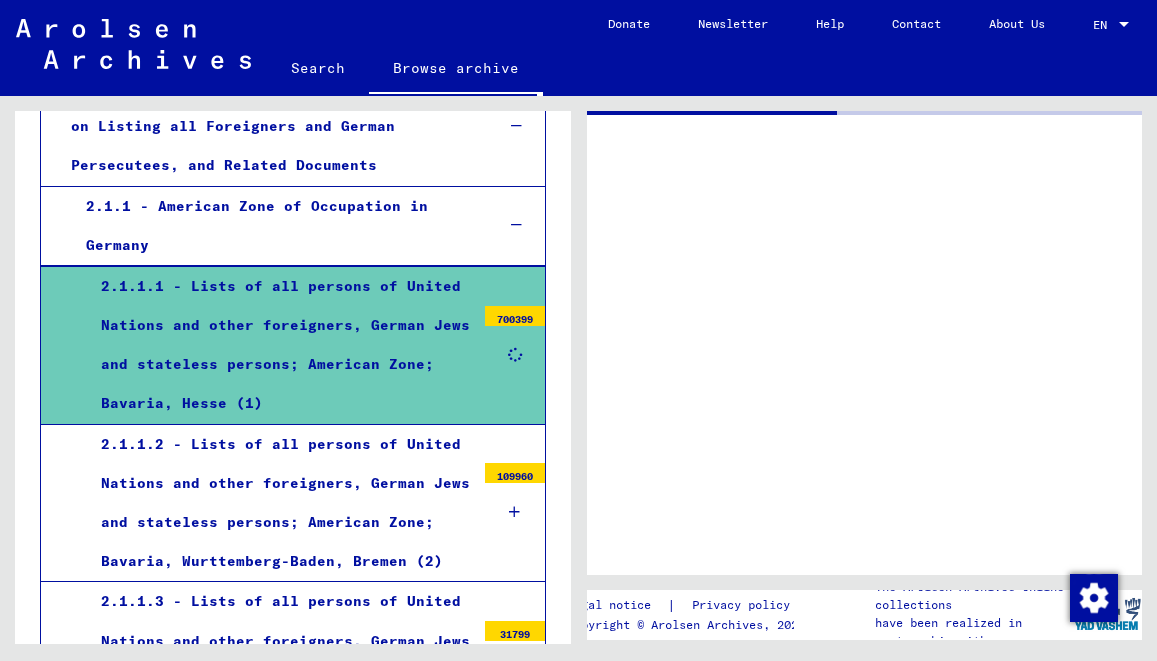 scroll, scrollTop: 0, scrollLeft: 0, axis: both 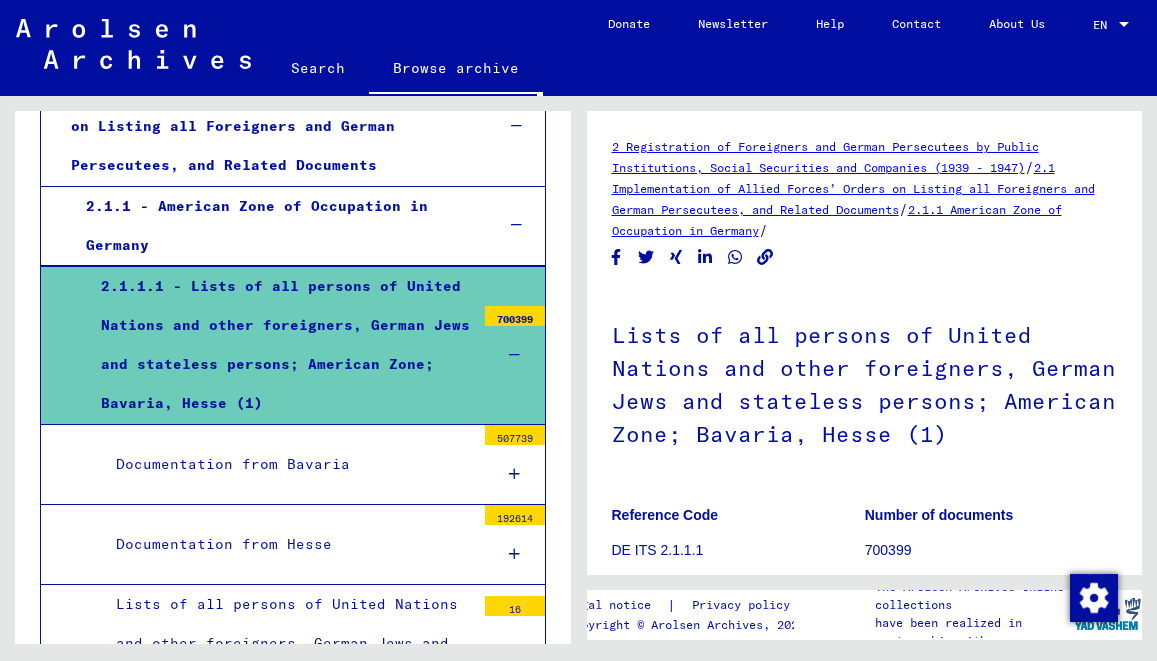 click on "Documentation from Bavaria" at bounding box center [288, 464] 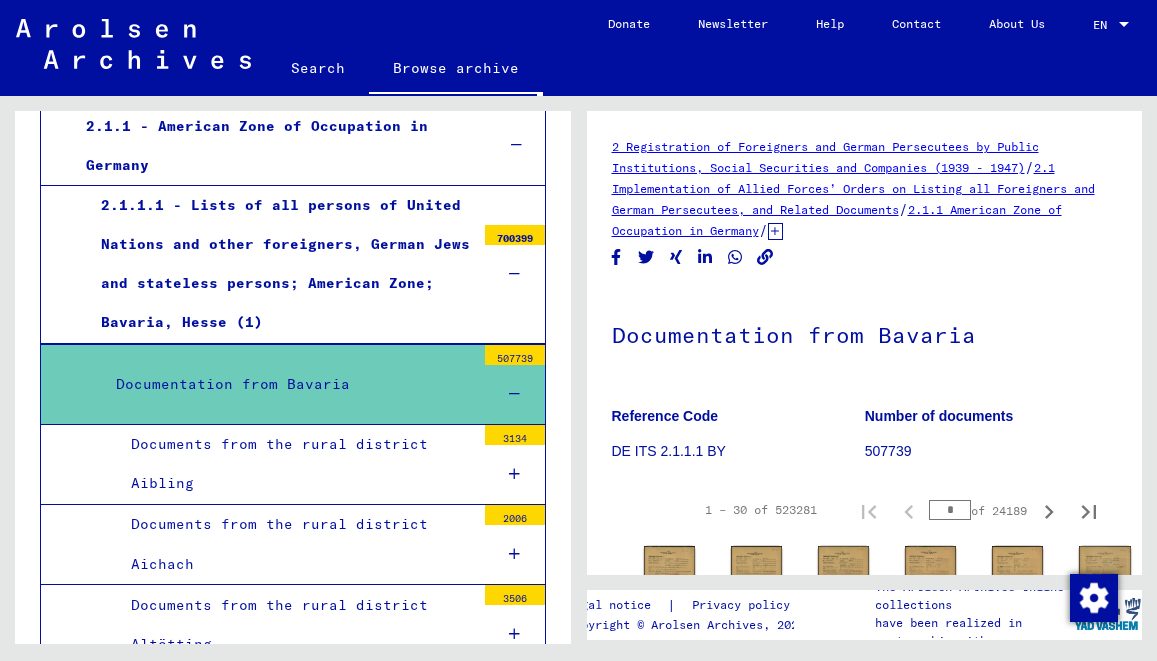 scroll, scrollTop: 540, scrollLeft: 0, axis: vertical 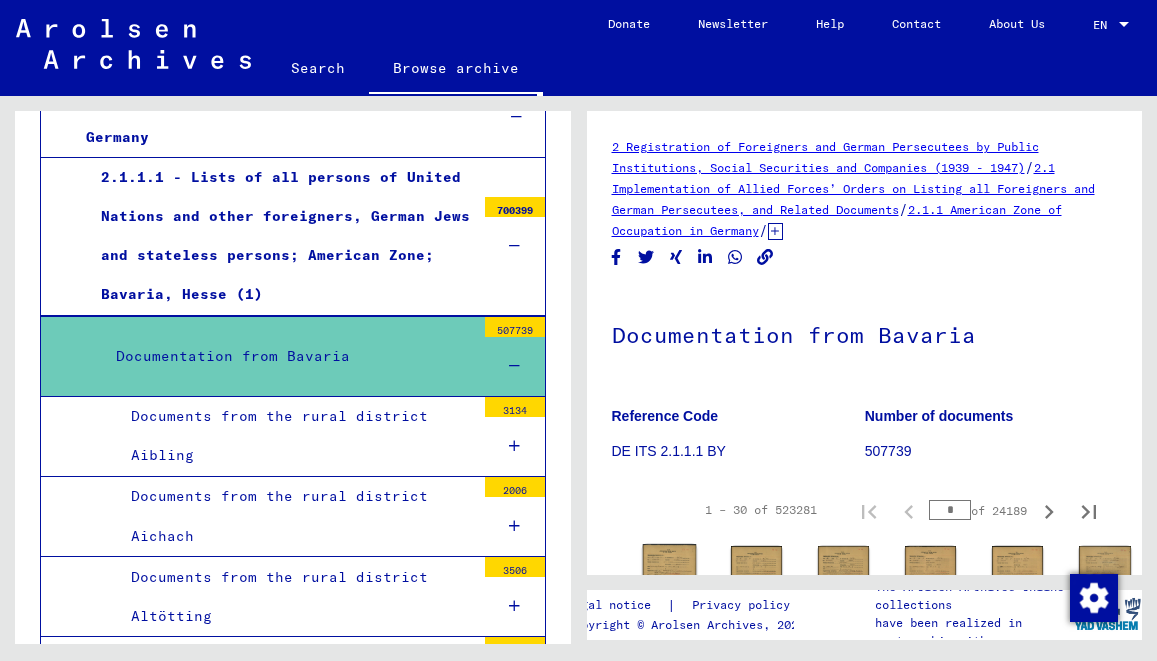 click 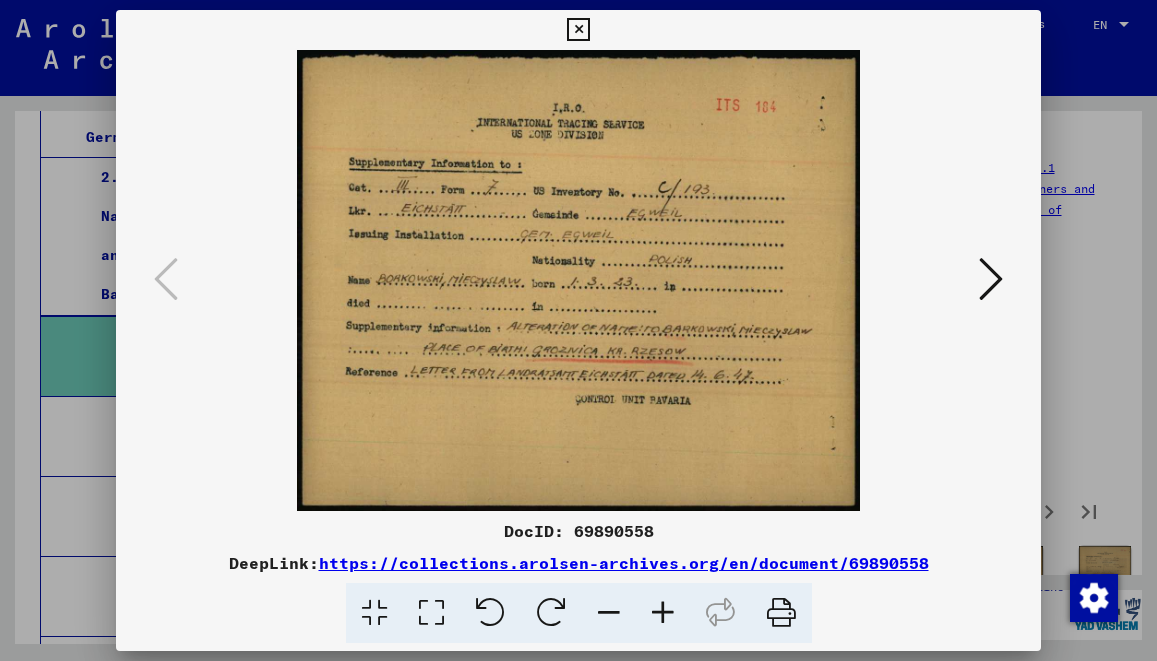 click at bounding box center (578, 330) 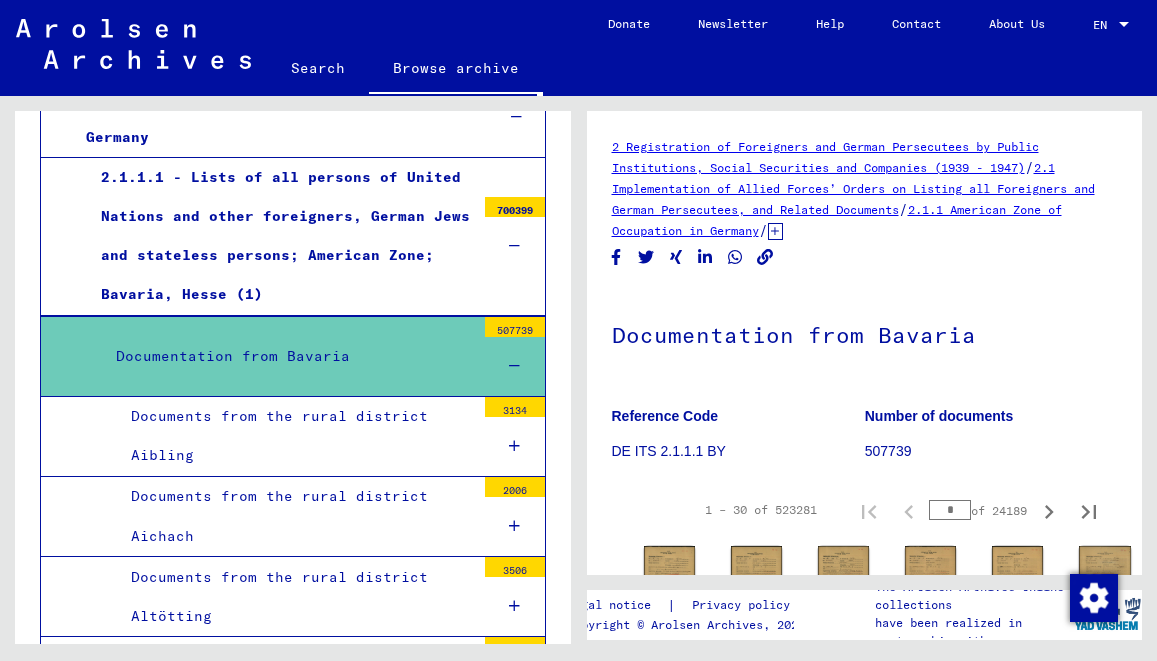 click on "2.1 Implementation of Allied Forces’ Orders on Listing all Foreigners and German Persecutees, and Related Documents" 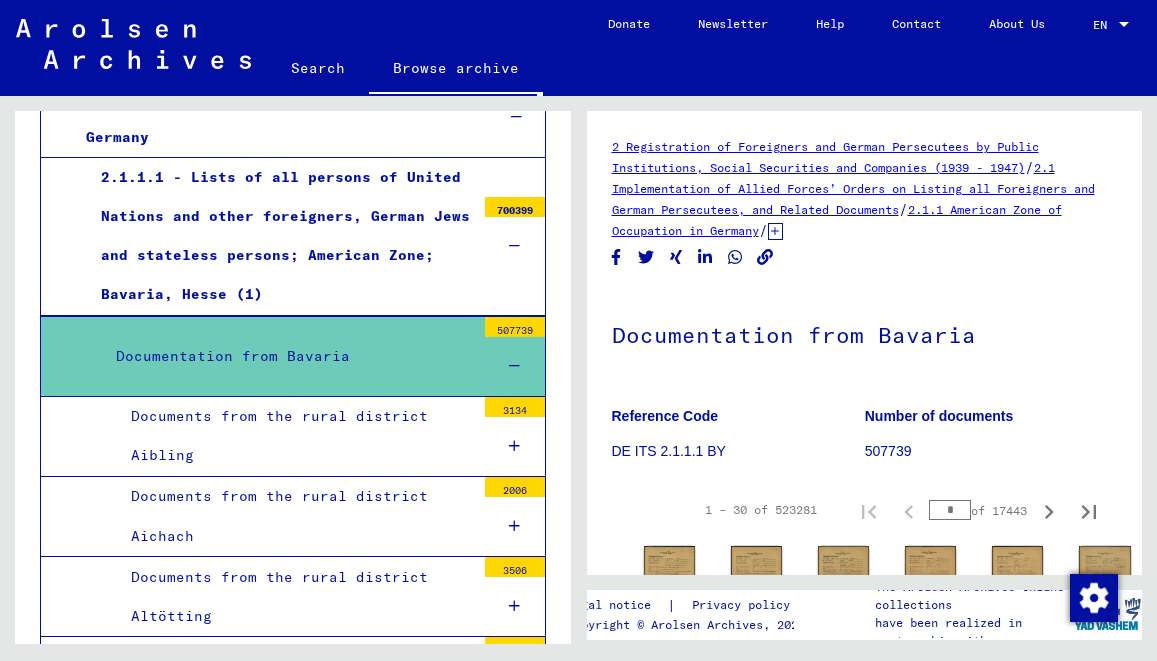 click on "2.1.1.1 - Lists of all persons of United Nations and other foreigners, German Jews and stateless persons; American Zone; Bavaria, Hesse (1)" at bounding box center (280, 236) 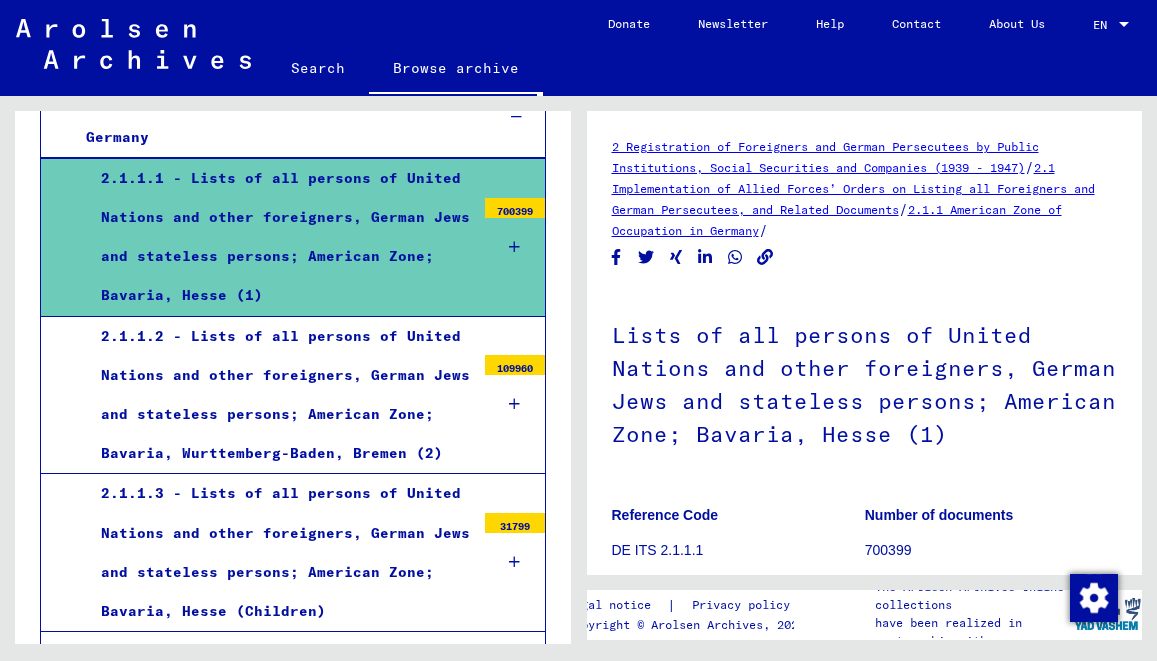 click on "2.1.1.1 - Lists of all persons of United Nations and other foreigners, German Jews and stateless persons; American Zone; Bavaria, Hesse (1)" at bounding box center (280, 237) 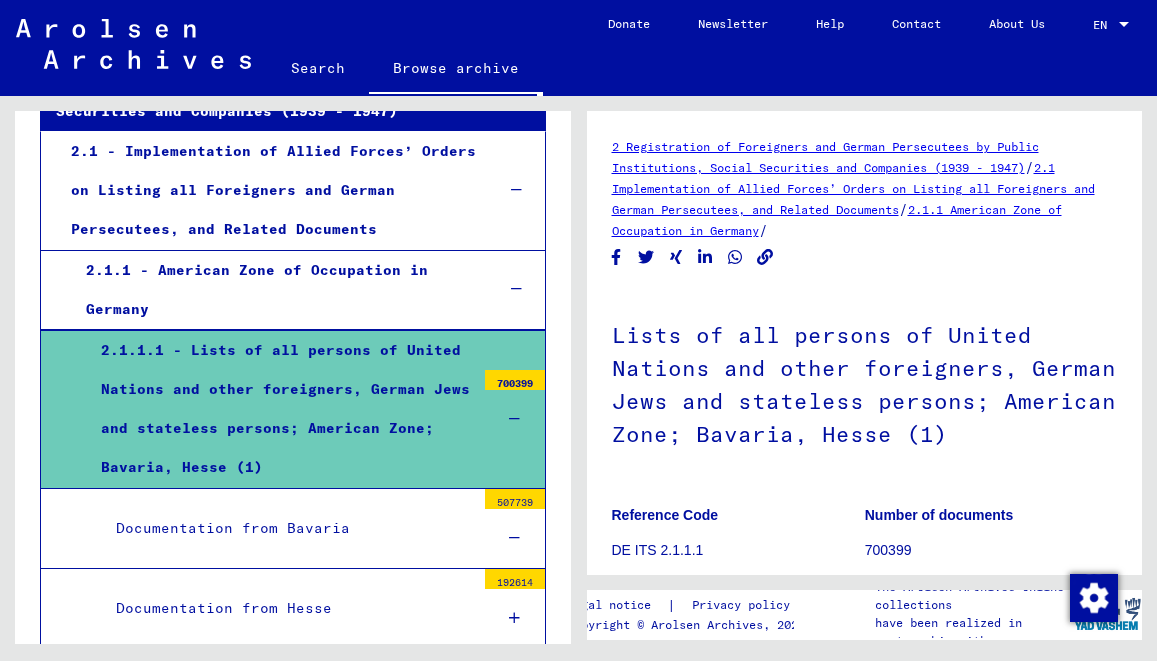 scroll, scrollTop: 216, scrollLeft: 0, axis: vertical 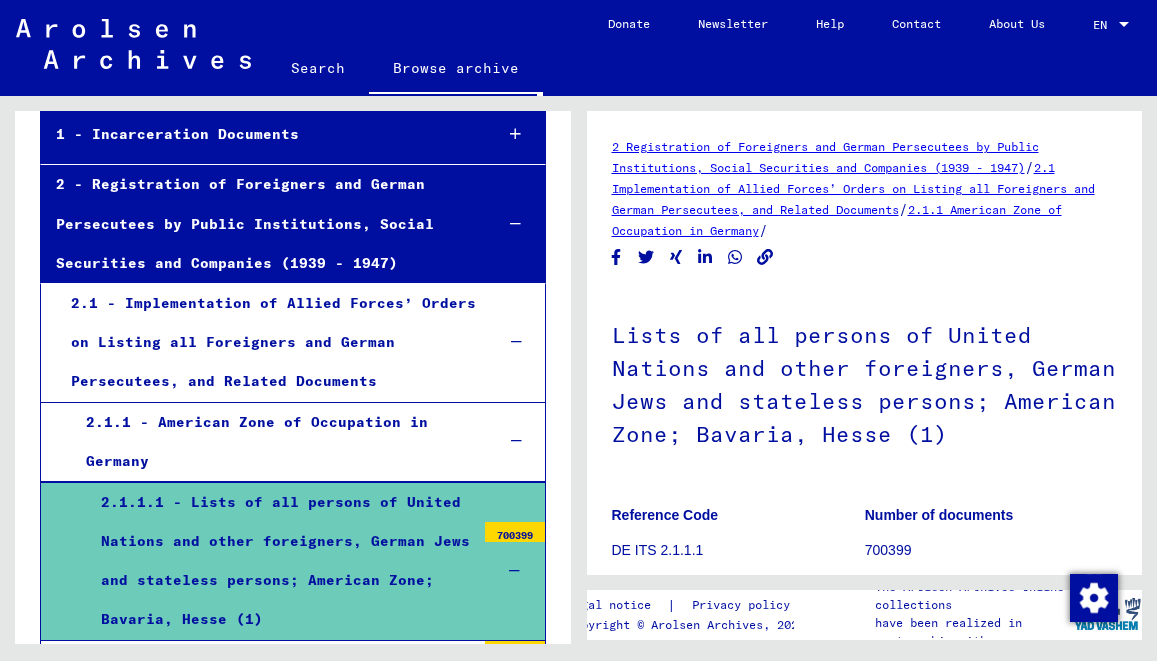 click on "2.1.1 - American Zone of Occupation in Germany" at bounding box center [274, 442] 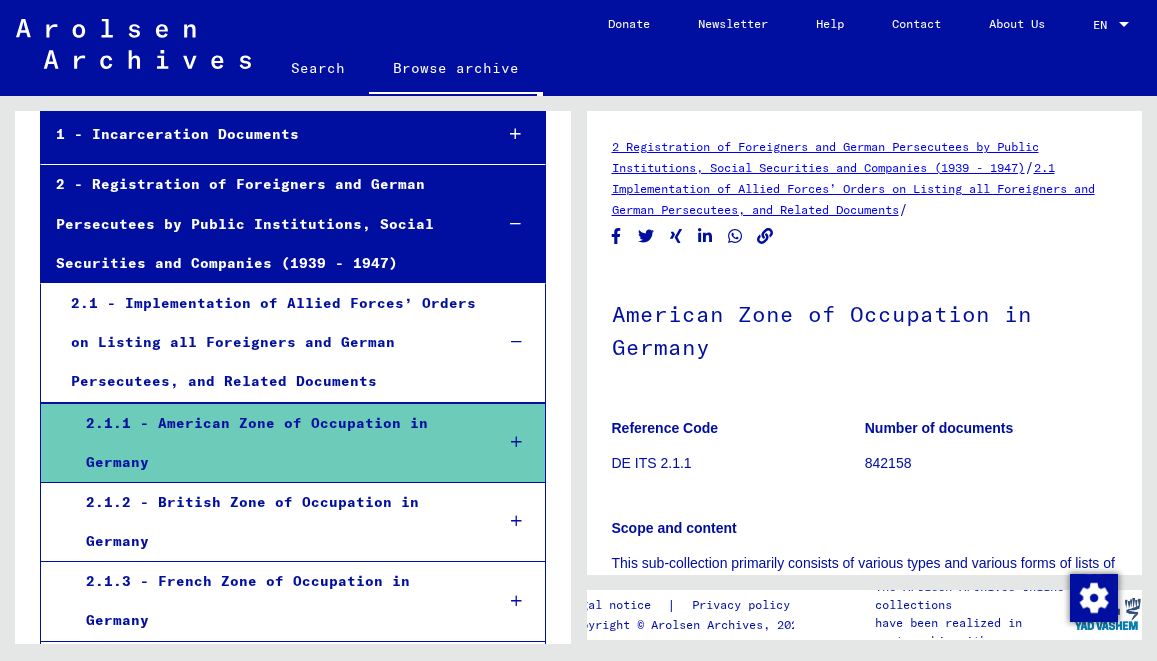 click on "2.1 - Implementation of Allied Forces’ Orders on Listing all Foreigners and German Persecutees, and Related Documents" at bounding box center [267, 343] 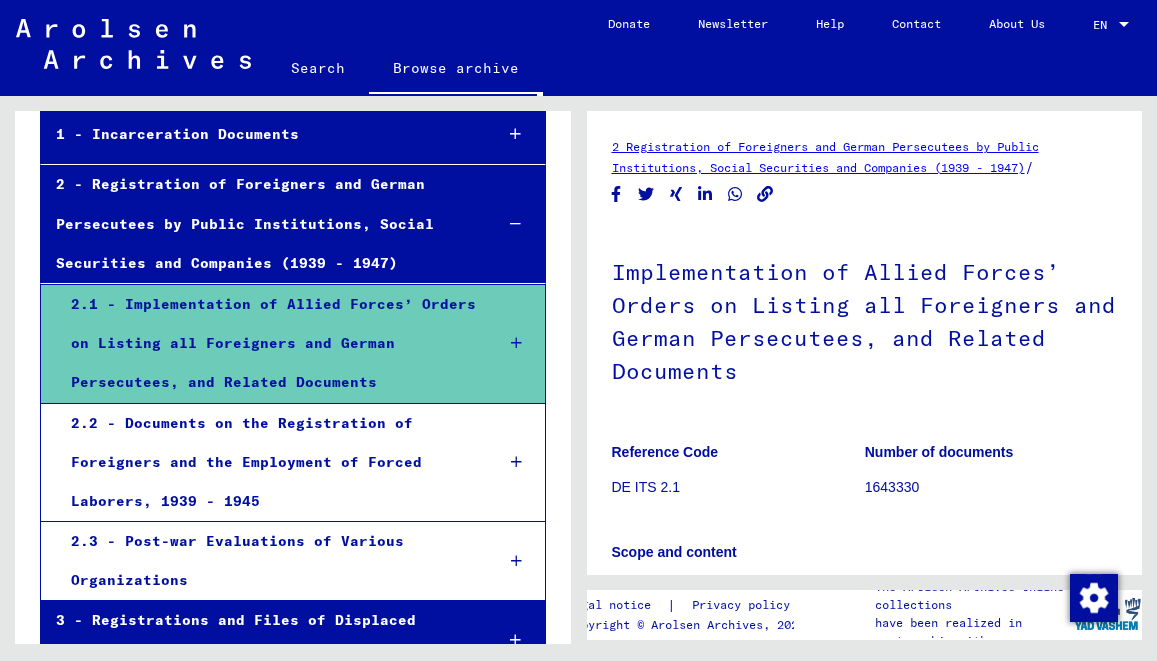 click on "2.1 - Implementation of Allied Forces’ Orders on Listing all Foreigners and German Persecutees, and Related Documents" at bounding box center (267, 344) 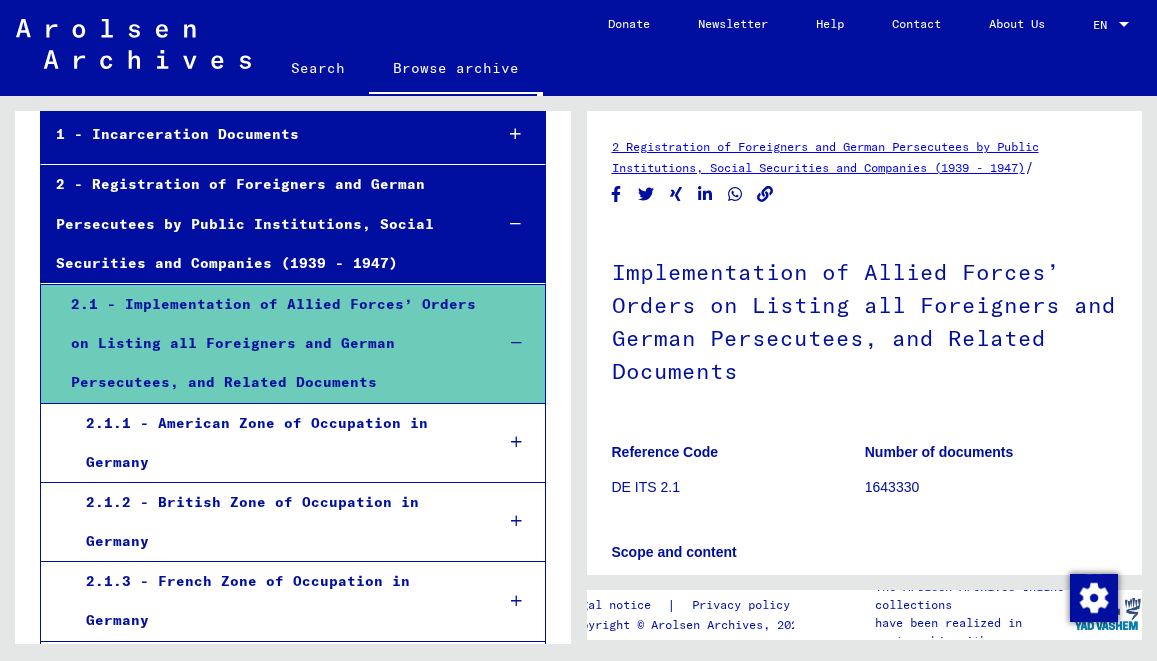 click on "2.1.1 - American Zone of Occupation in Germany" at bounding box center (274, 443) 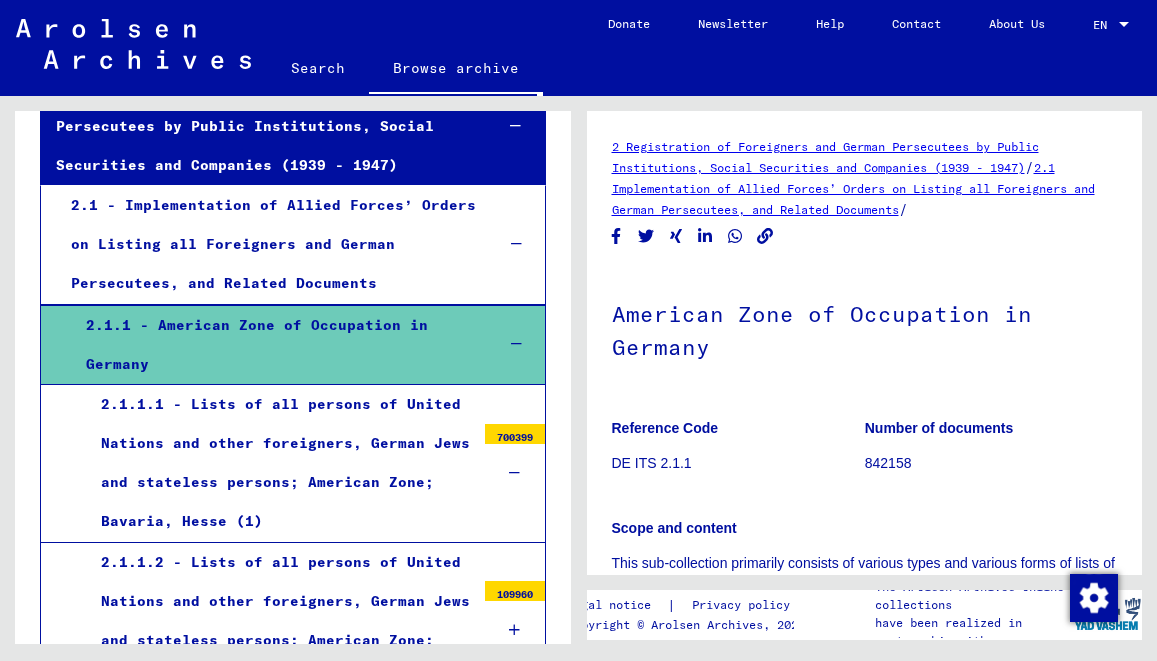 scroll, scrollTop: 324, scrollLeft: 0, axis: vertical 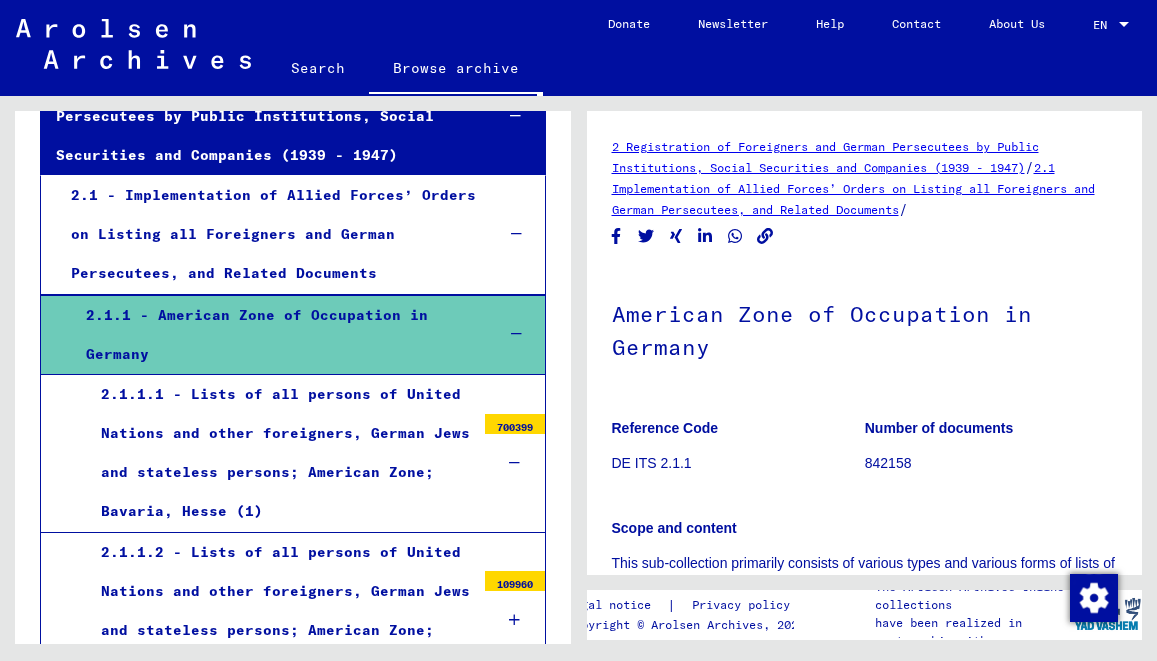 click on "2.1.1.1 - Lists of all persons of United Nations and other foreigners, German Jews and stateless persons; American Zone; Bavaria, Hesse (1)" at bounding box center [280, 453] 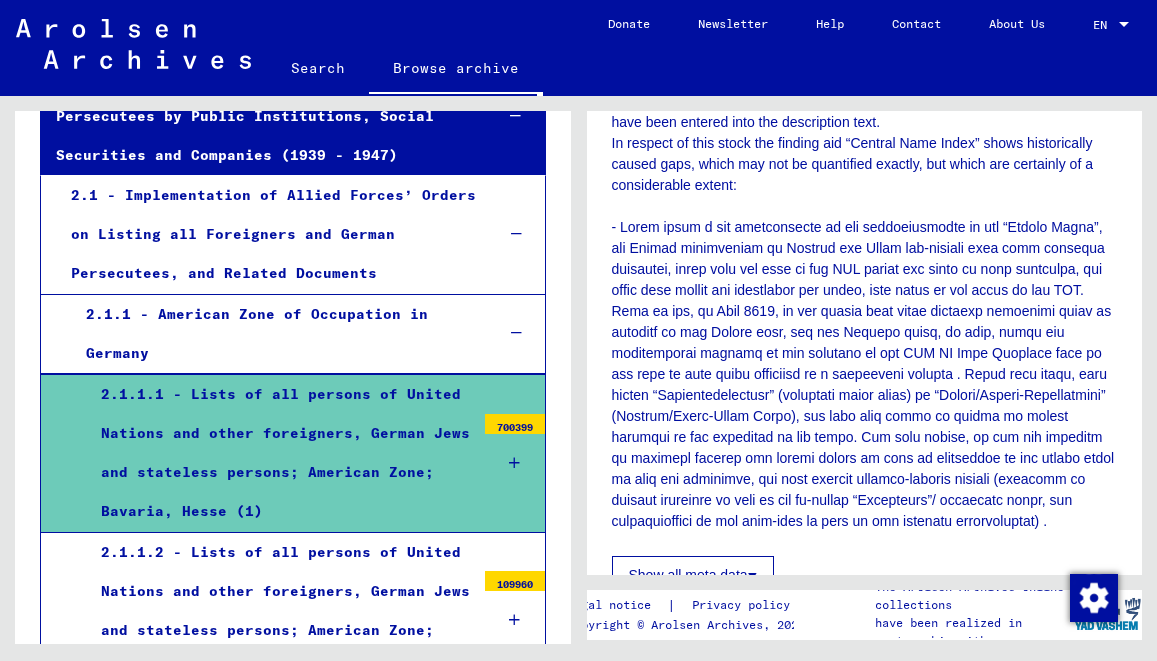 scroll, scrollTop: 2160, scrollLeft: 0, axis: vertical 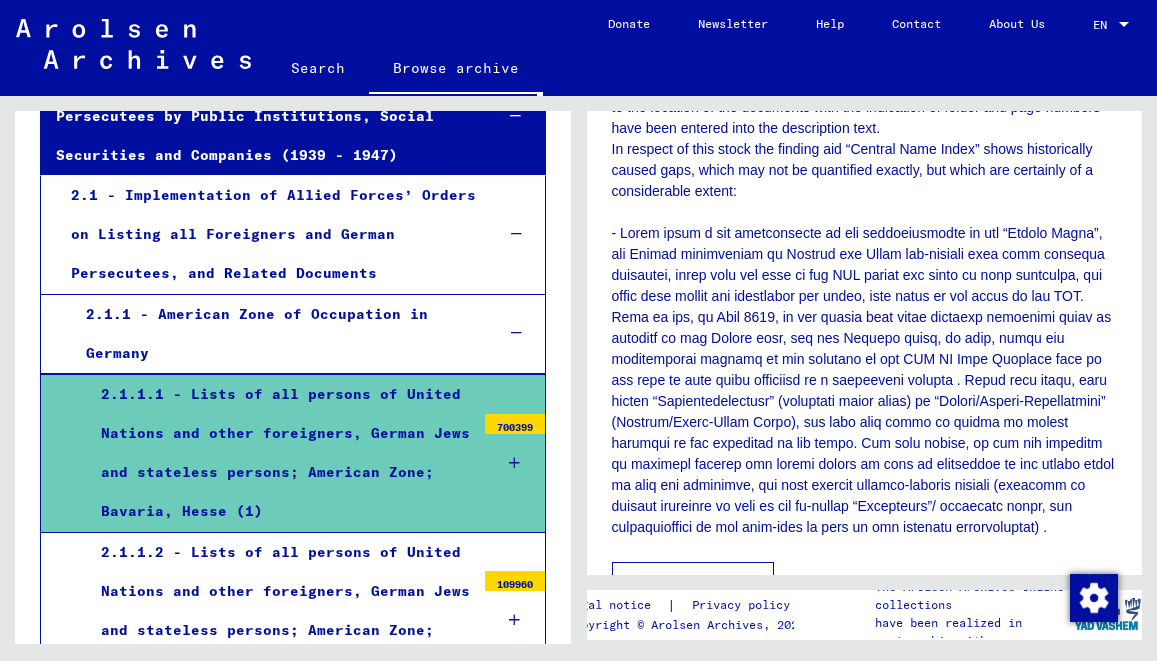 click at bounding box center [1124, 24] 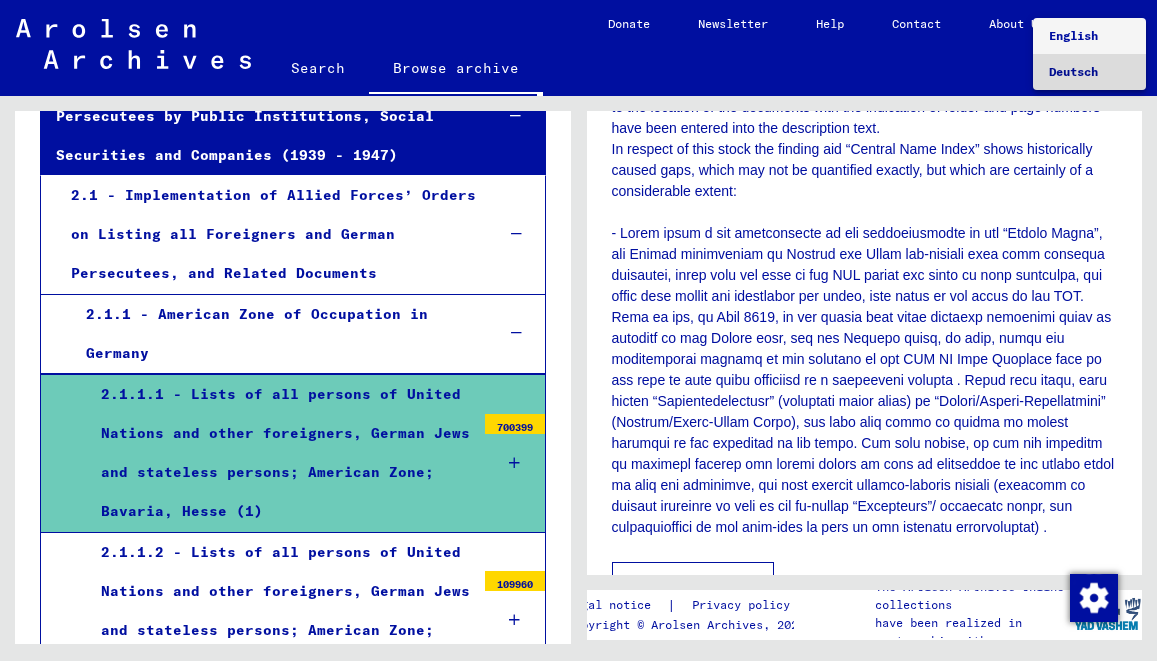 click on "Deutsch" at bounding box center [1073, 71] 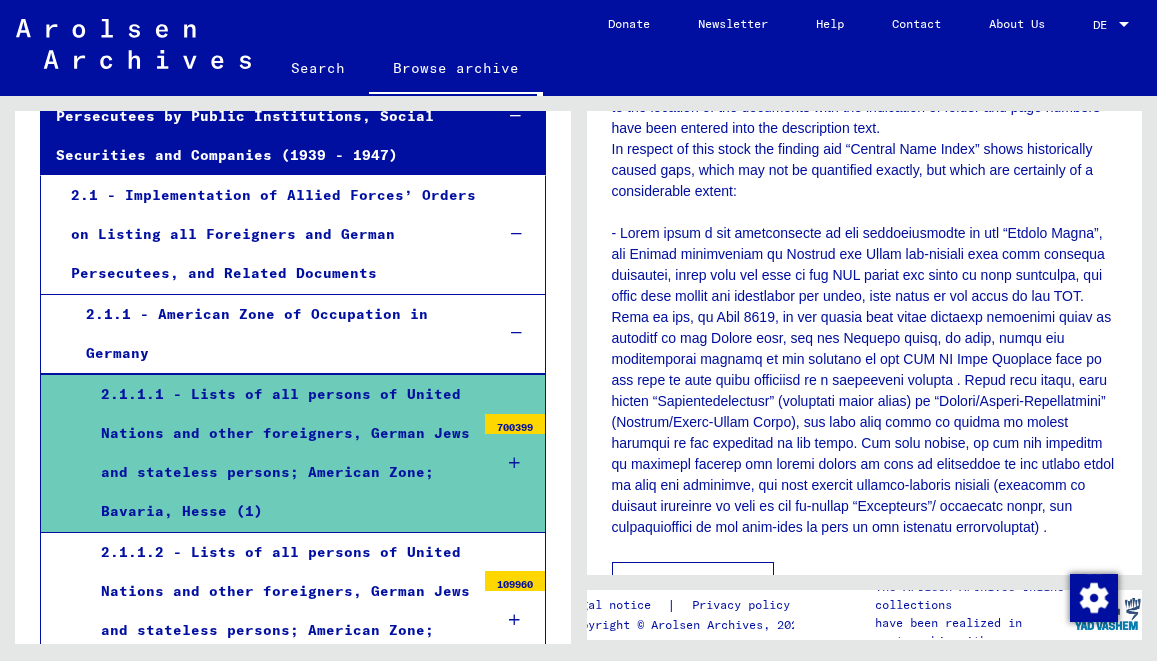 scroll, scrollTop: 0, scrollLeft: 0, axis: both 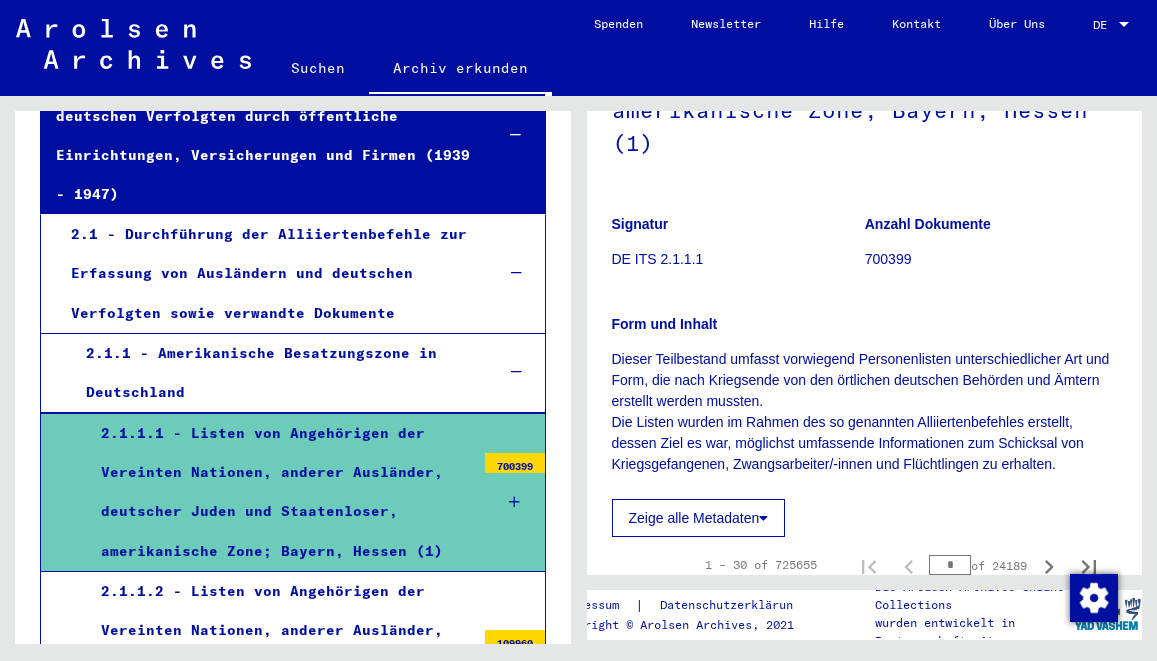 click on "Zeige alle Metadaten" 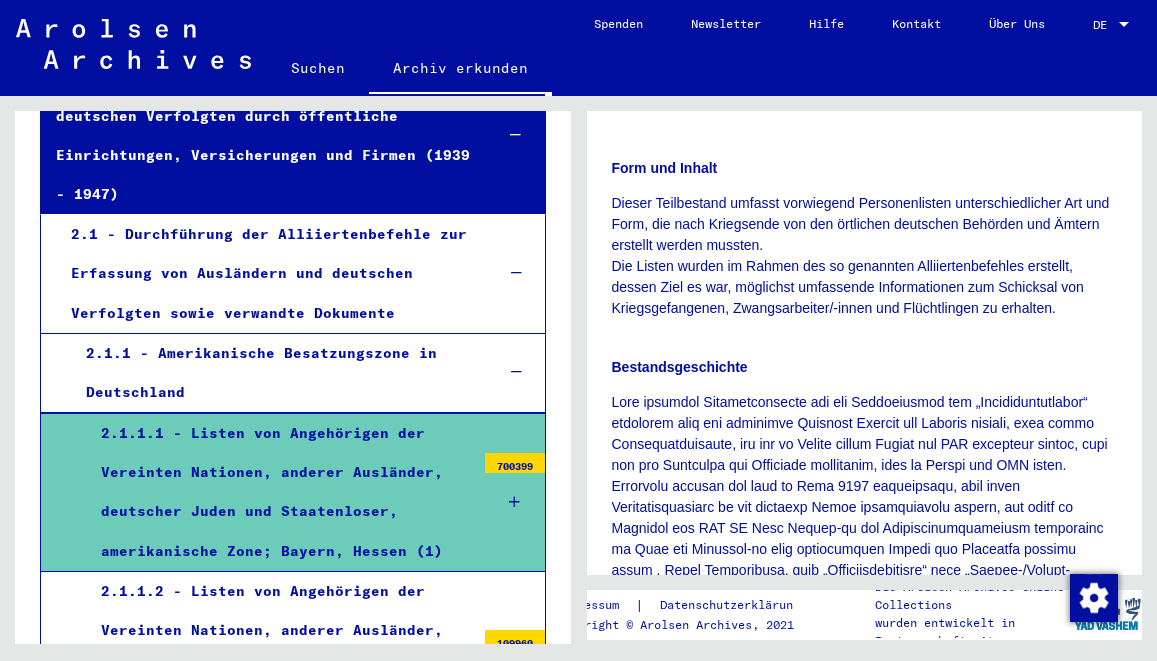 scroll, scrollTop: 648, scrollLeft: 0, axis: vertical 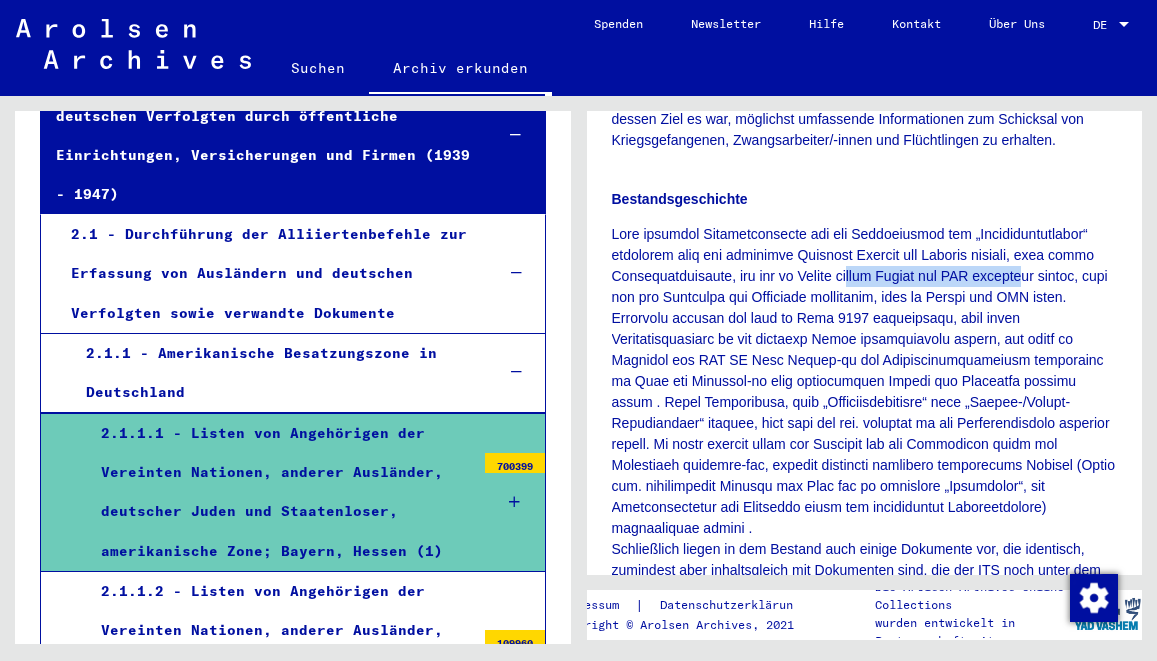 drag, startPoint x: 901, startPoint y: 278, endPoint x: 1078, endPoint y: 277, distance: 177.00282 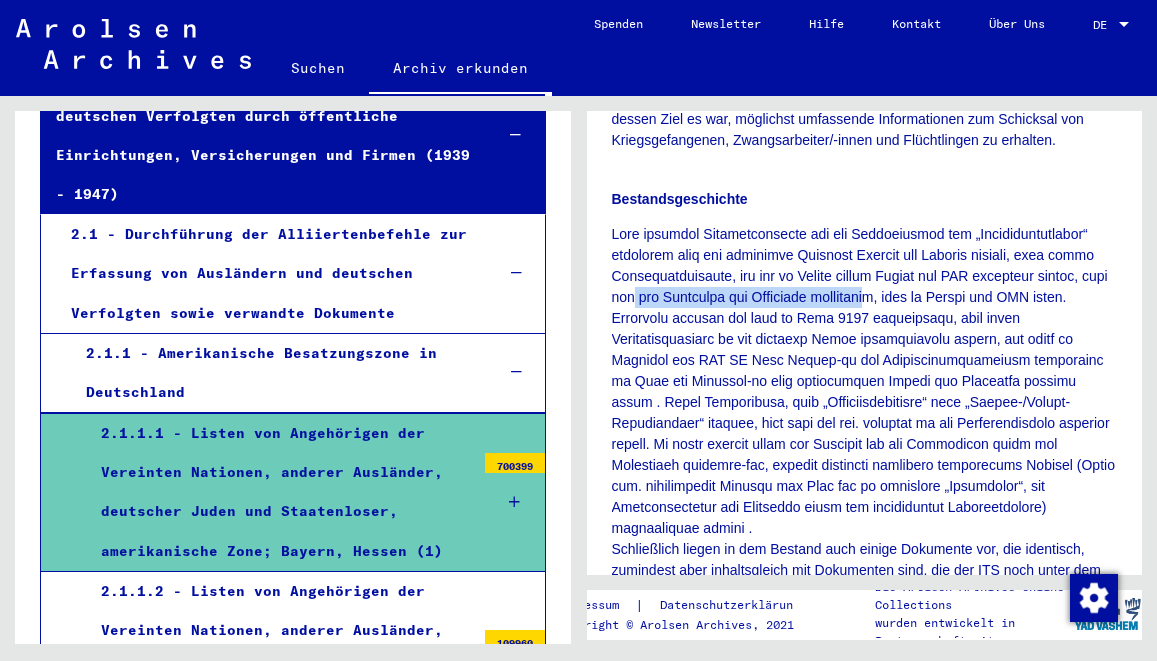 drag, startPoint x: 707, startPoint y: 299, endPoint x: 951, endPoint y: 295, distance: 244.03279 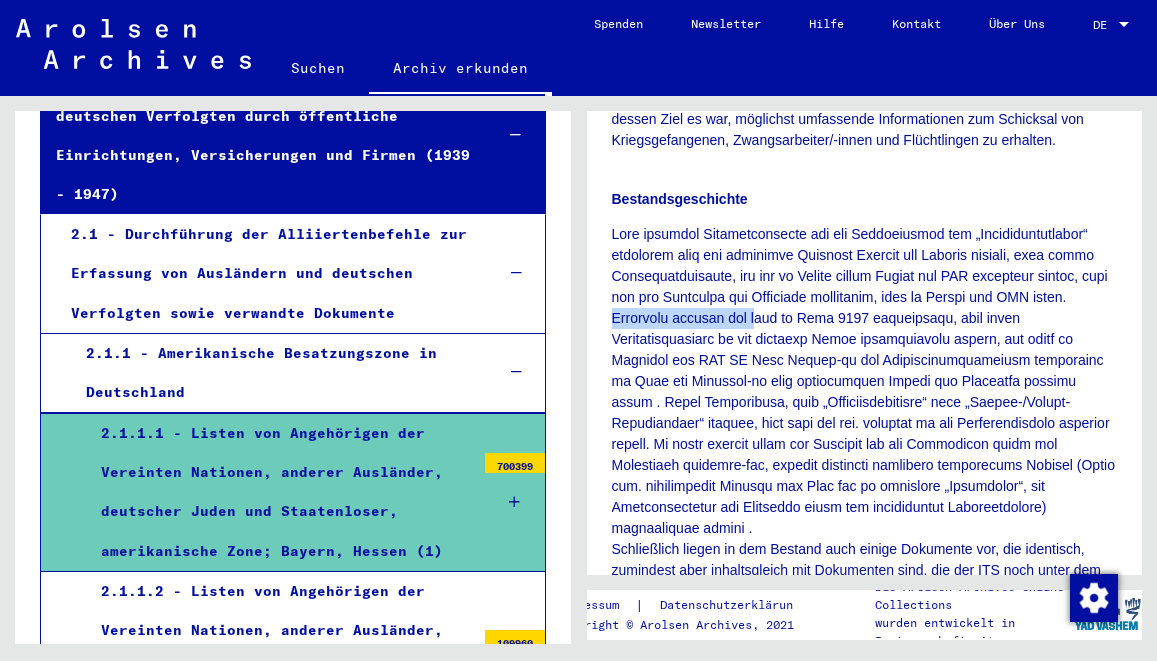 drag, startPoint x: 682, startPoint y: 319, endPoint x: 826, endPoint y: 318, distance: 144.00348 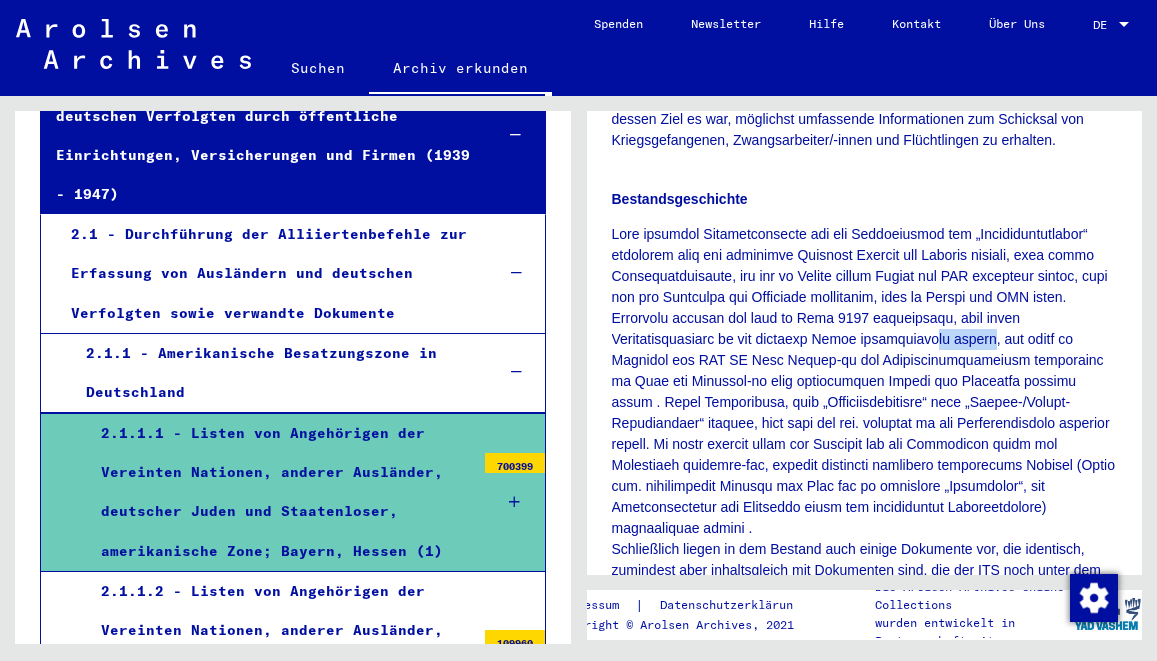 drag, startPoint x: 1017, startPoint y: 339, endPoint x: 950, endPoint y: 338, distance: 67.00746 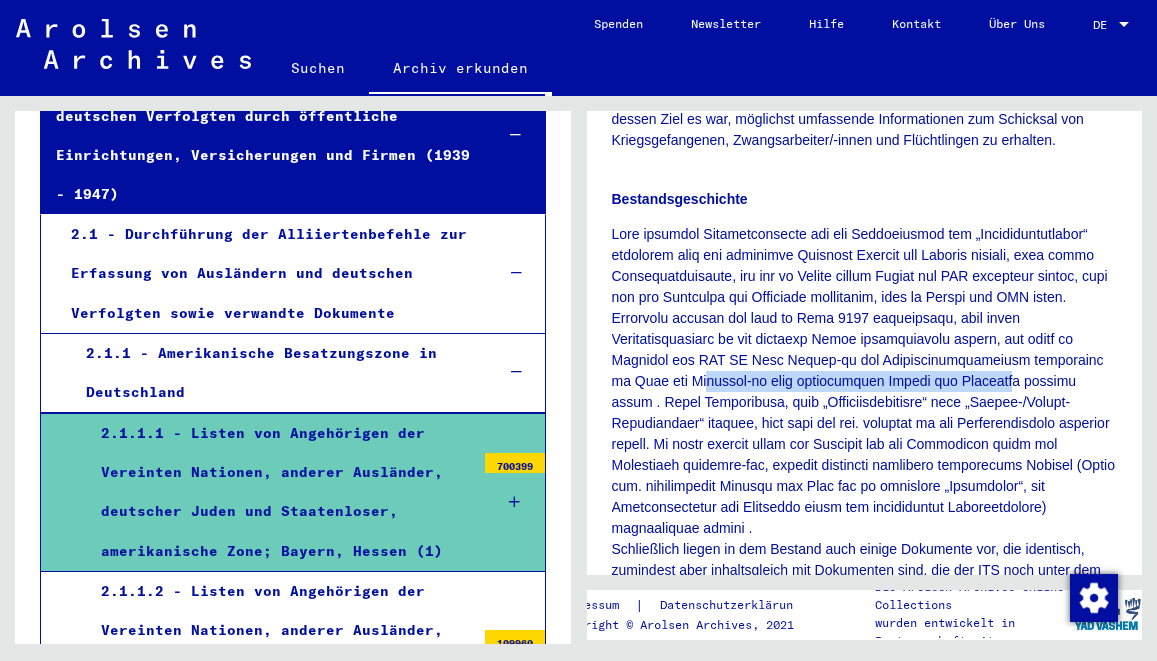drag, startPoint x: 713, startPoint y: 382, endPoint x: 1034, endPoint y: 384, distance: 321.00623 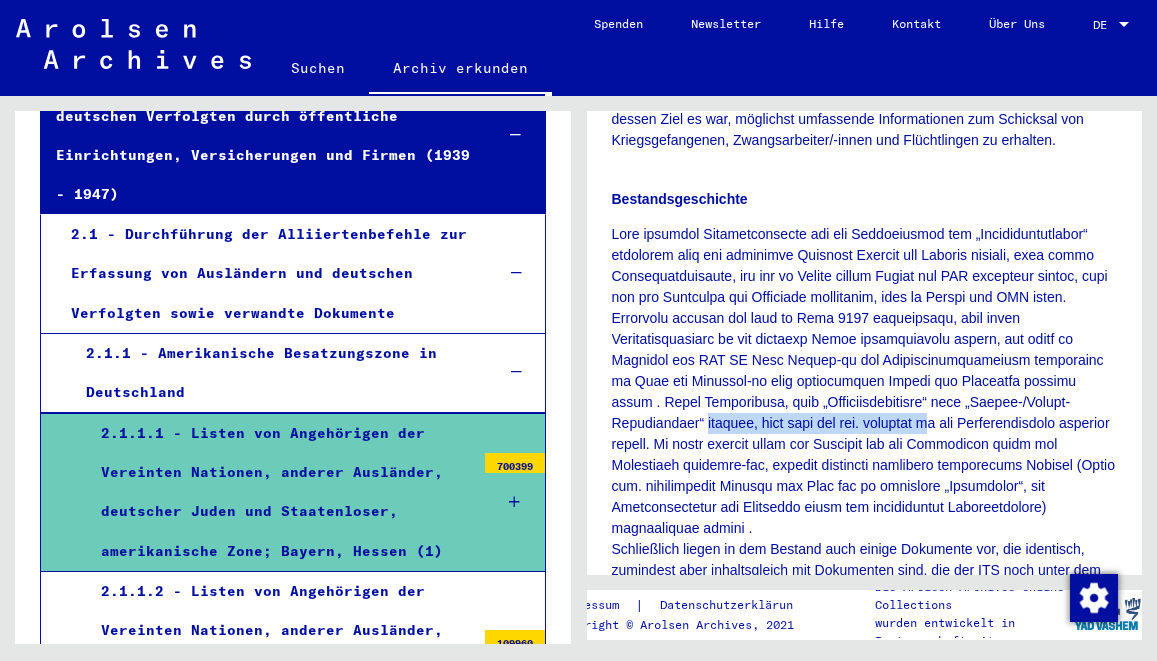 drag, startPoint x: 696, startPoint y: 424, endPoint x: 926, endPoint y: 425, distance: 230.00217 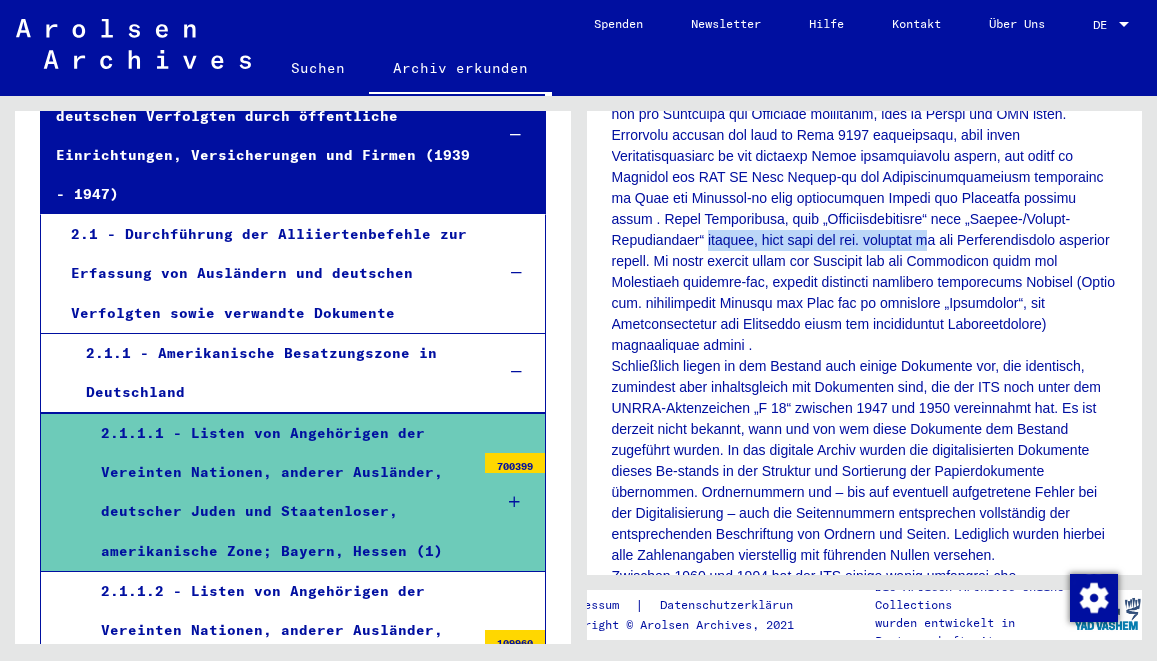 scroll, scrollTop: 864, scrollLeft: 0, axis: vertical 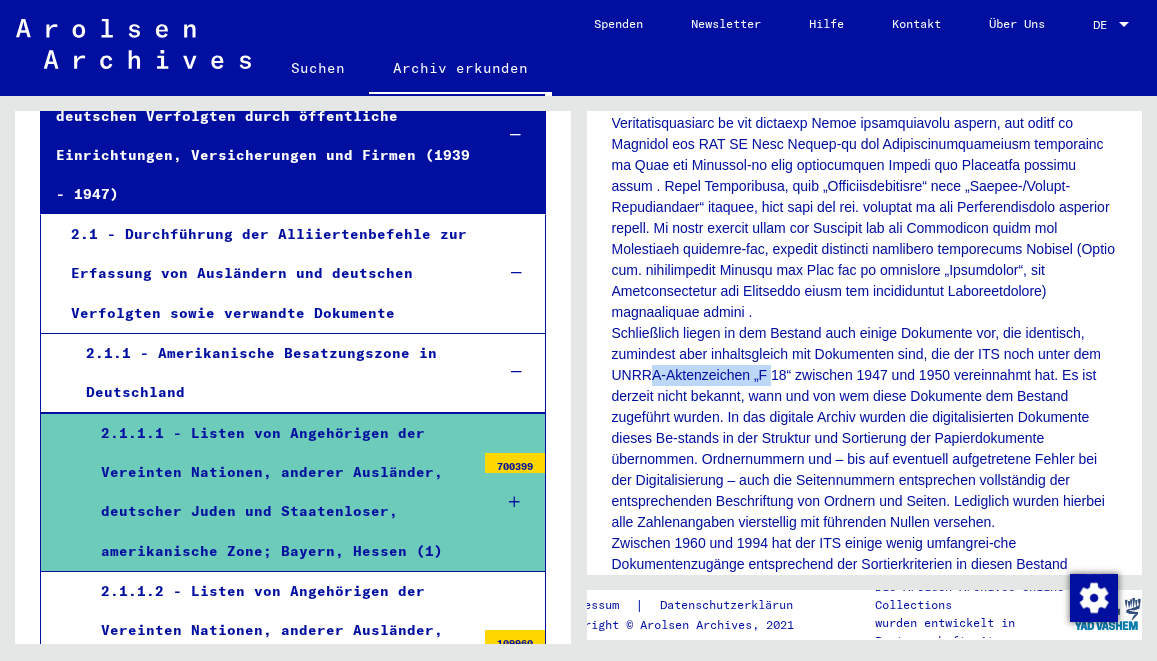 drag, startPoint x: 681, startPoint y: 377, endPoint x: 803, endPoint y: 380, distance: 122.03688 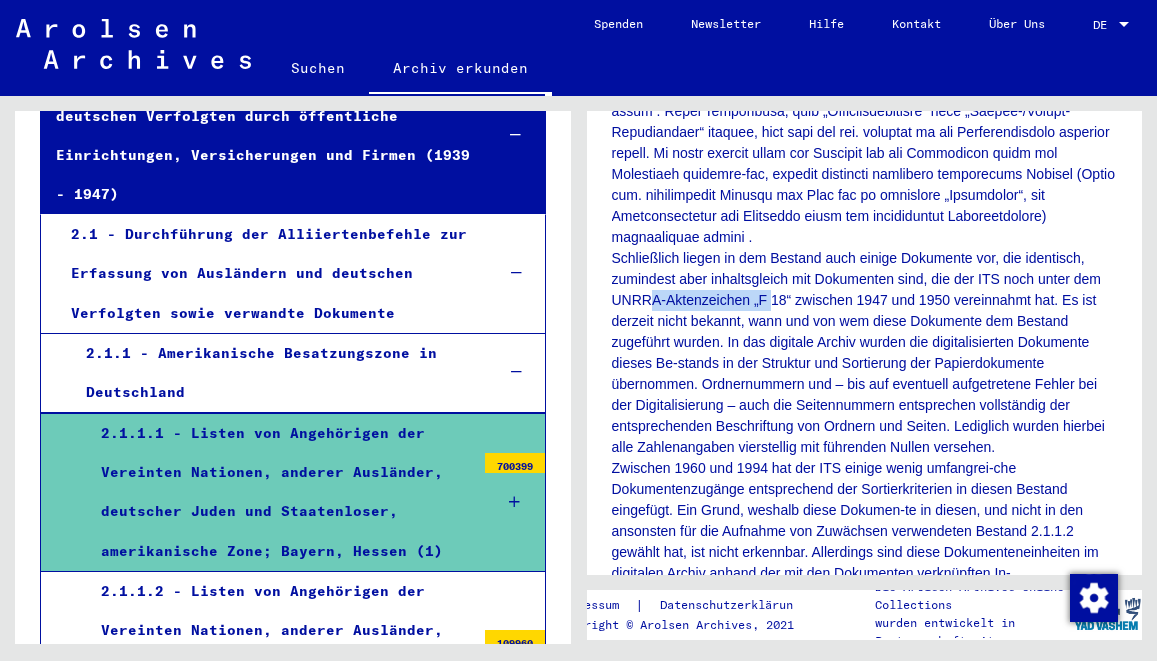 scroll, scrollTop: 972, scrollLeft: 0, axis: vertical 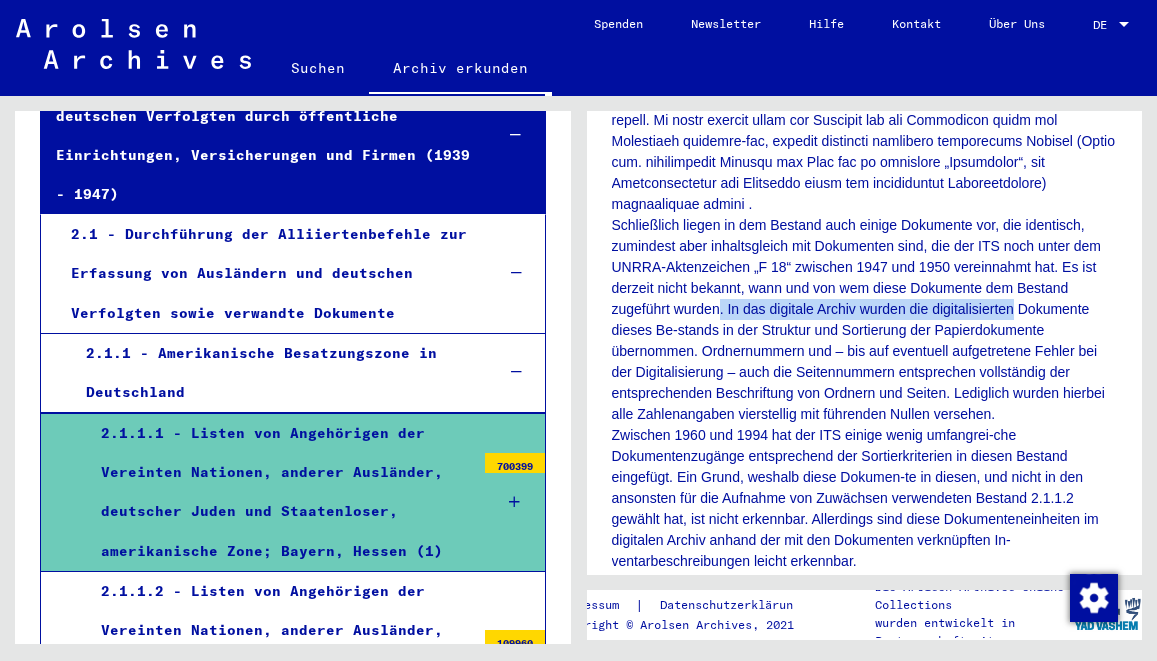 drag, startPoint x: 775, startPoint y: 312, endPoint x: 1069, endPoint y: 313, distance: 294.0017 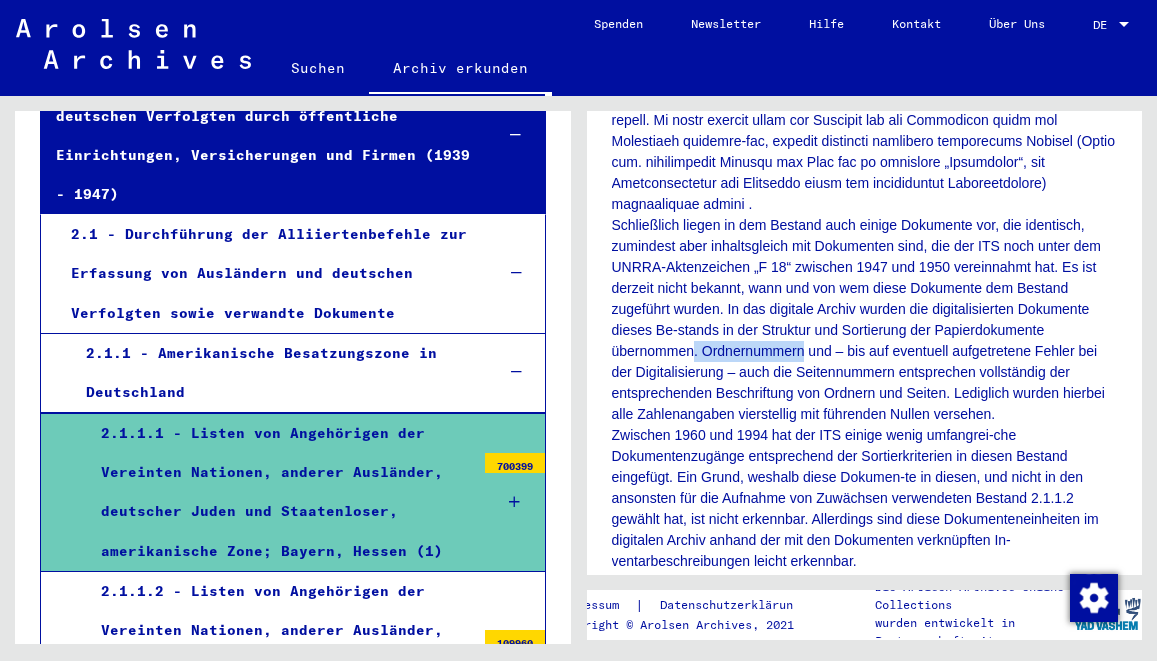 drag, startPoint x: 807, startPoint y: 348, endPoint x: 918, endPoint y: 348, distance: 111 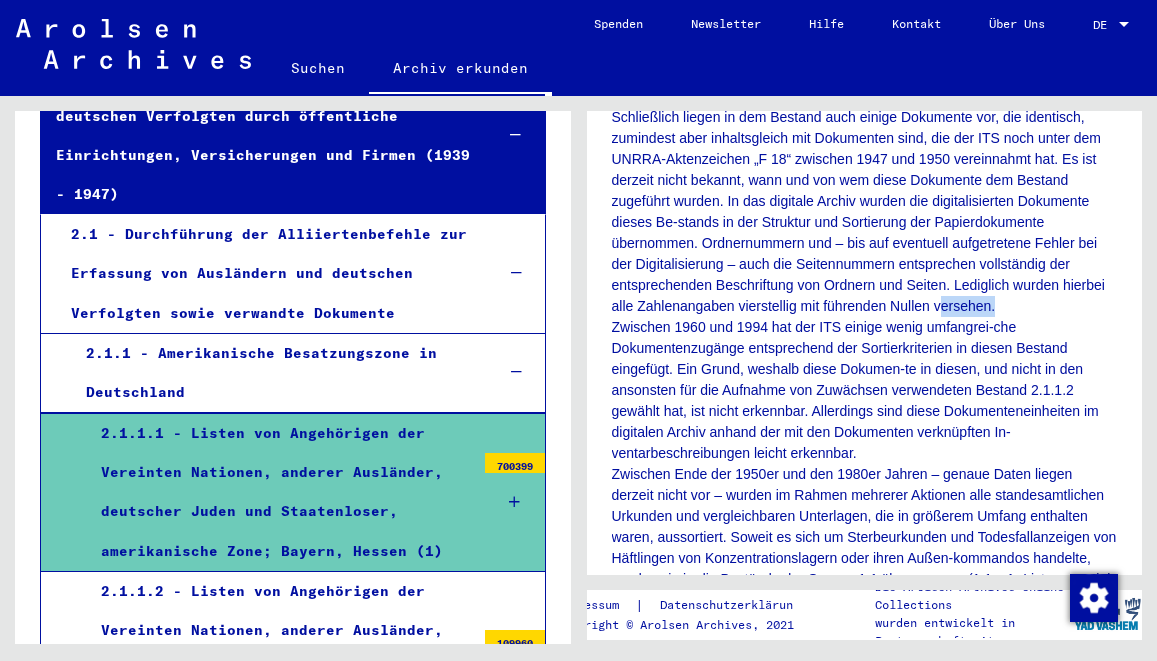 drag, startPoint x: 660, startPoint y: 329, endPoint x: 721, endPoint y: 329, distance: 61 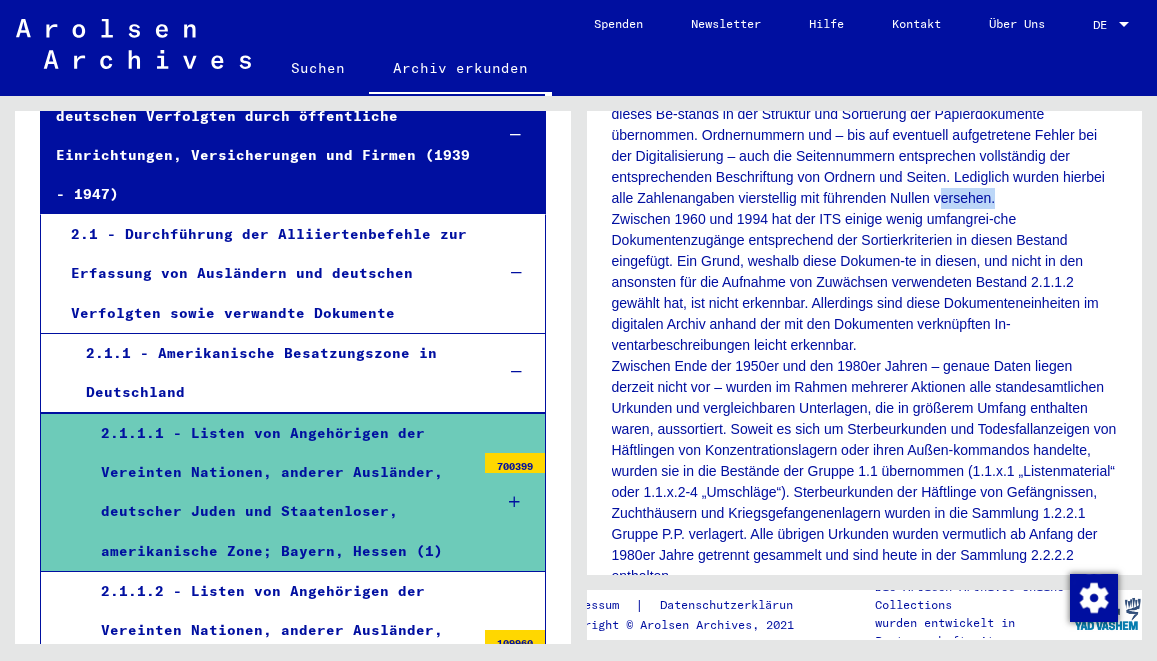 scroll, scrollTop: 1296, scrollLeft: 0, axis: vertical 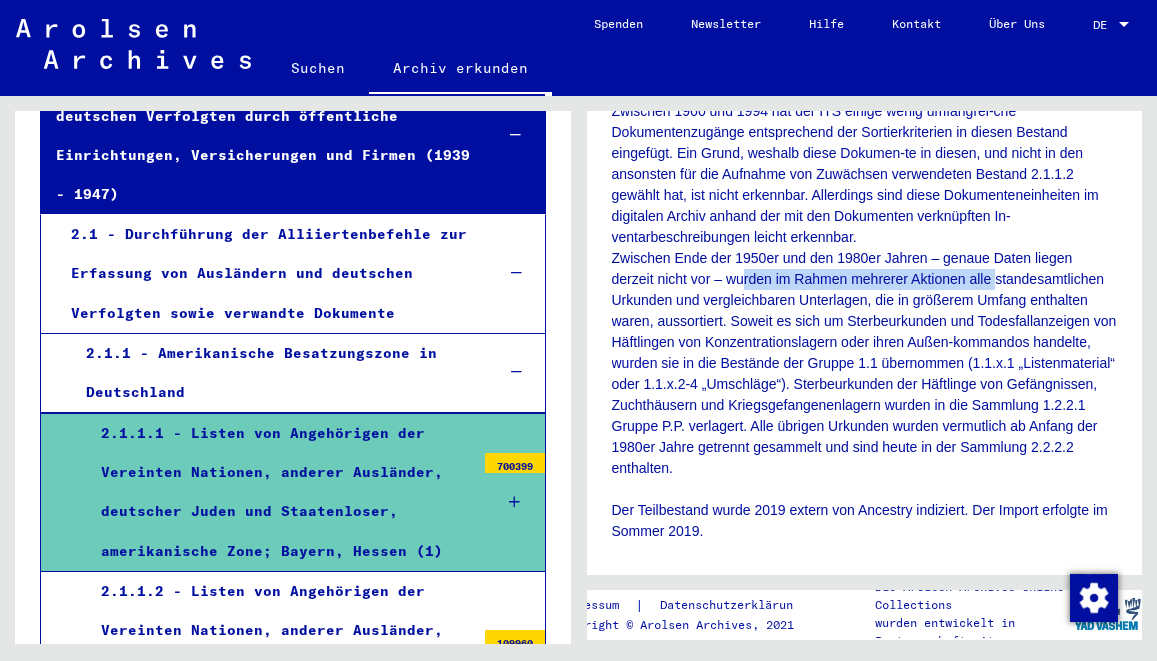 drag, startPoint x: 741, startPoint y: 302, endPoint x: 1002, endPoint y: 296, distance: 261.06897 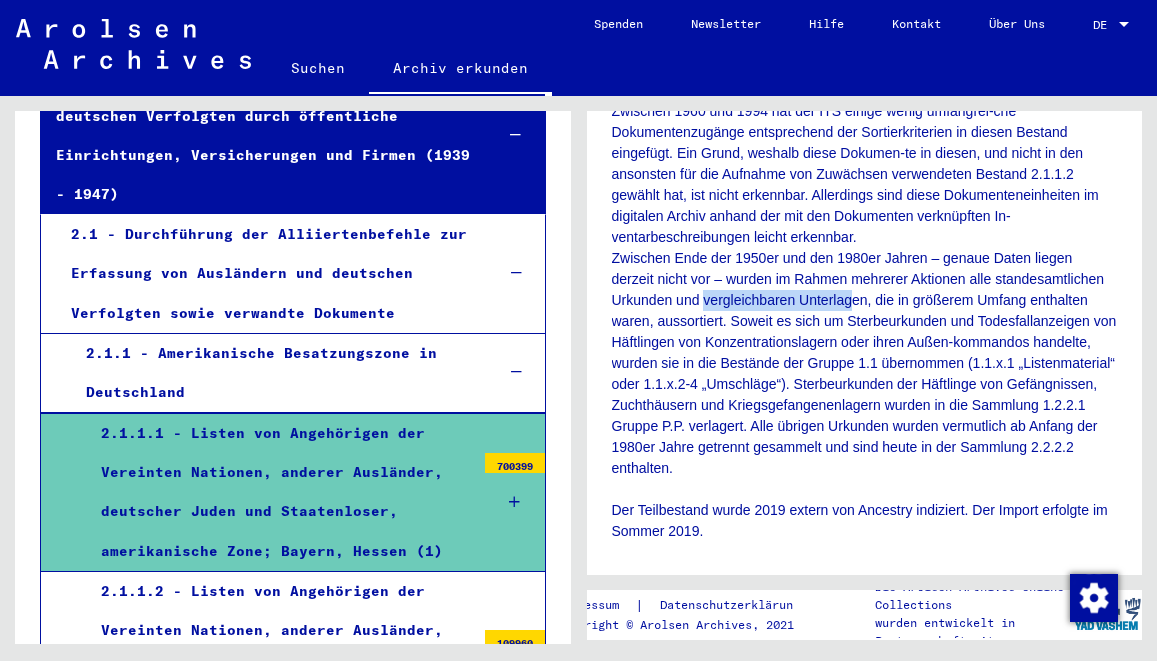 drag, startPoint x: 819, startPoint y: 323, endPoint x: 968, endPoint y: 317, distance: 149.12076 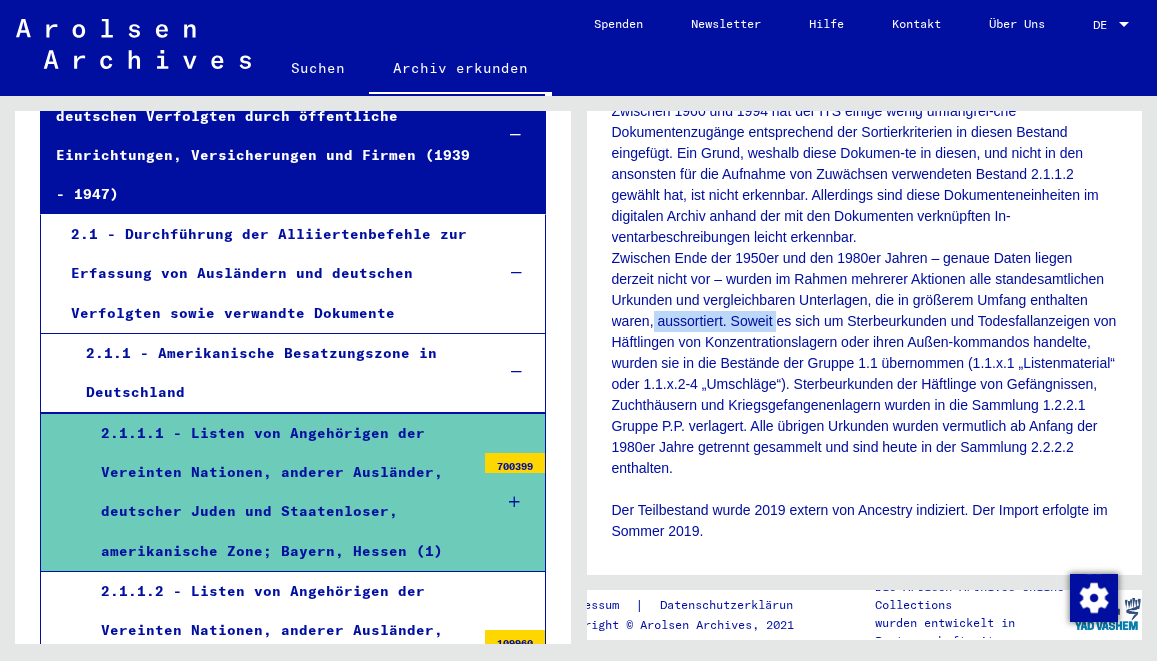 drag, startPoint x: 766, startPoint y: 346, endPoint x: 894, endPoint y: 341, distance: 128.09763 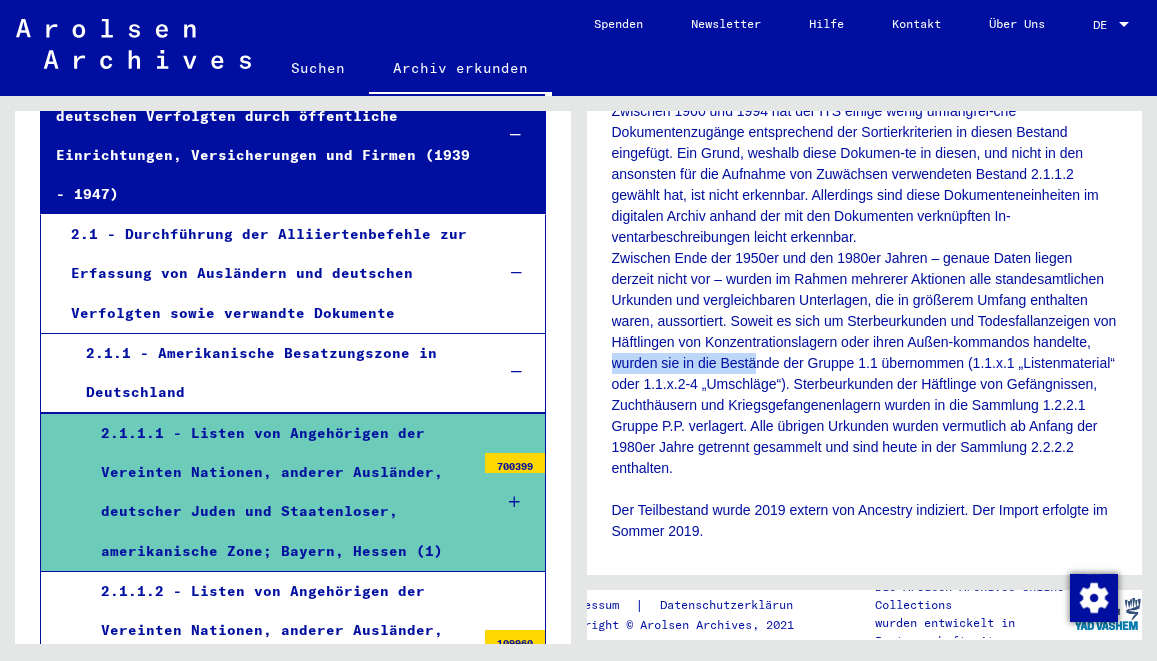 drag, startPoint x: 754, startPoint y: 383, endPoint x: 894, endPoint y: 386, distance: 140.03214 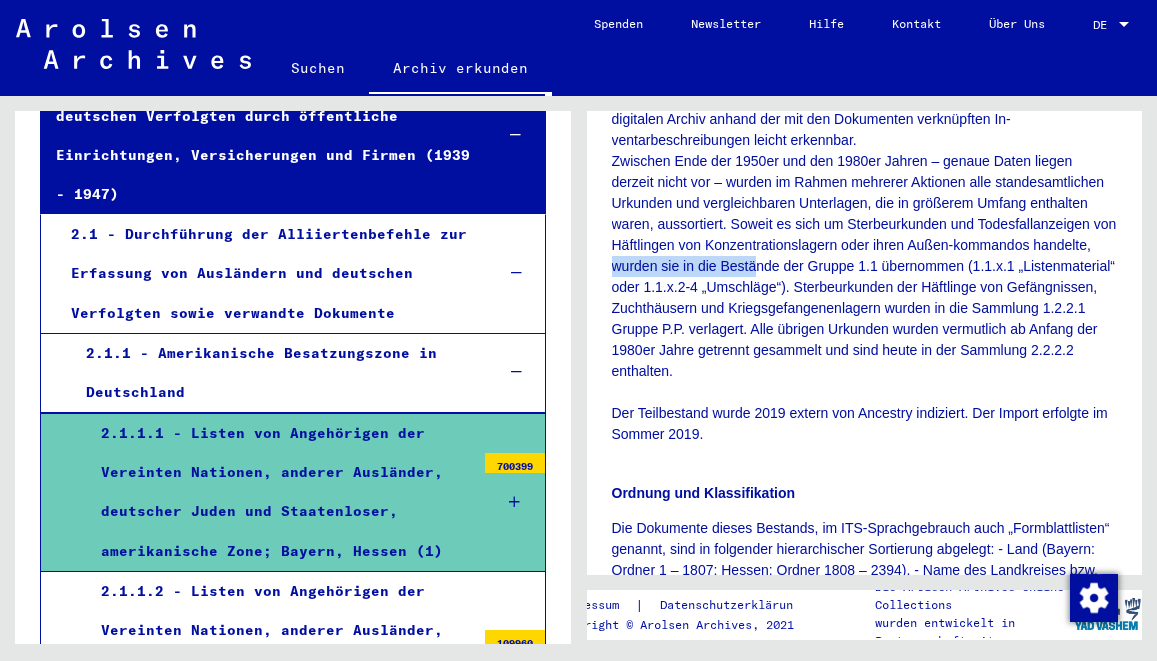scroll, scrollTop: 1404, scrollLeft: 0, axis: vertical 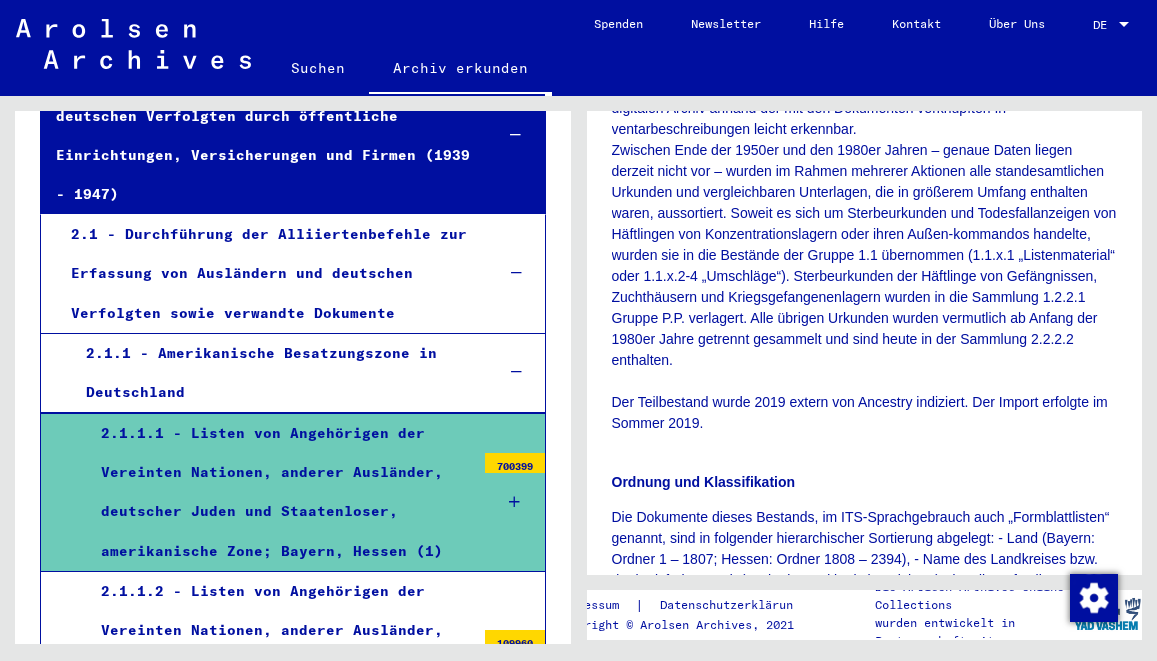 click on "Schließlich liegen in dem Bestand auch einige Dokumente vor, die identisch, zumindest aber inhaltsgleich mit Dokumenten sind, die der ITS noch unter dem UNRRA-Aktenzeichen „F 18“ zwischen 1947 und 1950 vereinnahmt hat. Es ist derzeit nicht bekannt, wann und von wem diese Dokumente dem Bestand zugeführt wurden. In das digitale Archiv wurden die digitalisierten Dokumente dieses Be-stands in der Struktur und Sortierung der Papierdokumente übernommen. Ordnernummern und – bis auf eventuell aufgetretene Fehler bei der Digitalisierung – auch die Seitennummern entsprechen vollständig der entsprechenden Beschriftung von Ordnern und Seiten. Lediglich wurden hierbei alle Zahlenangaben vierstellig mit führenden Nullen versehen. Der Teilbestand wurde 2019 extern von Ancestry indiziert. Der Import erfolgte im Sommer 2019." at bounding box center (865, -49) 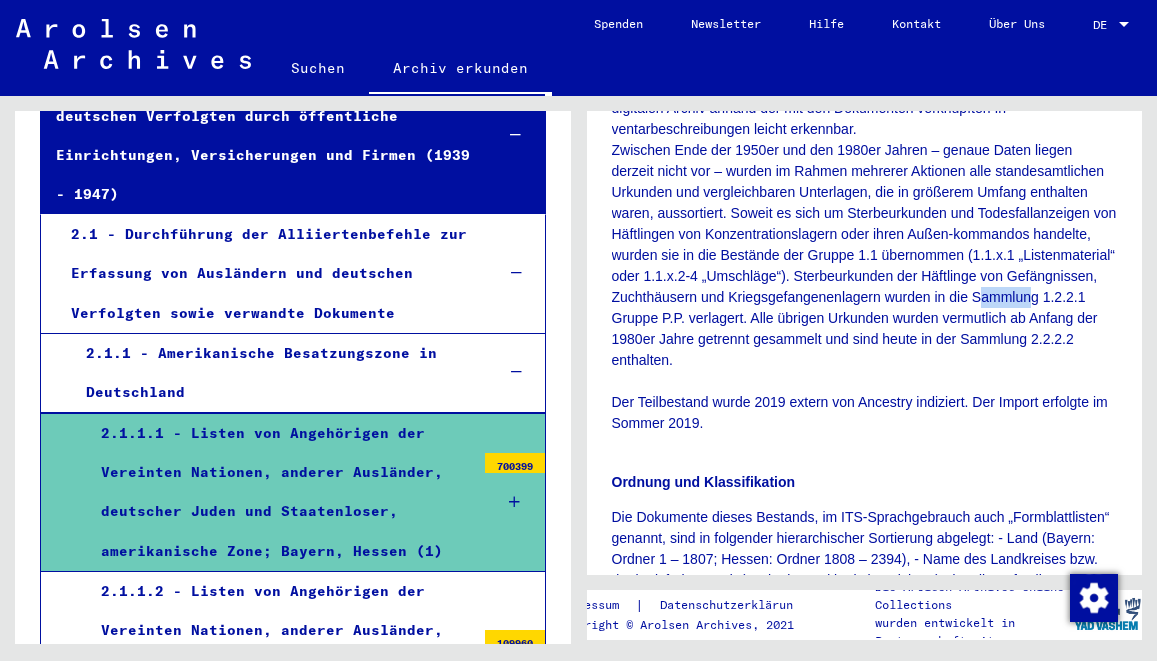 drag, startPoint x: 917, startPoint y: 344, endPoint x: 862, endPoint y: 344, distance: 55 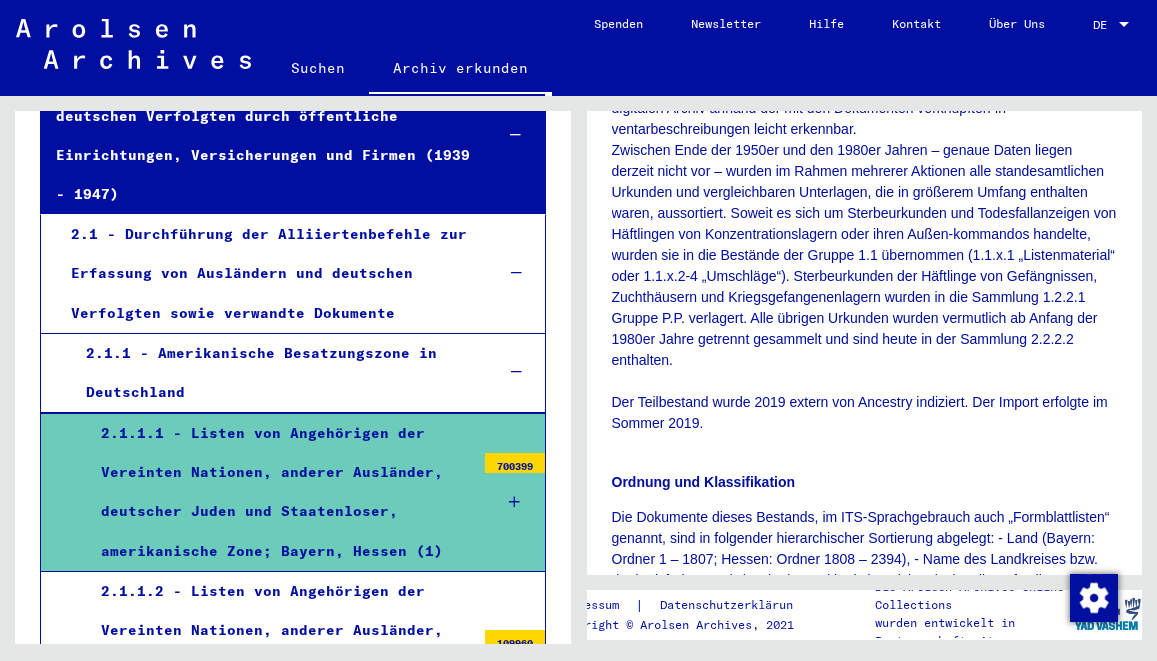 click on "Schließlich liegen in dem Bestand auch einige Dokumente vor, die identisch, zumindest aber inhaltsgleich mit Dokumenten sind, die der ITS noch unter dem UNRRA-Aktenzeichen „F 18“ zwischen 1947 und 1950 vereinnahmt hat. Es ist derzeit nicht bekannt, wann und von wem diese Dokumente dem Bestand zugeführt wurden. In das digitale Archiv wurden die digitalisierten Dokumente dieses Be-stands in der Struktur und Sortierung der Papierdokumente übernommen. Ordnernummern und – bis auf eventuell aufgetretene Fehler bei der Digitalisierung – auch die Seitennummern entsprechen vollständig der entsprechenden Beschriftung von Ordnern und Seiten. Lediglich wurden hierbei alle Zahlenangaben vierstellig mit führenden Nullen versehen. Der Teilbestand wurde 2019 extern von Ancestry indiziert. Der Import erfolgte im Sommer 2019." at bounding box center [865, -49] 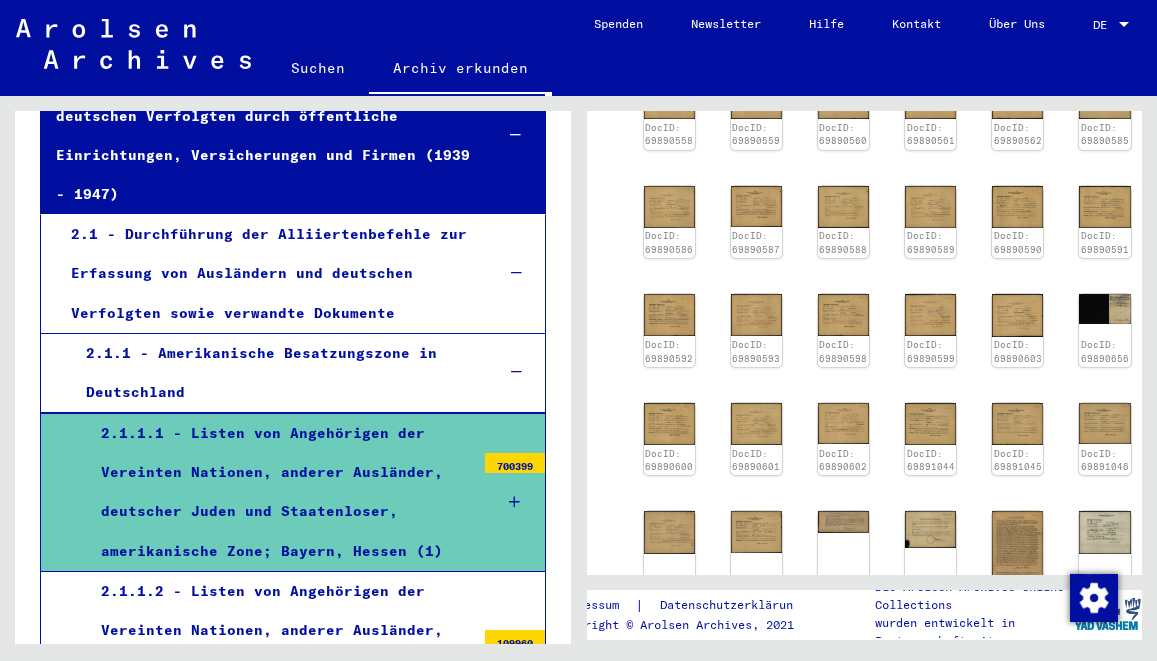 scroll, scrollTop: 2376, scrollLeft: 0, axis: vertical 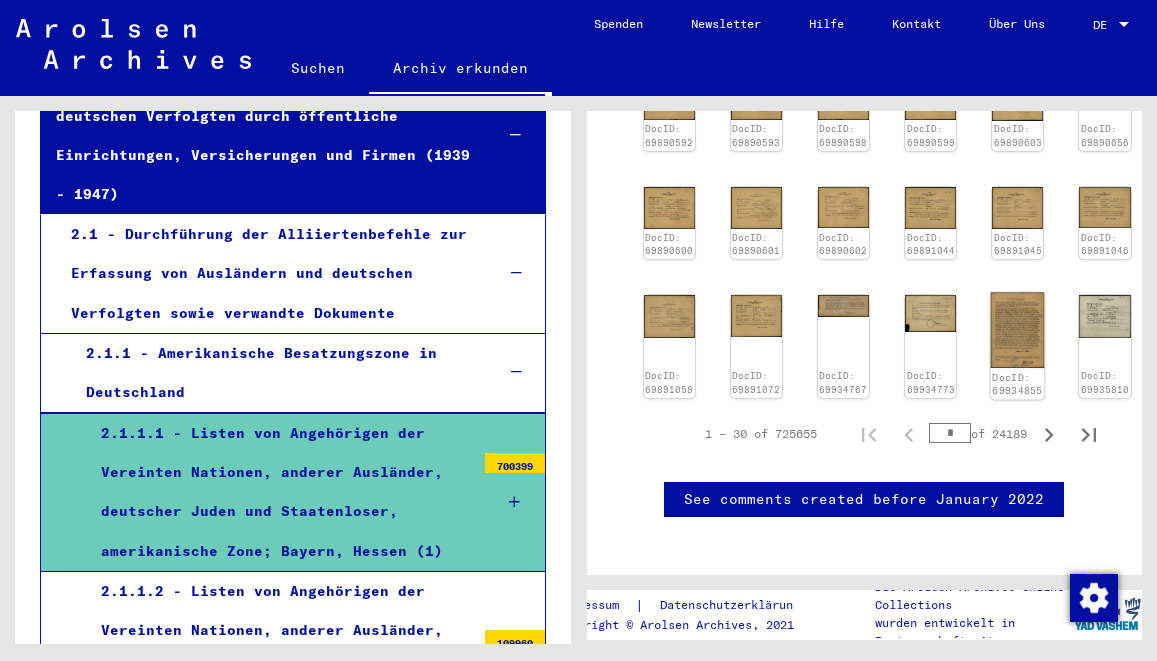 click 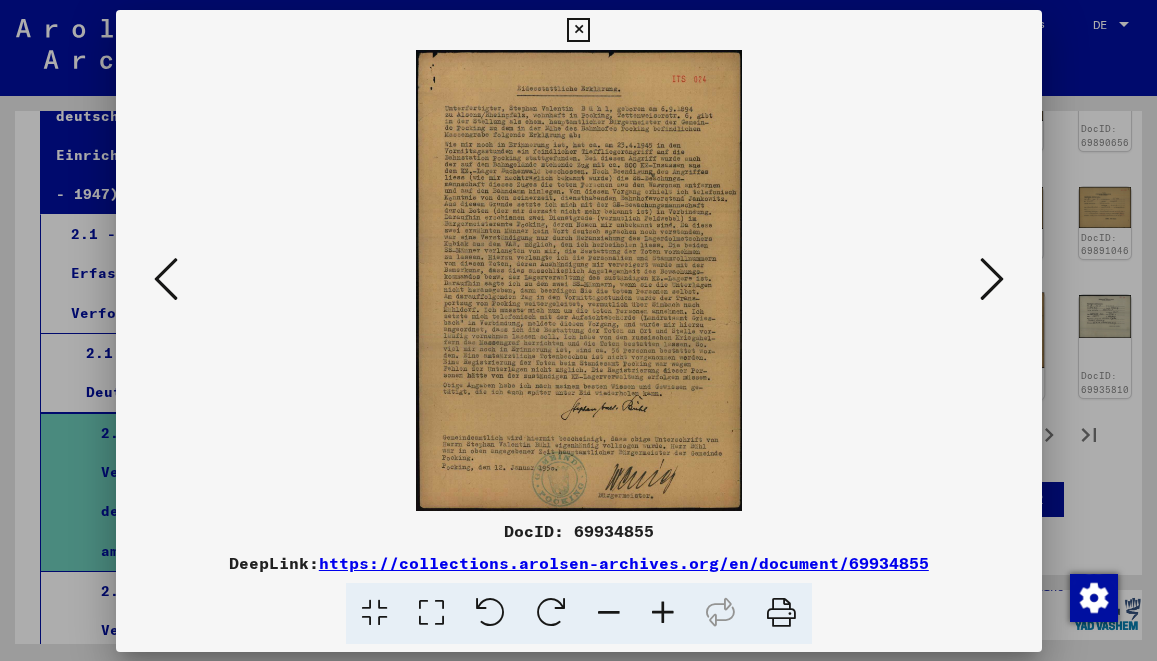 scroll, scrollTop: 2376, scrollLeft: 0, axis: vertical 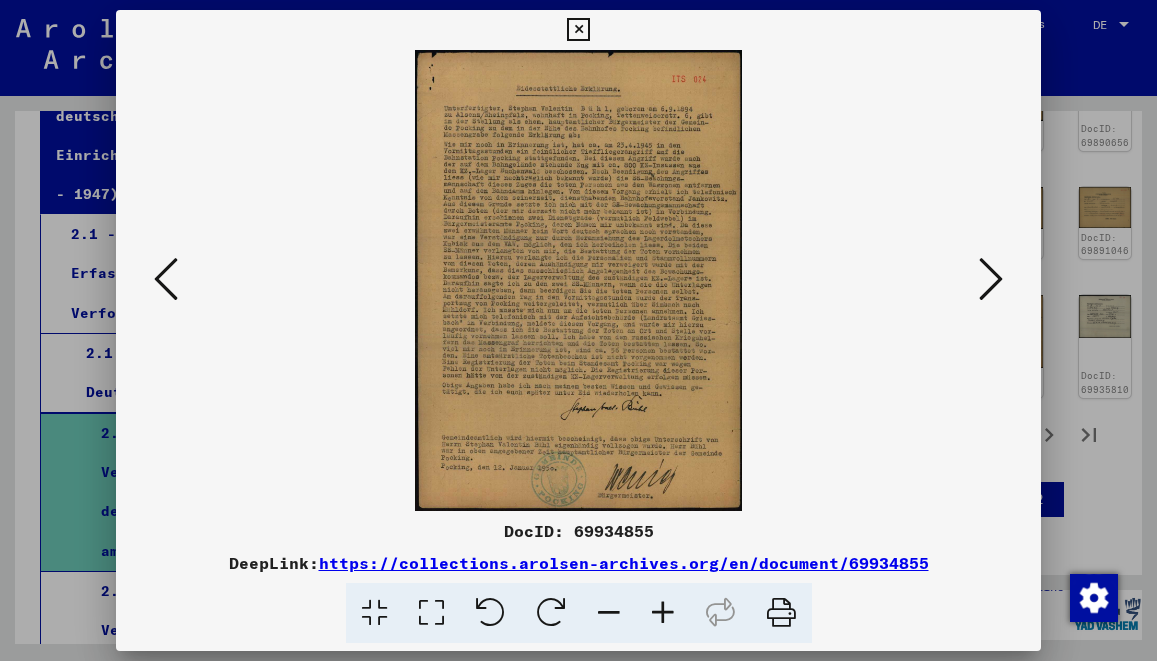 click at bounding box center [663, 613] 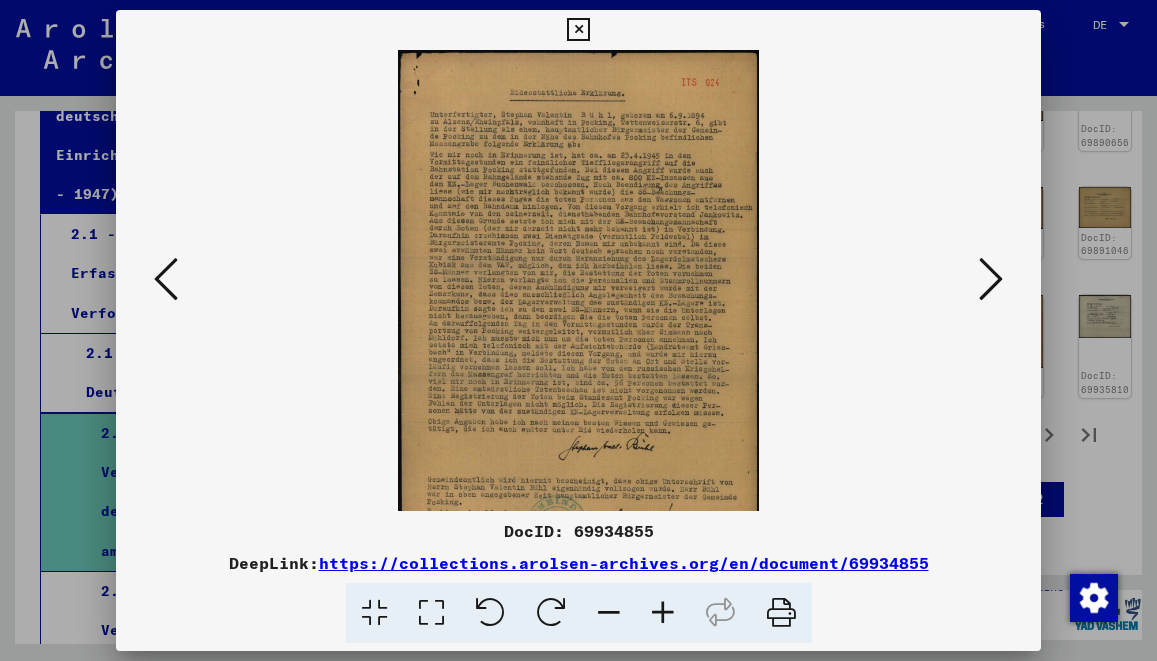 click at bounding box center [663, 613] 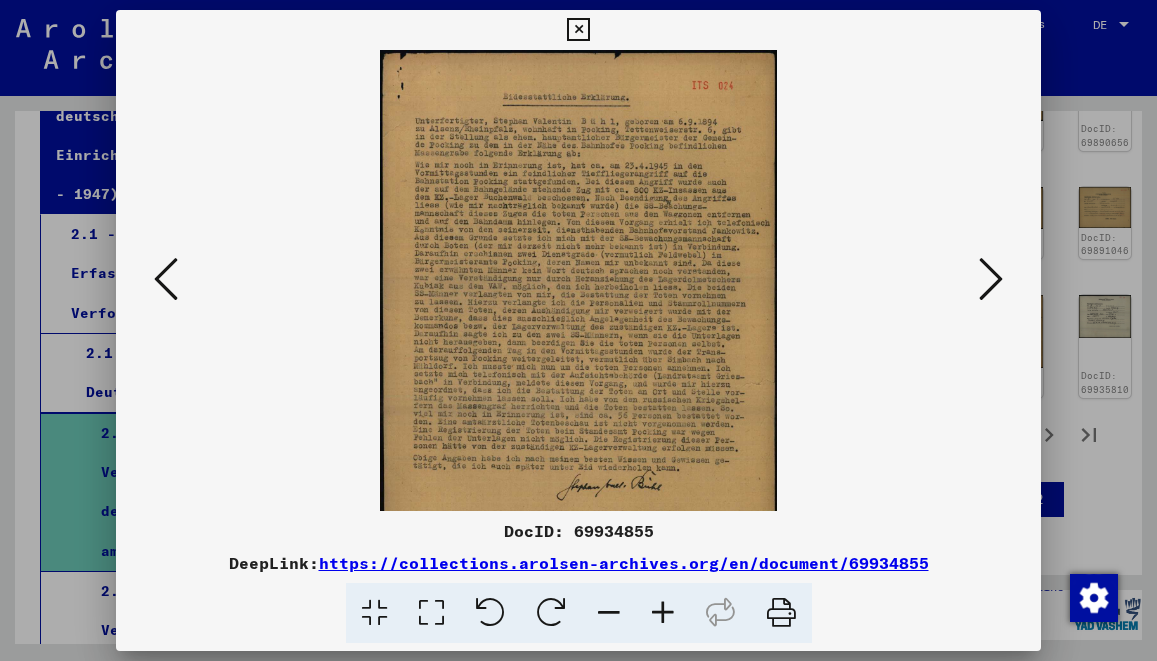 click at bounding box center (663, 613) 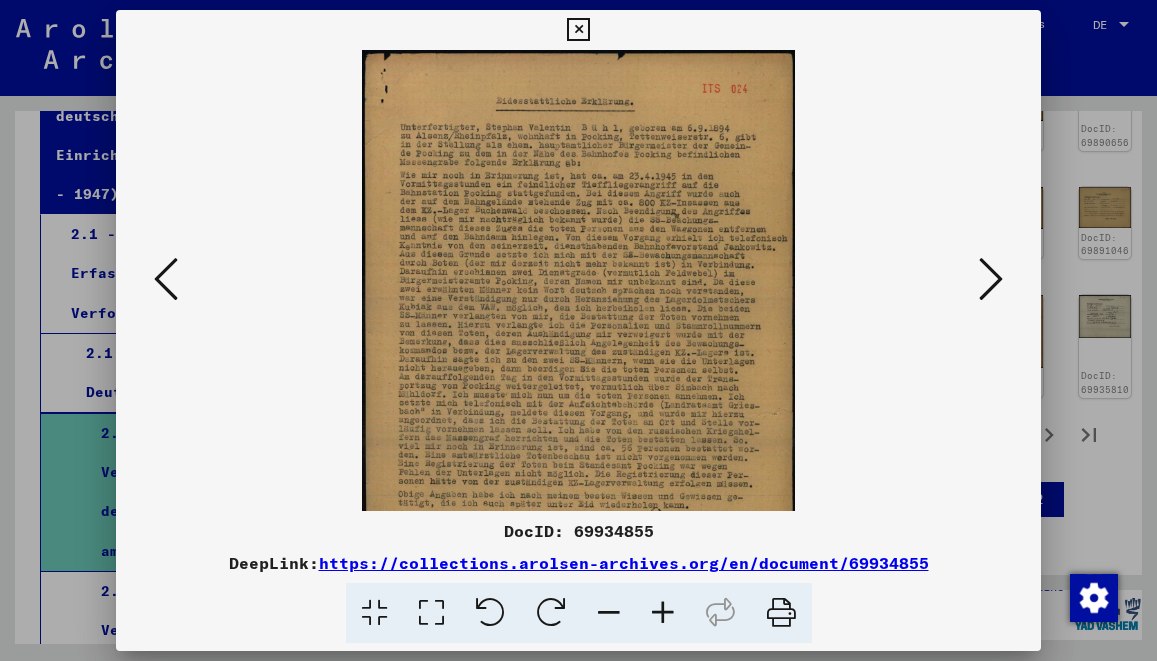 click at bounding box center [663, 613] 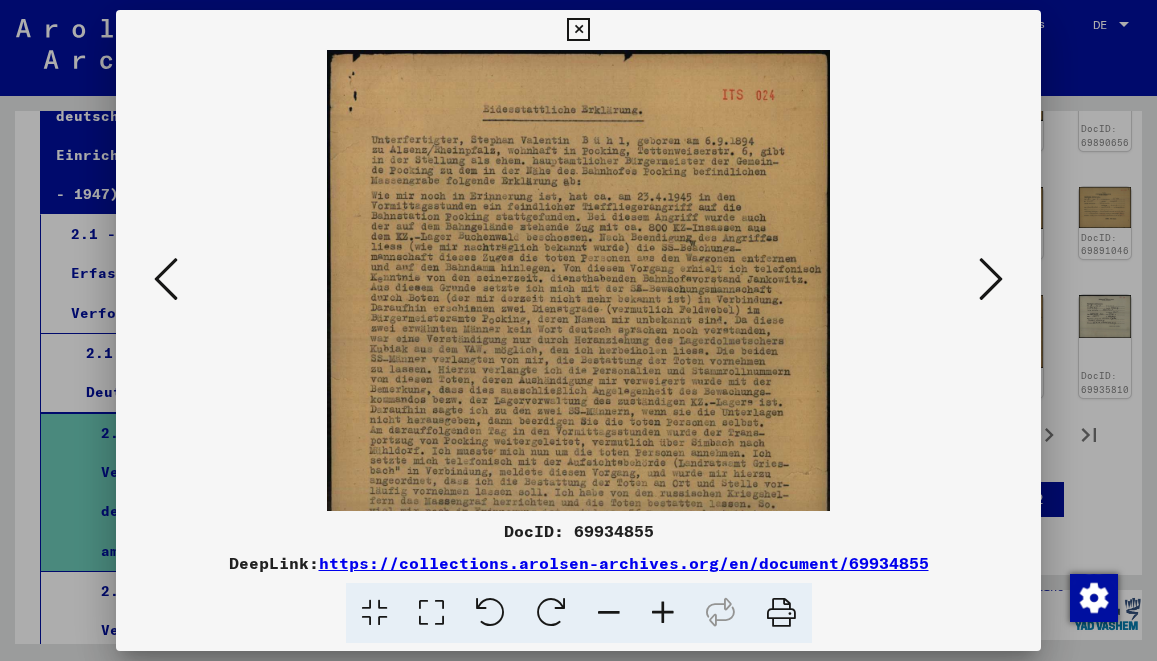 click at bounding box center (663, 613) 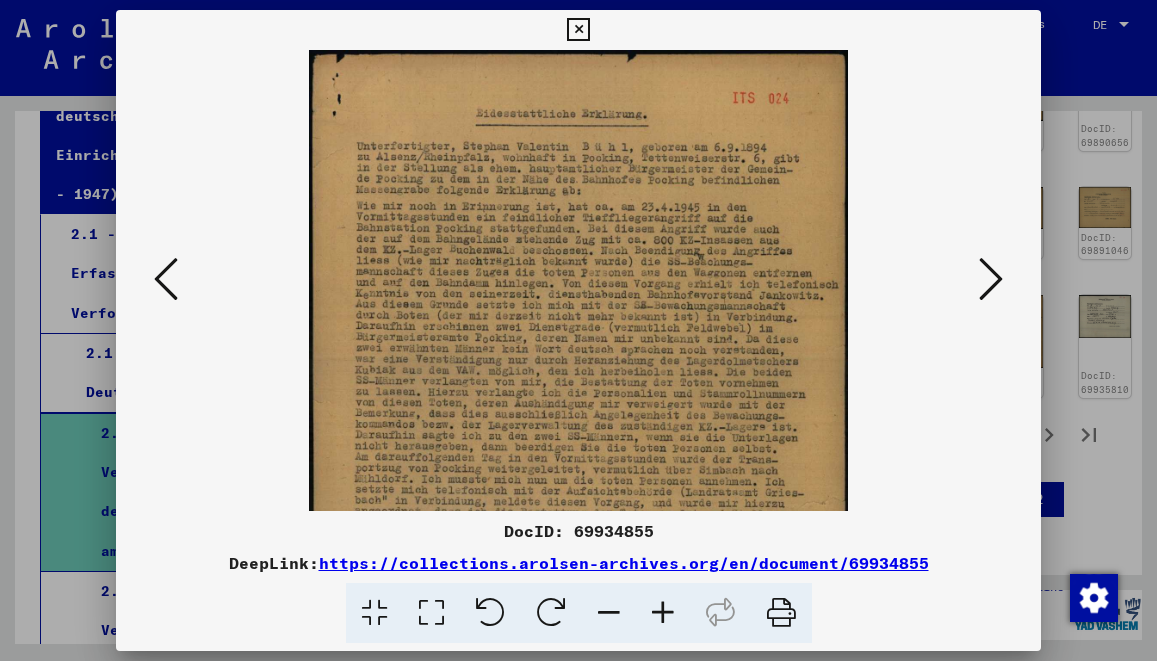 click at bounding box center (663, 613) 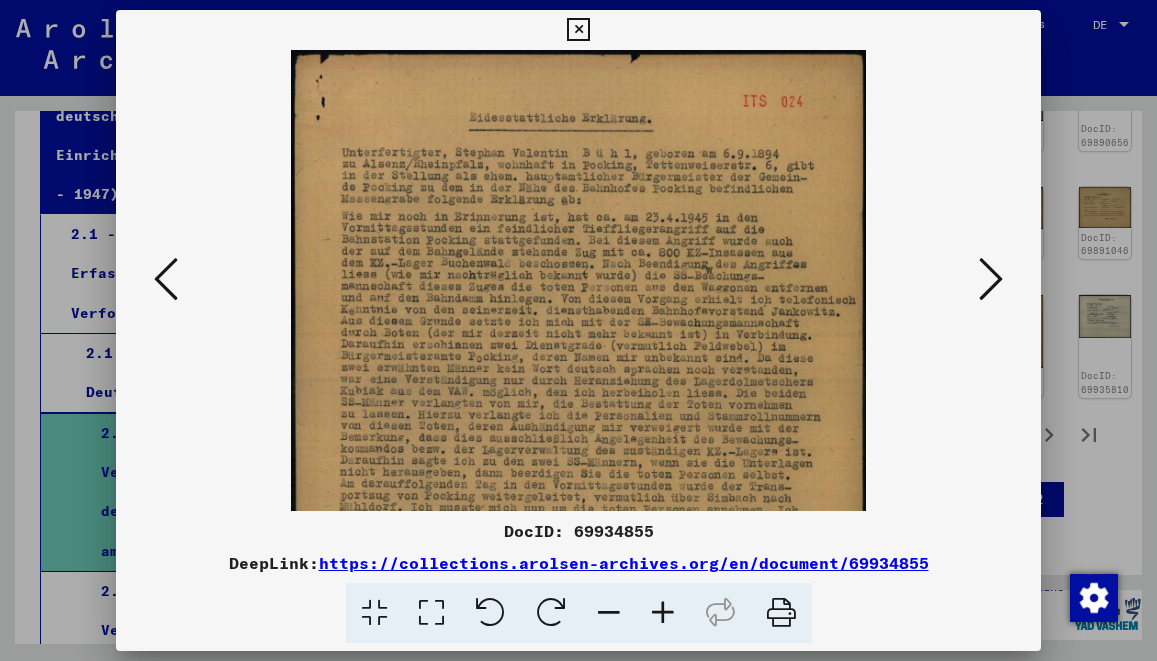 click at bounding box center (663, 613) 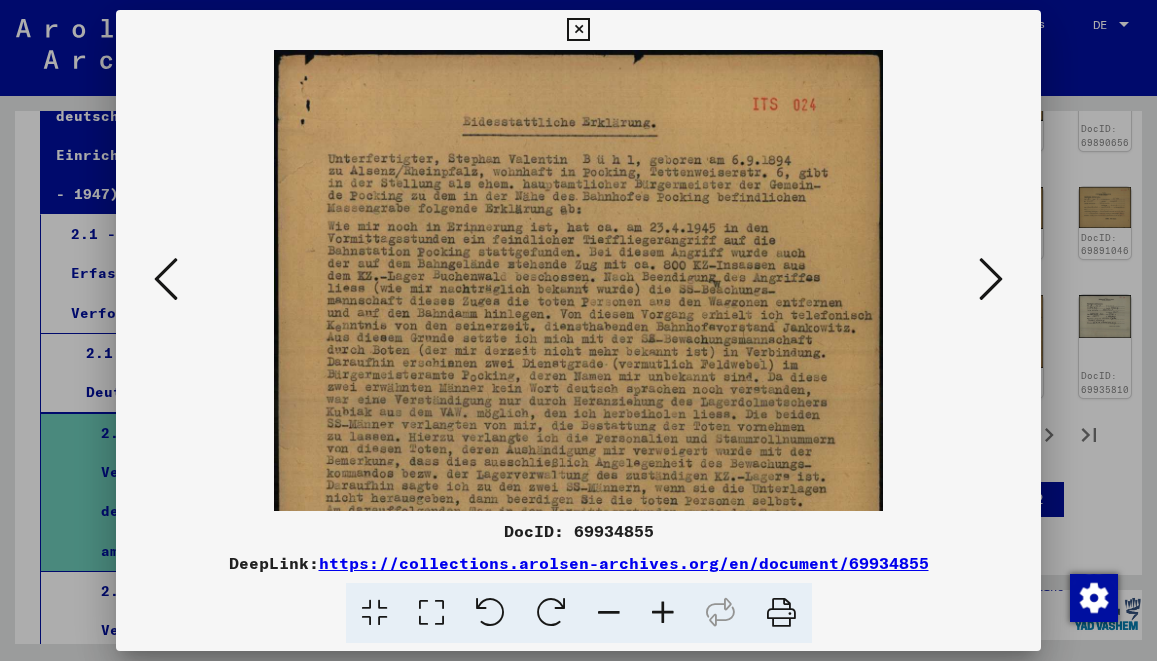 click at bounding box center (663, 613) 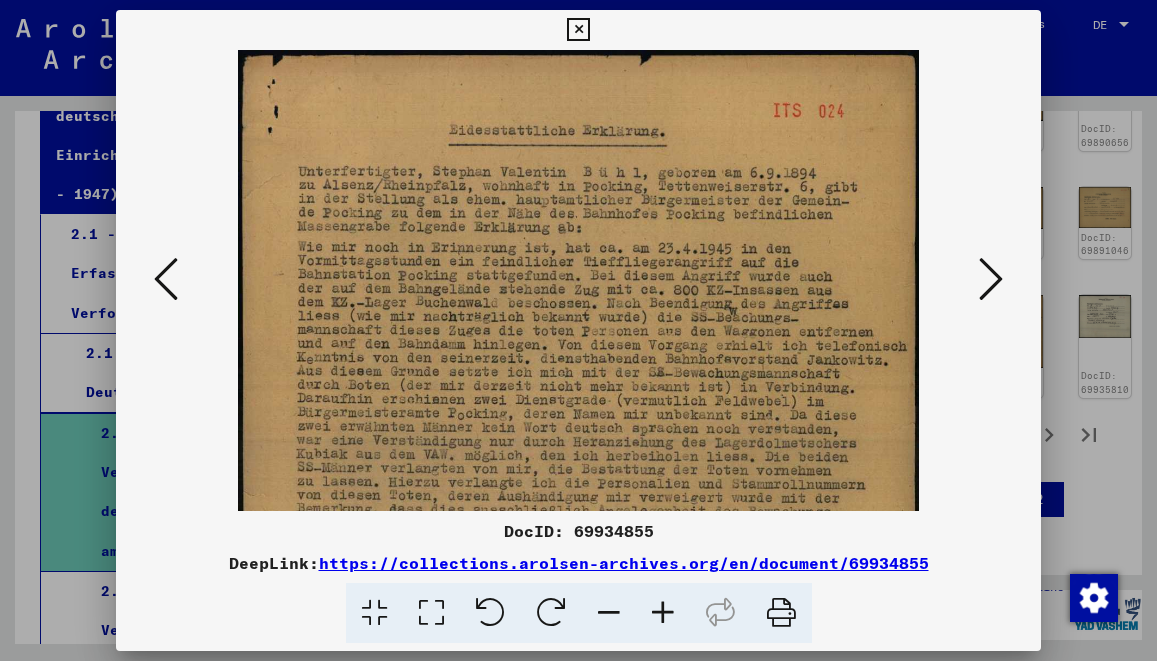 click at bounding box center (663, 613) 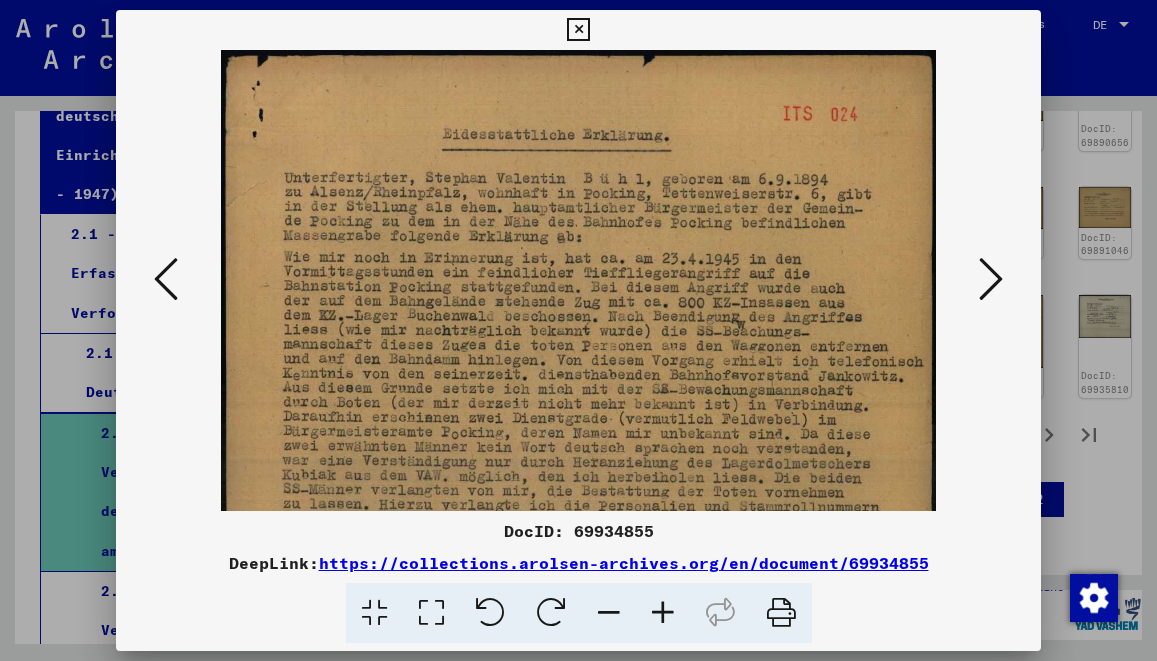 click at bounding box center (663, 613) 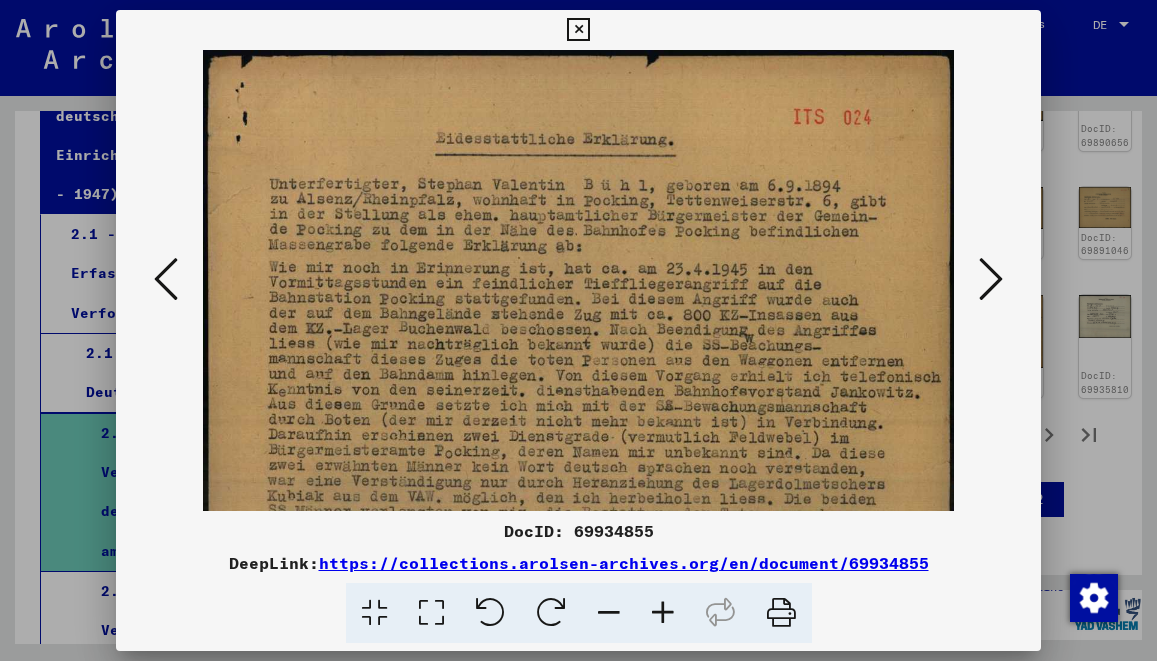 click at bounding box center [578, 330] 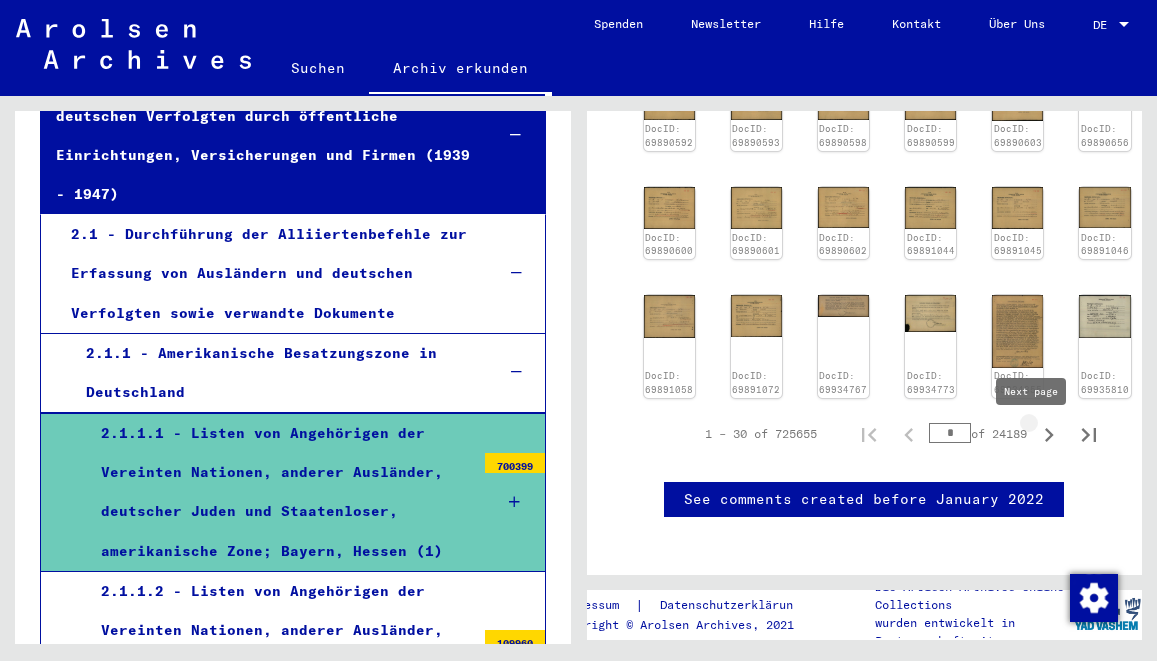 click 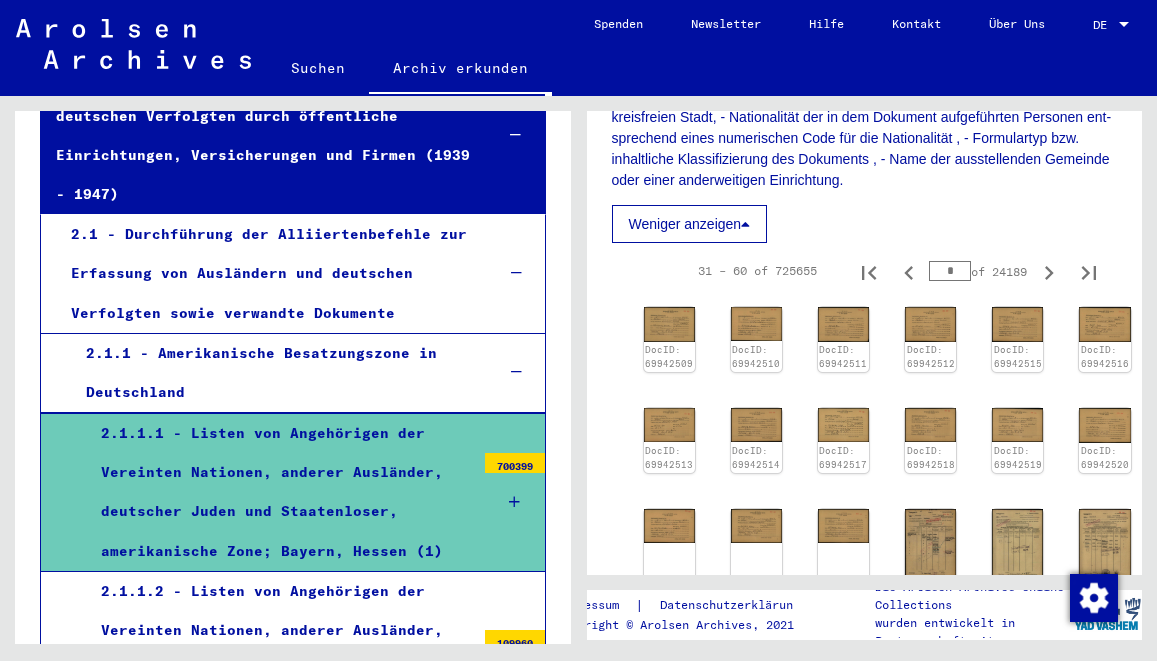 scroll, scrollTop: 2368, scrollLeft: 0, axis: vertical 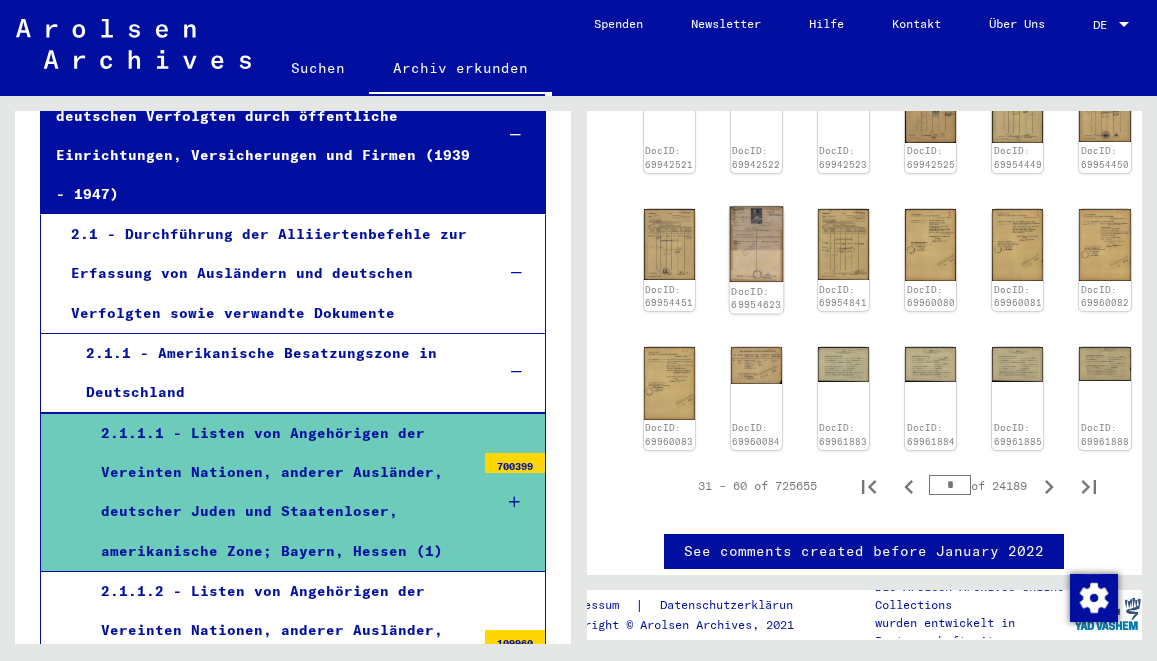 click 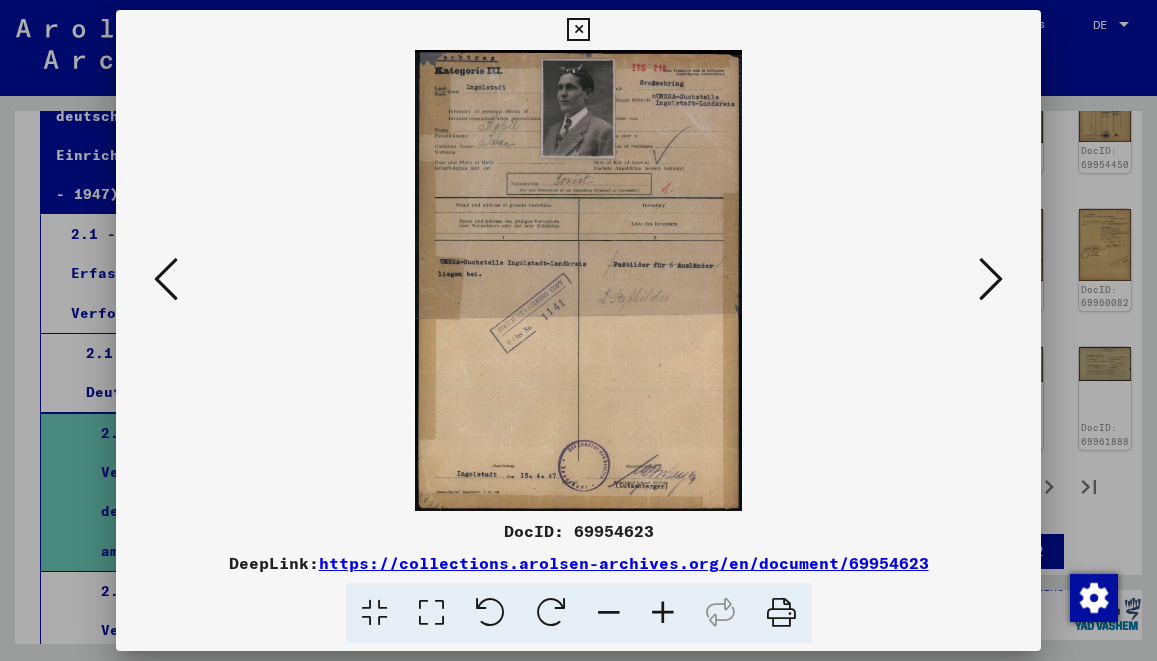 click at bounding box center (663, 613) 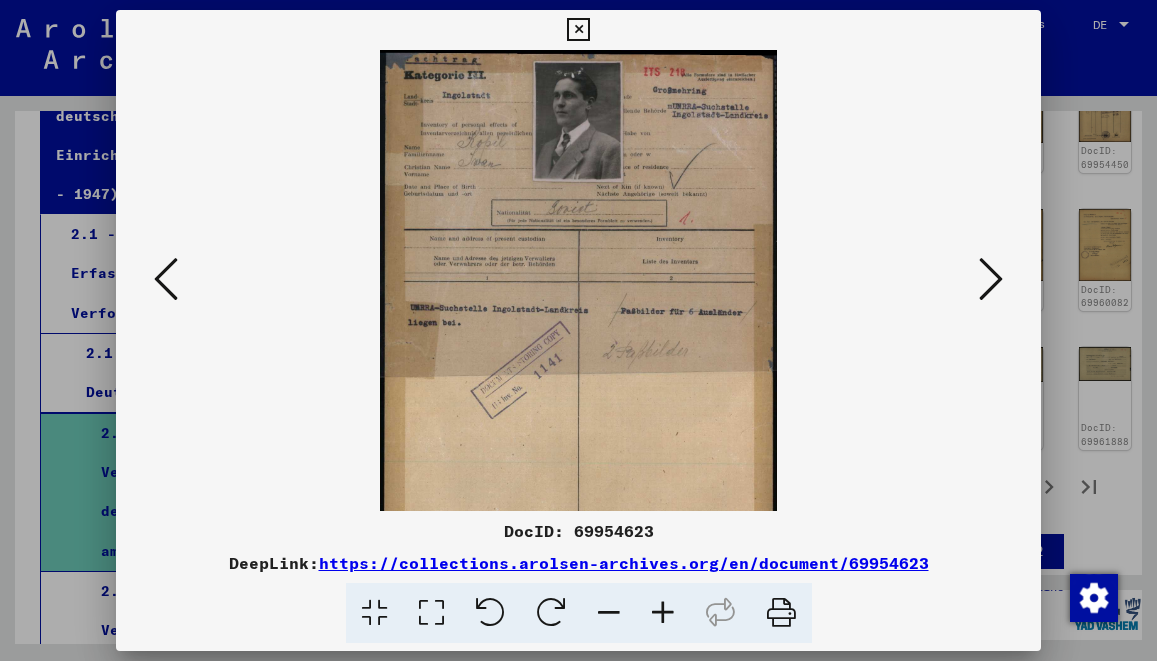 click at bounding box center [663, 613] 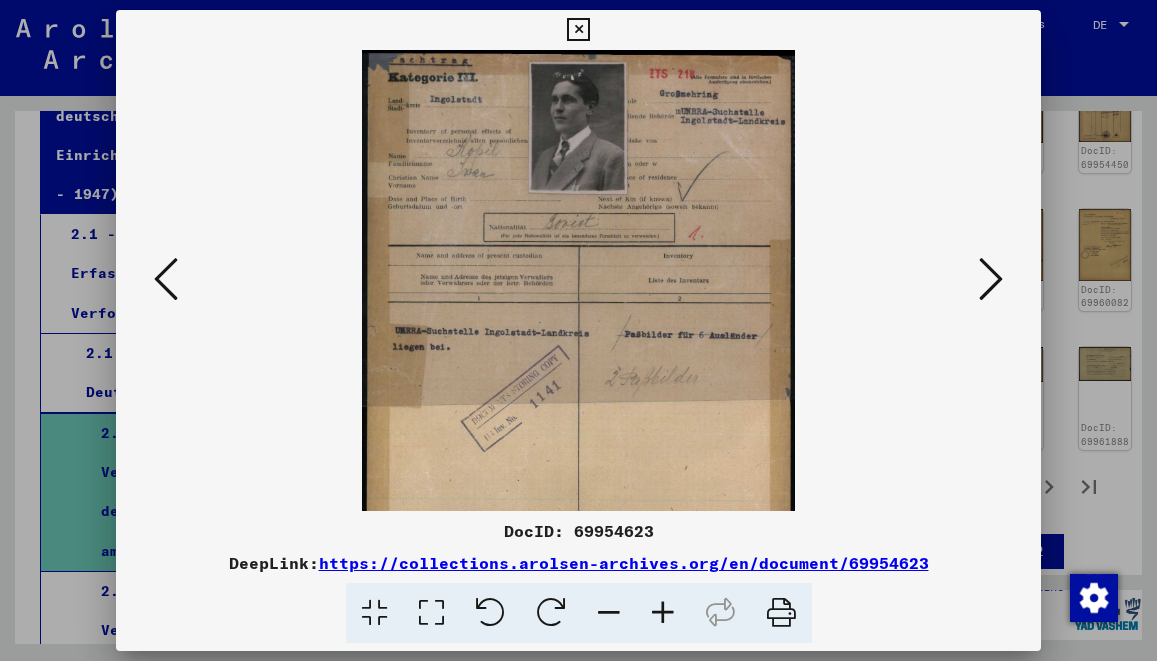 click at bounding box center [663, 613] 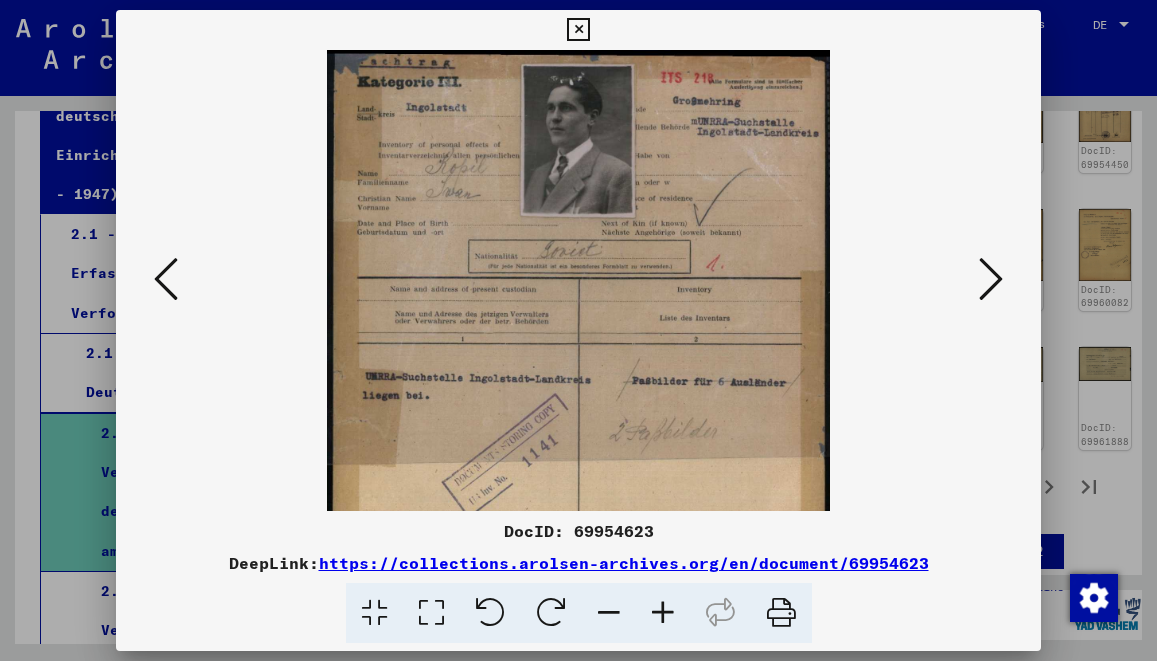 click at bounding box center (663, 613) 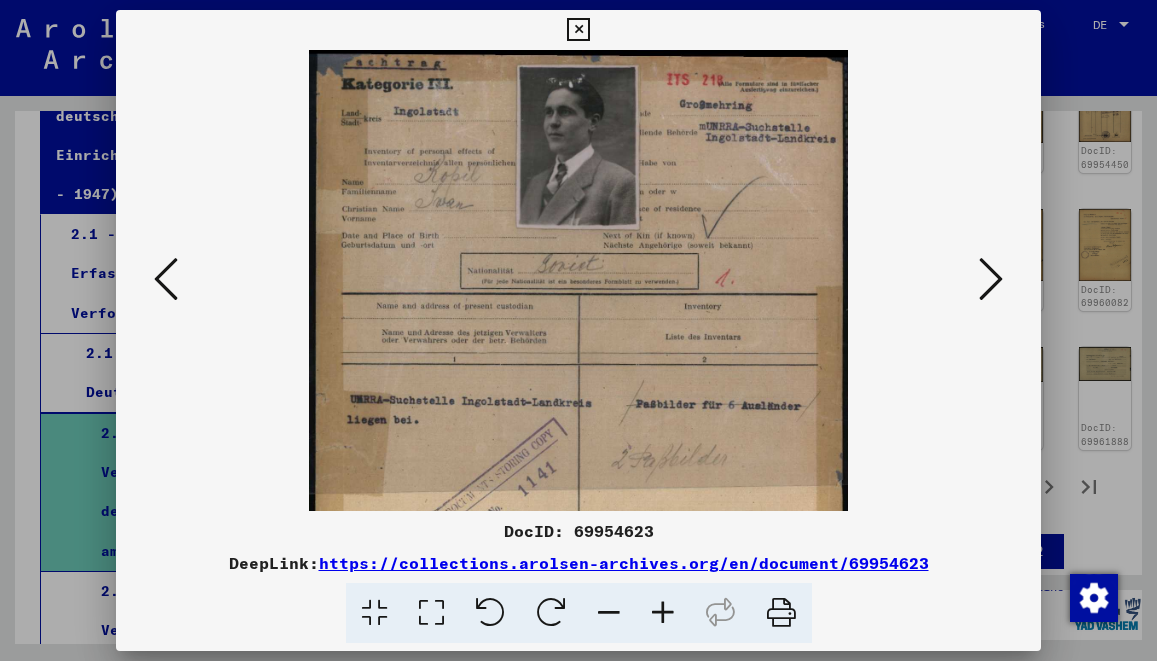 click at bounding box center (663, 613) 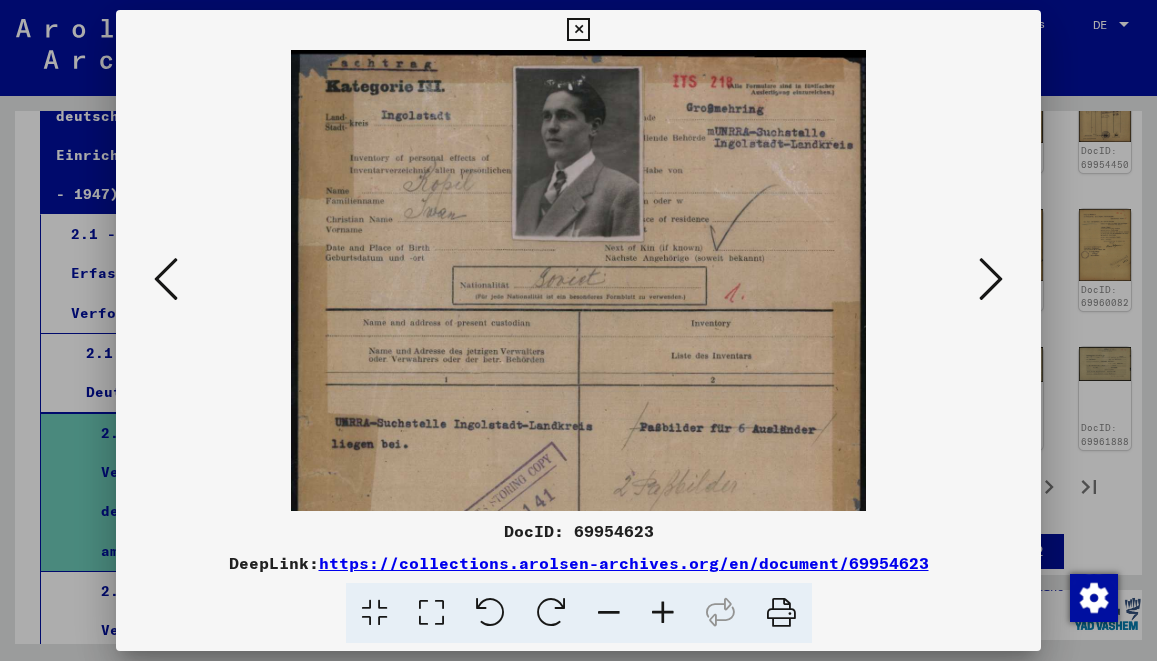 click at bounding box center (663, 613) 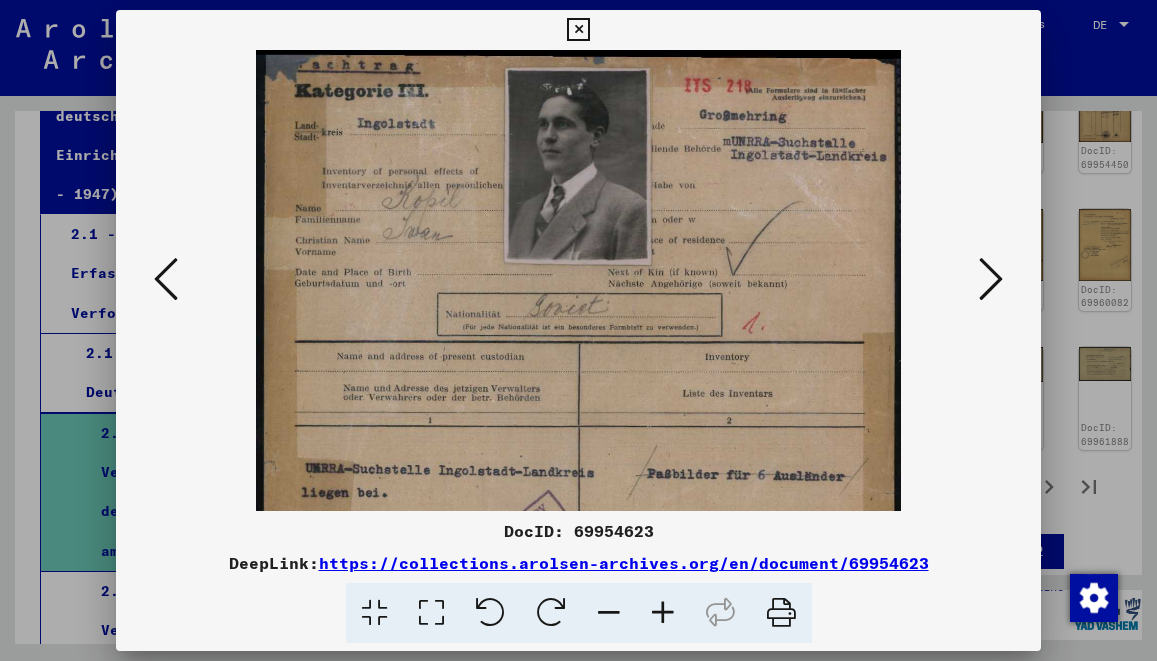 click at bounding box center (578, 330) 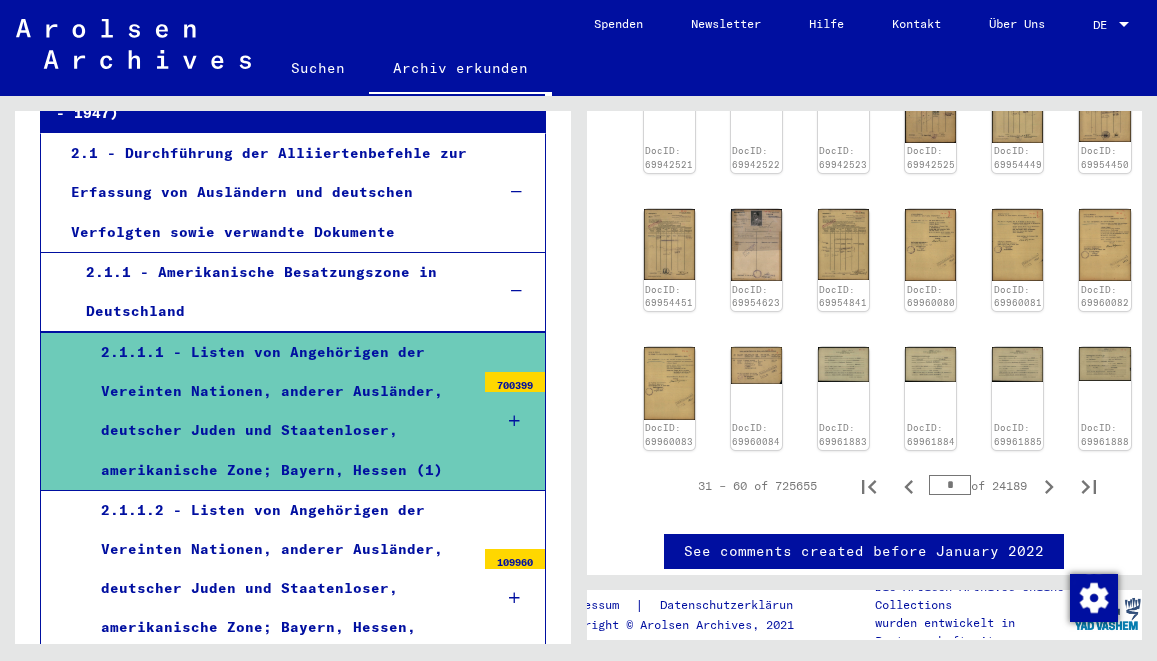 scroll, scrollTop: 540, scrollLeft: 0, axis: vertical 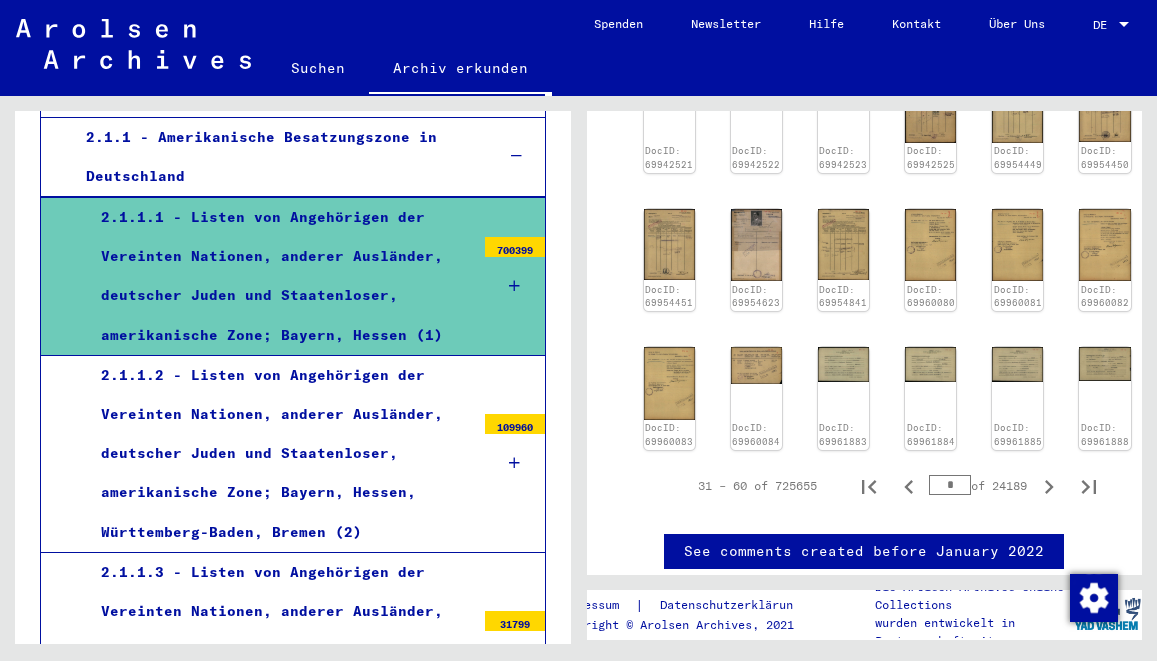 click on "2.1.1.1 - Listen von Angehörigen der Vereinten Nationen, anderer Ausländer, deutscher Juden und Staatenloser, amerikanische Zone; Bayern, Hessen (1)" at bounding box center (280, 276) 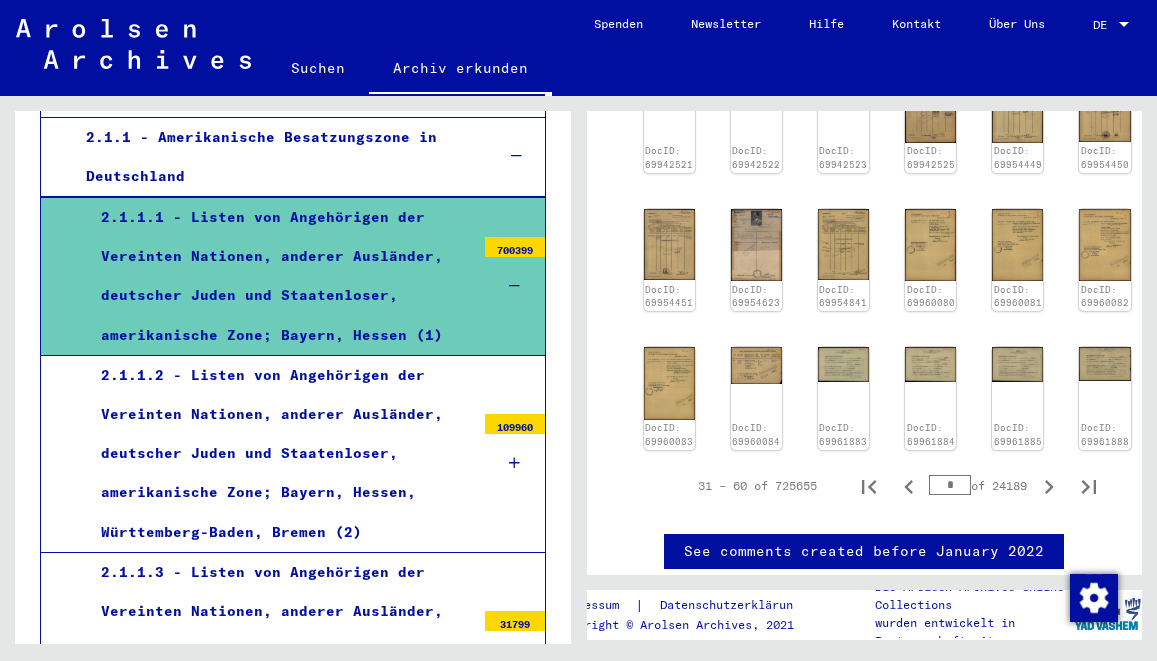 click on "2.1.1.1 - Listen von Angehörigen der Vereinten Nationen, anderer Ausländer, deutscher Juden und Staatenloser, amerikanische Zone; Bayern, Hessen (1)" at bounding box center (280, 276) 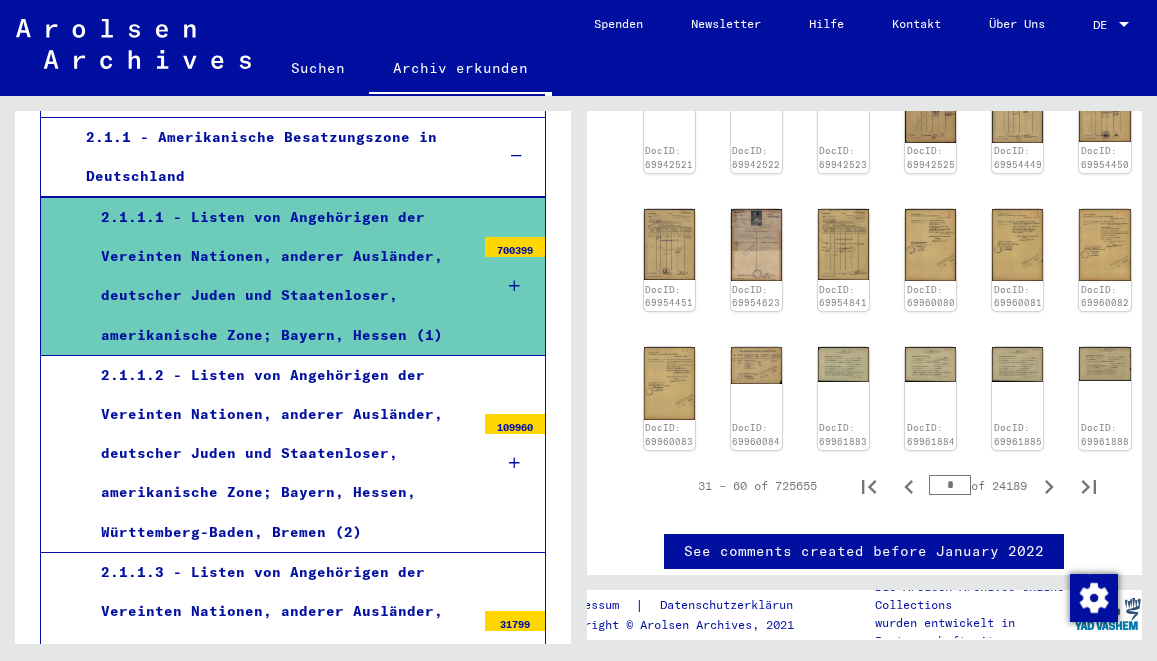 click on "2.1.1.1 - Listen von Angehörigen der Vereinten Nationen, anderer Ausländer, deutscher Juden und Staatenloser, amerikanische Zone; Bayern, Hessen (1)" at bounding box center [280, 276] 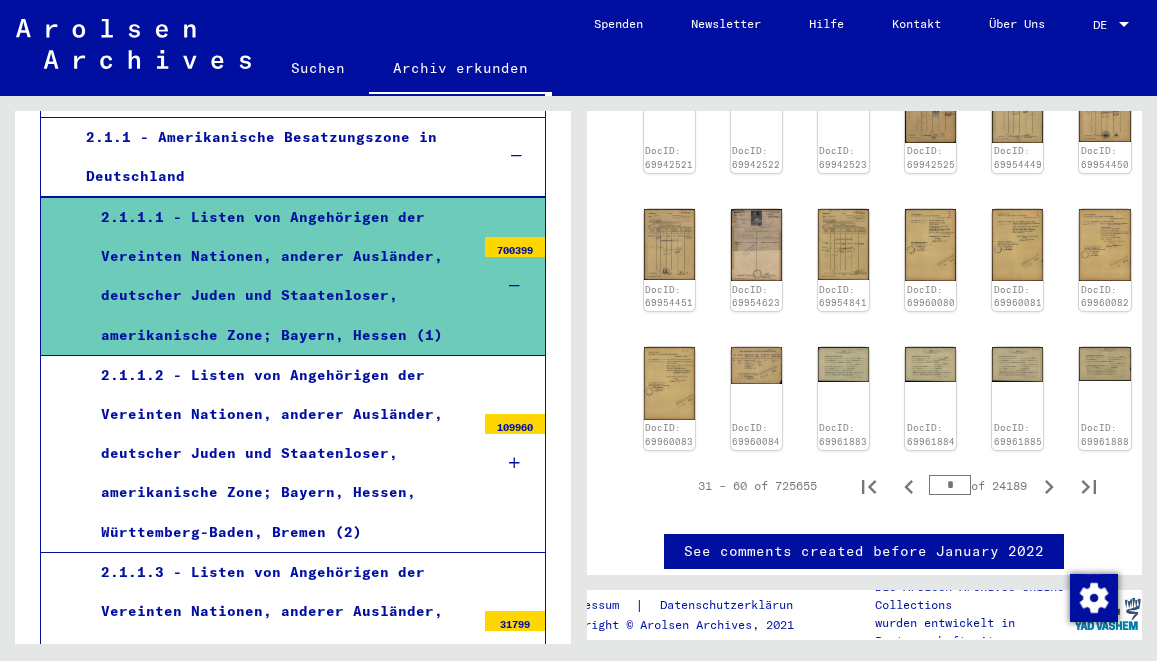 click on "2.1.1.2 - Listen von Angehörigen der Vereinten Nationen, anderer Ausländer, deutscher Juden und Staatenloser, amerikanische Zone; Bayern, Hessen, Württemberg-Baden, Bremen (2)" at bounding box center (280, 454) 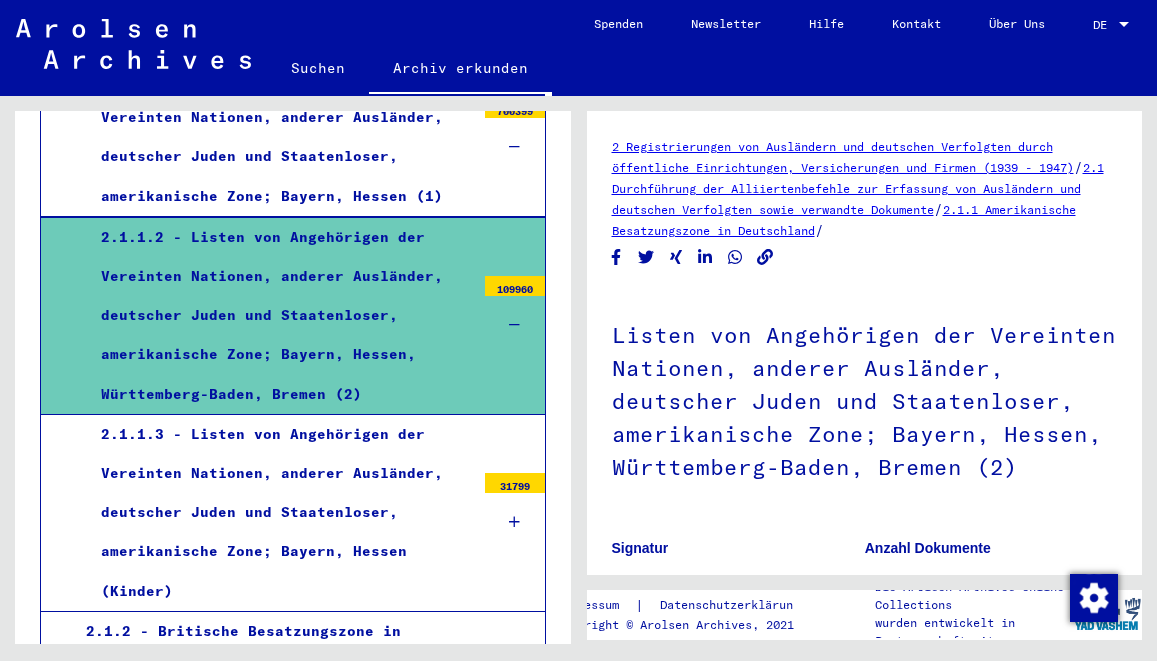 scroll, scrollTop: 756, scrollLeft: 0, axis: vertical 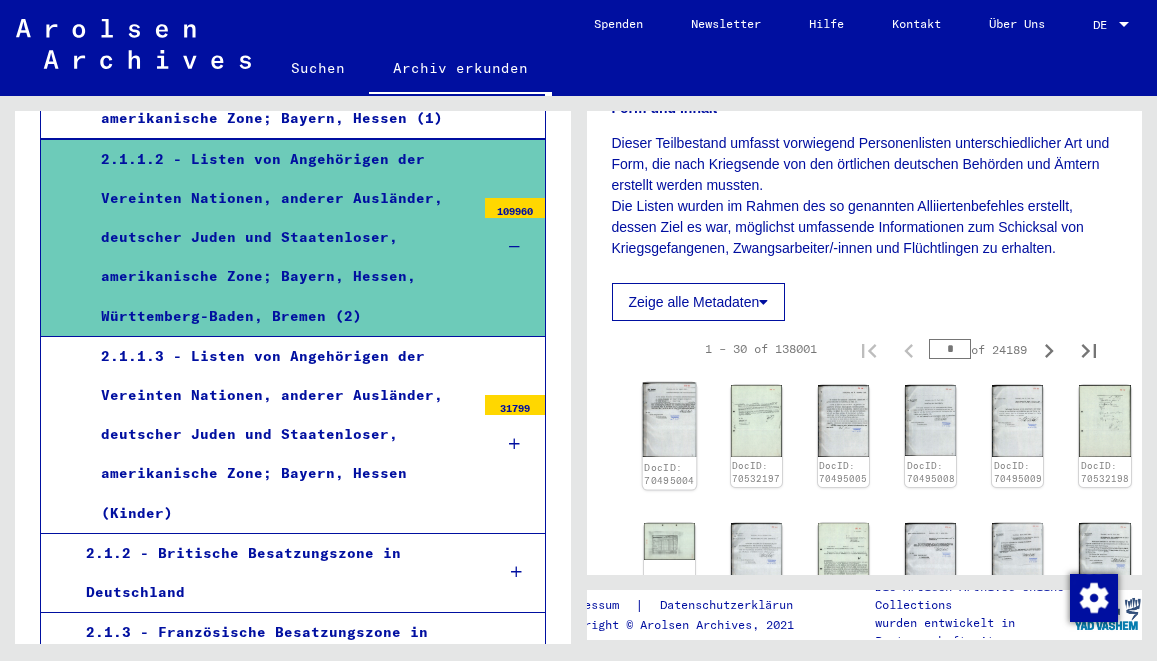 click 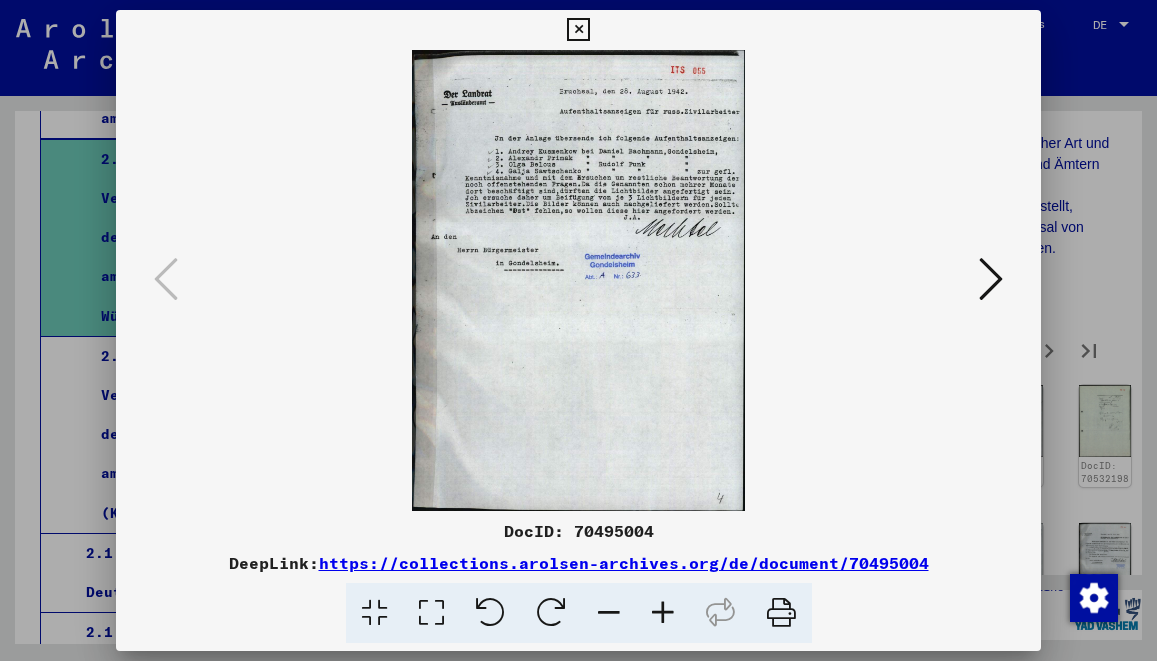 click at bounding box center (663, 613) 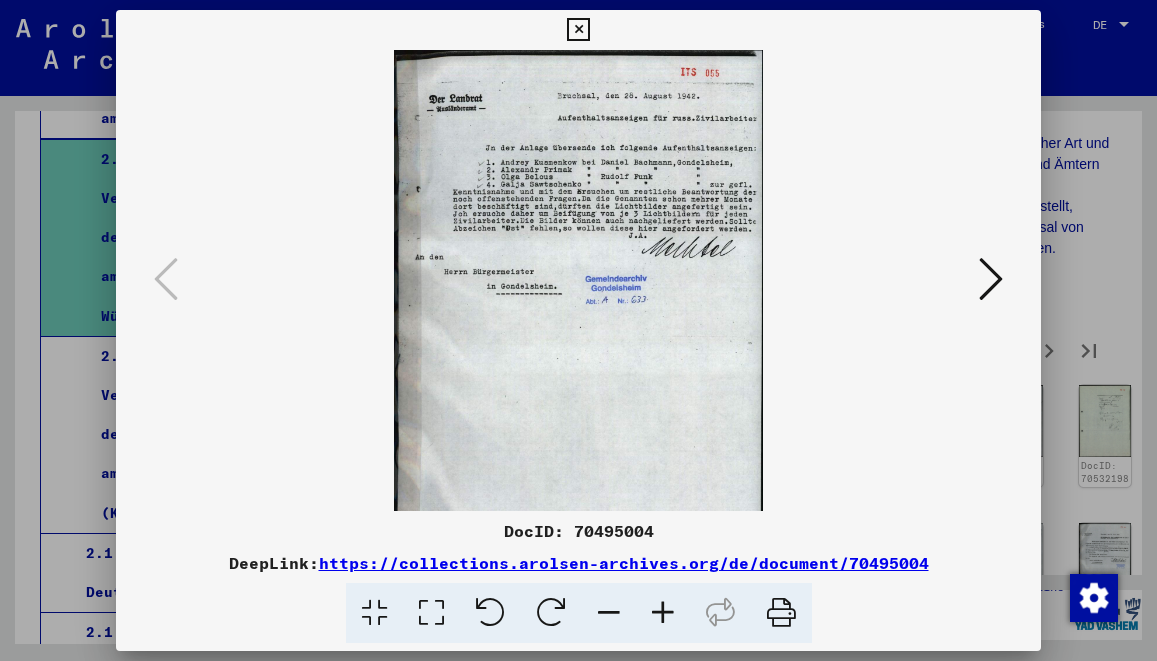 click at bounding box center [663, 613] 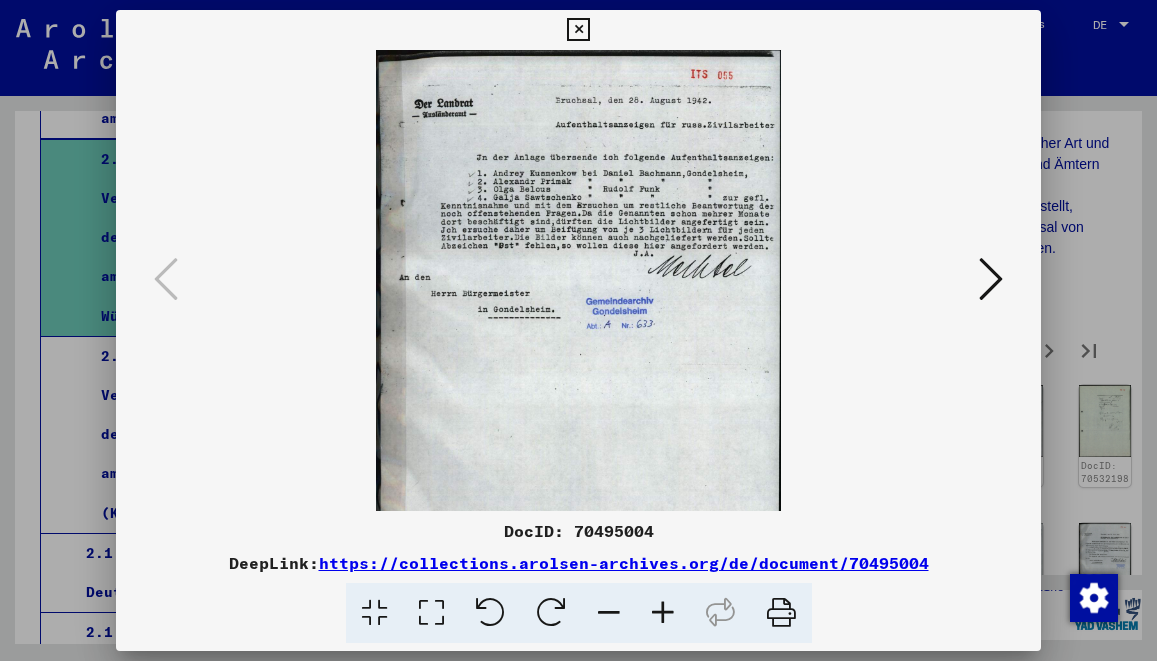 click at bounding box center (663, 613) 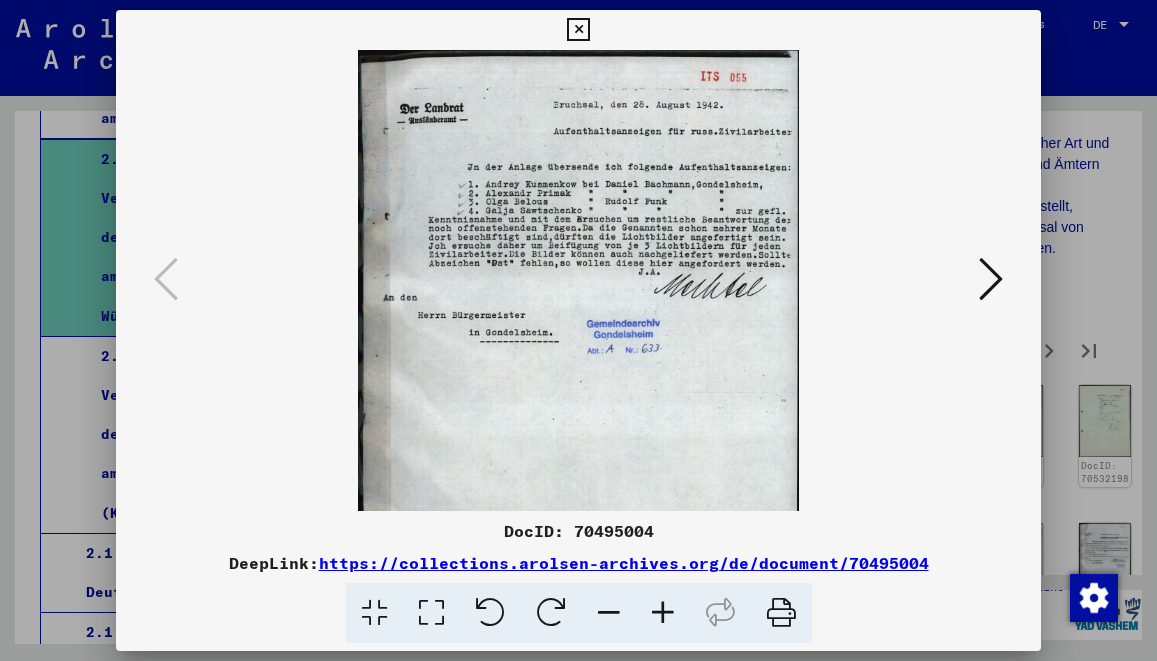 click at bounding box center [663, 613] 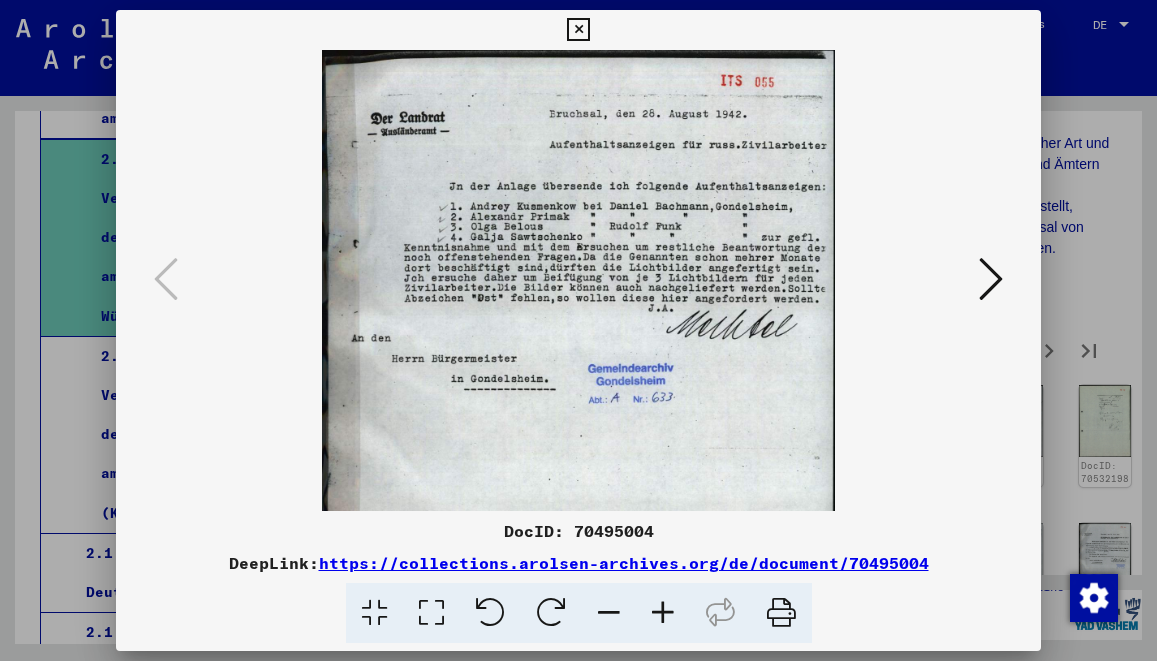 click at bounding box center (663, 613) 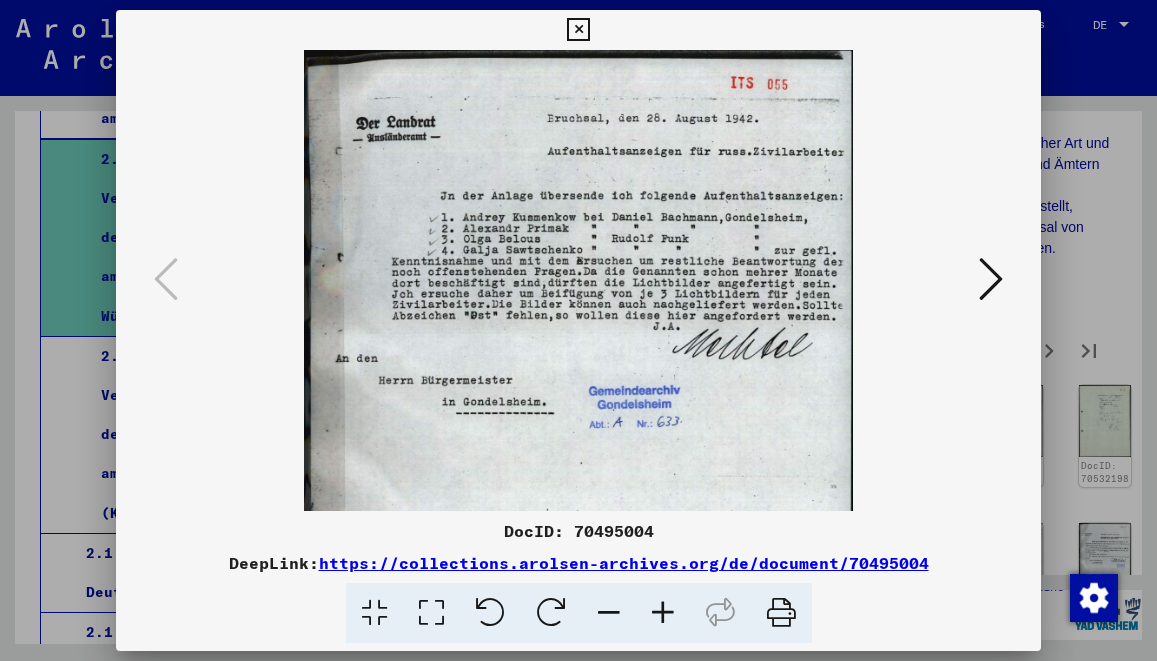click at bounding box center (663, 613) 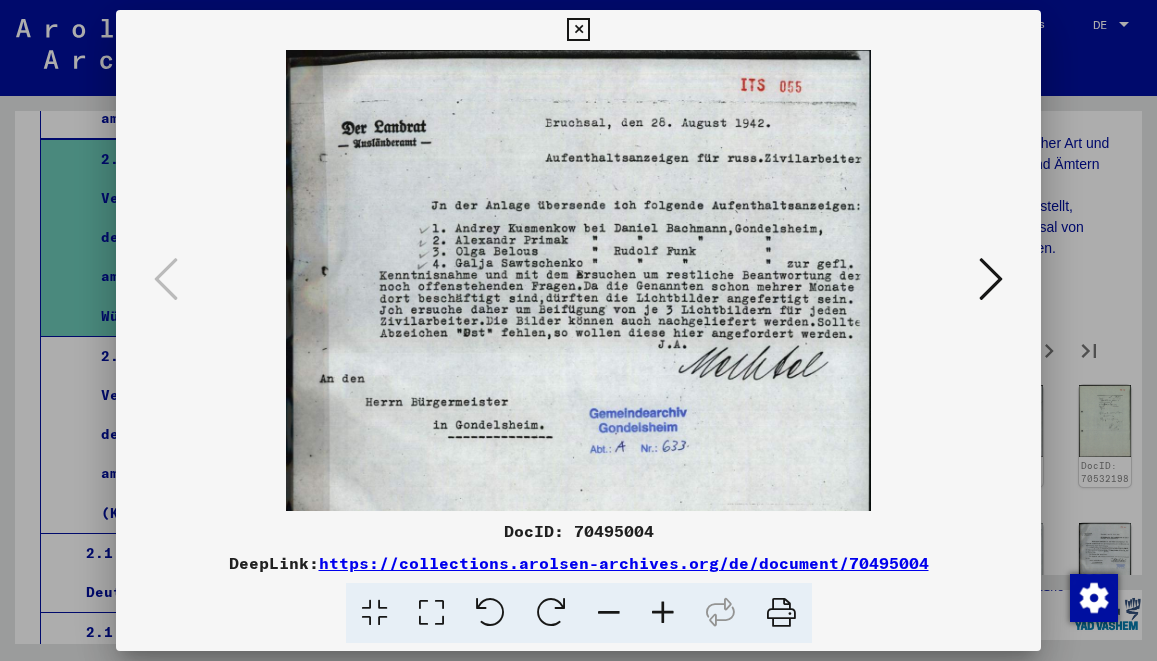 click at bounding box center [663, 613] 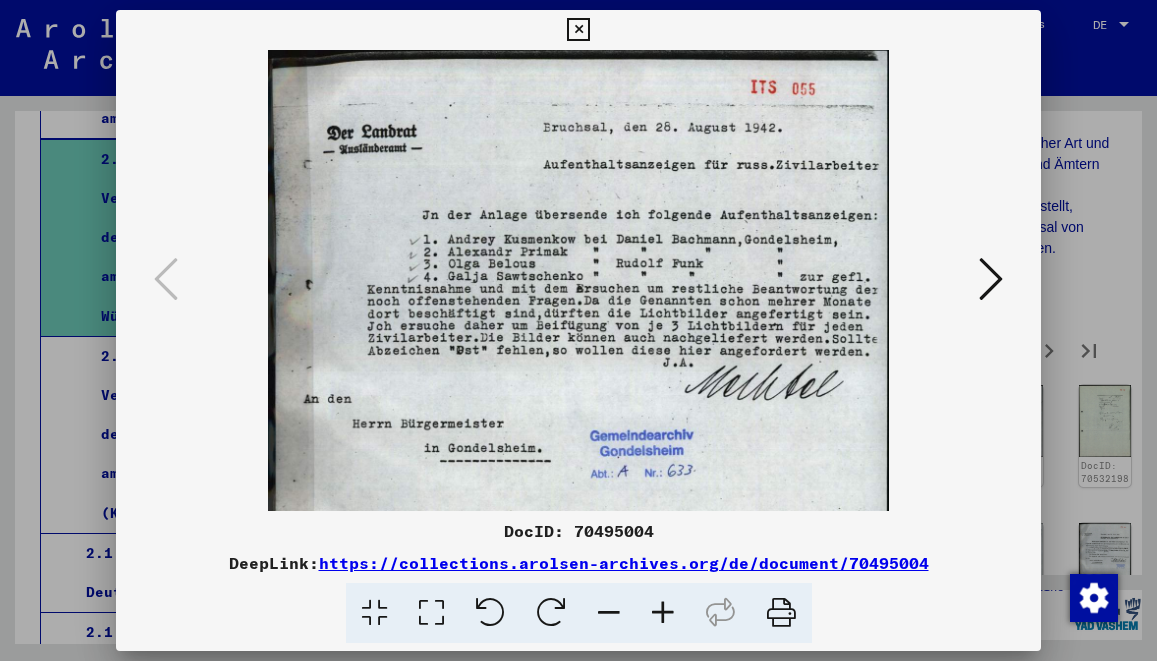 click at bounding box center (578, 330) 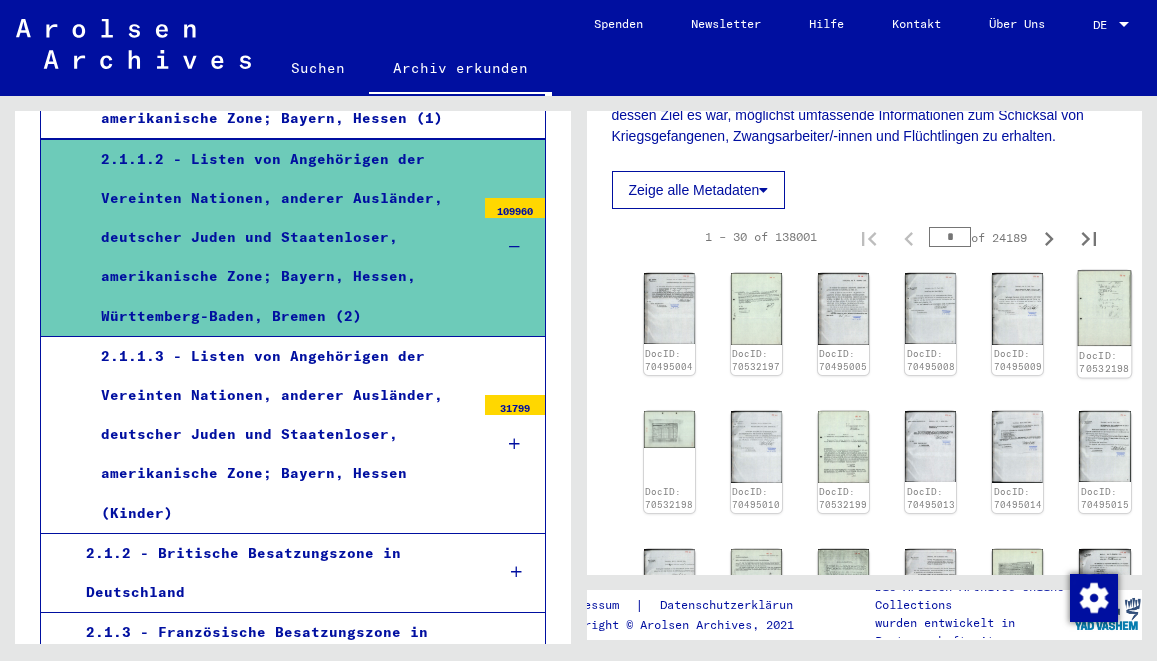 scroll, scrollTop: 1080, scrollLeft: 0, axis: vertical 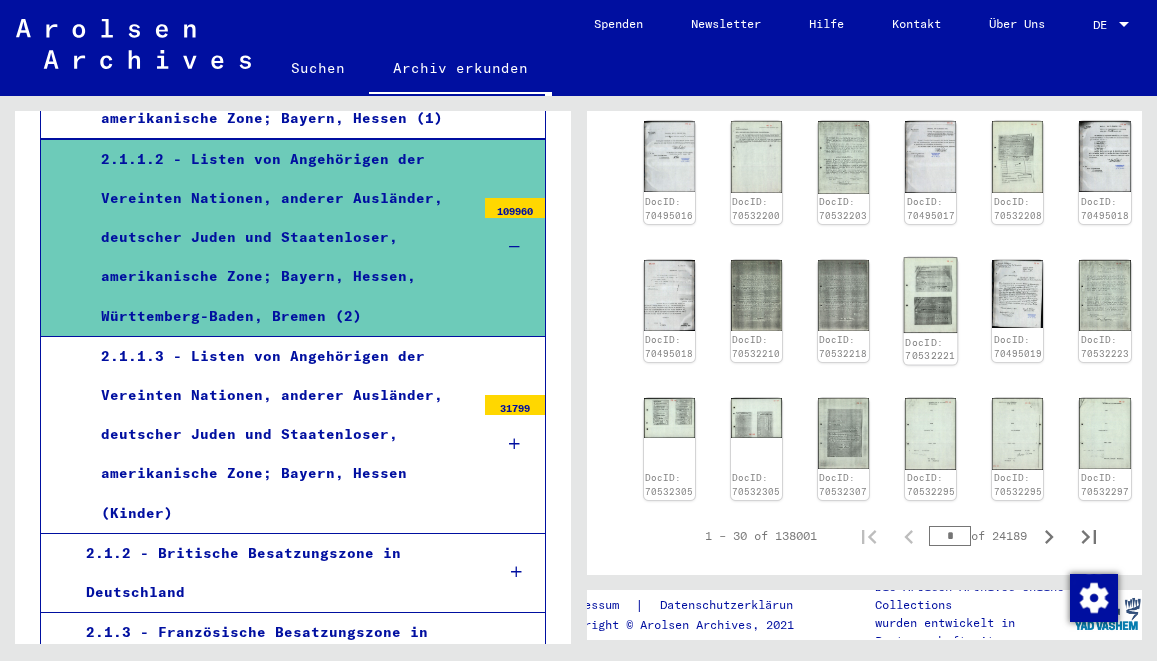 click 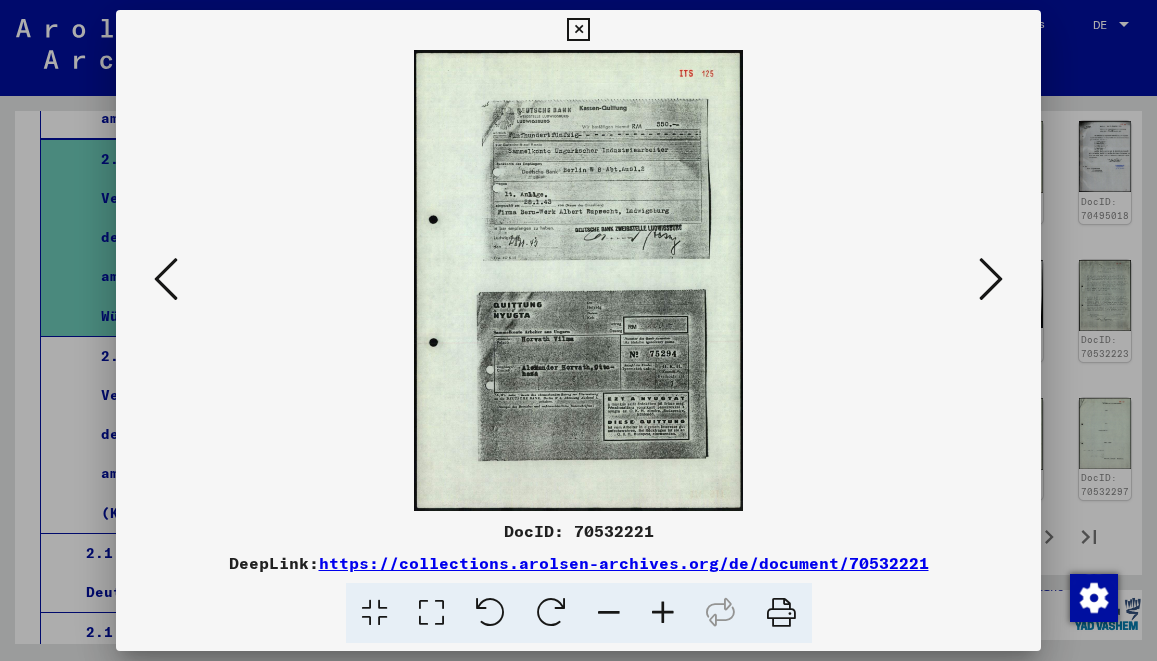 click at bounding box center (663, 613) 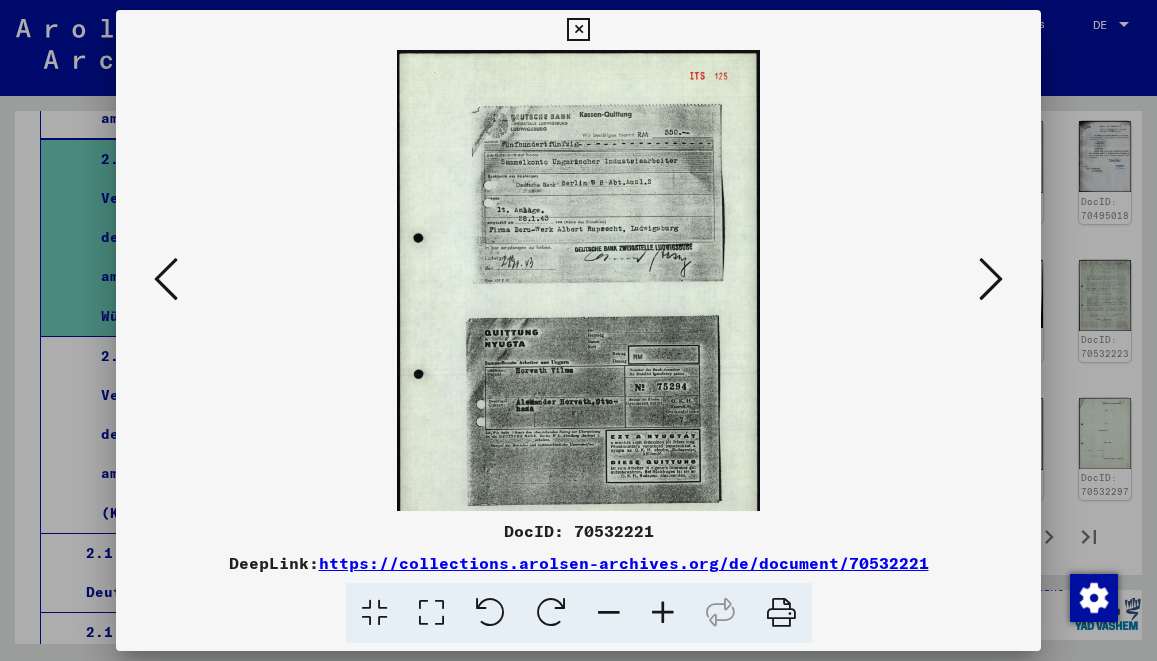 click at bounding box center [663, 613] 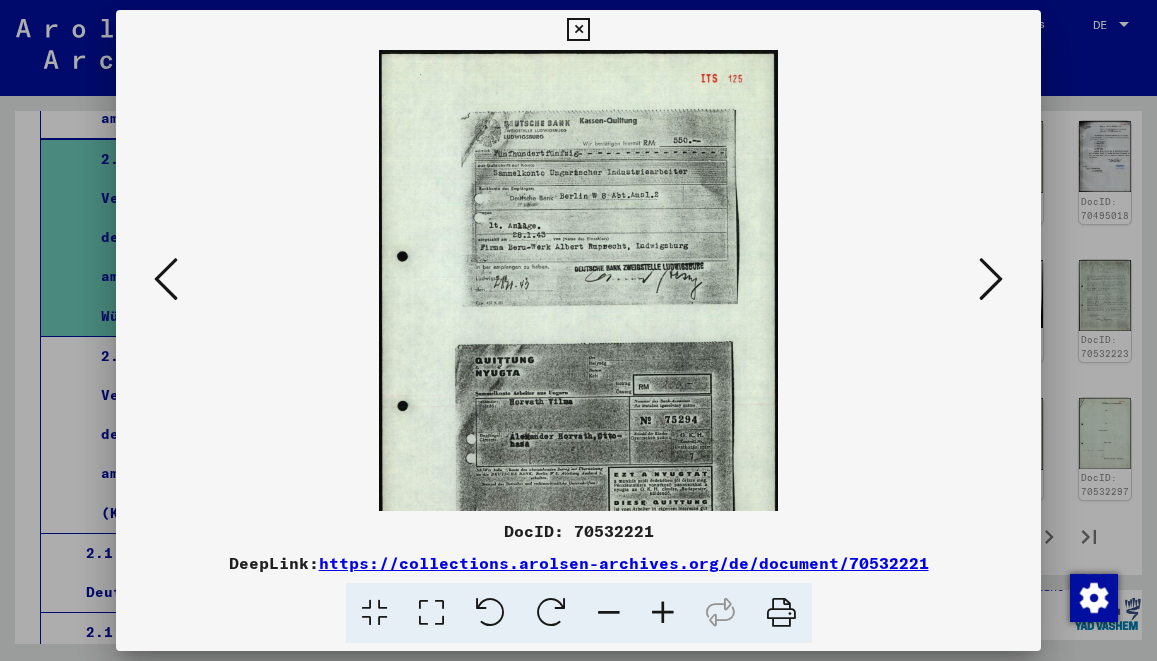 click at bounding box center (663, 613) 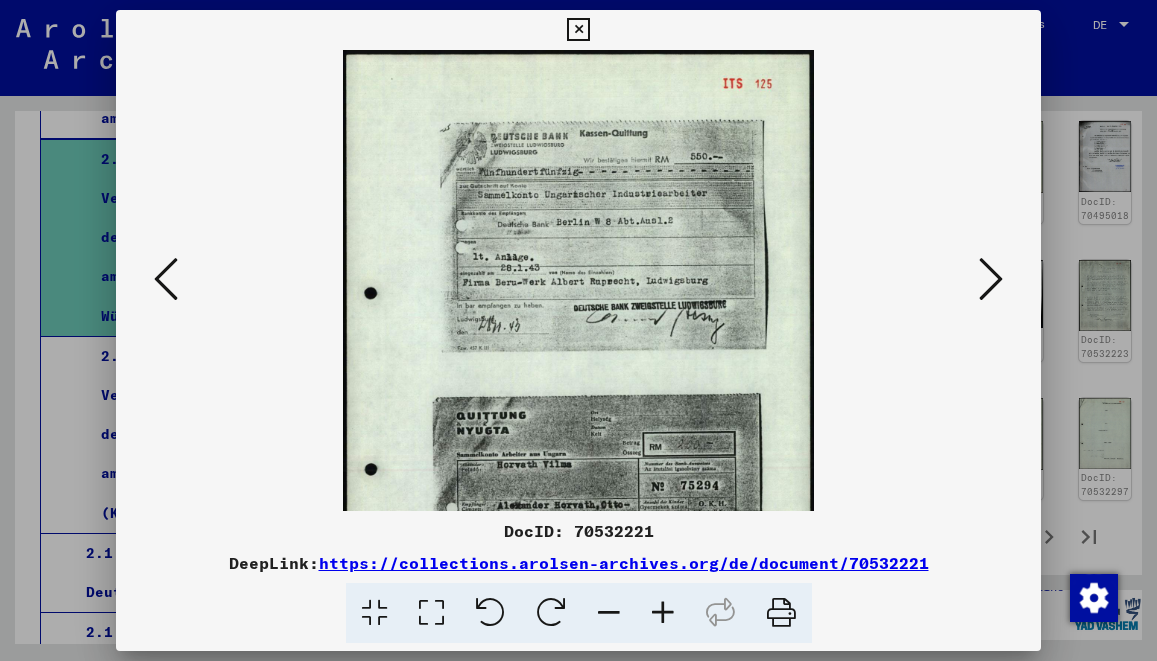 click at bounding box center [663, 613] 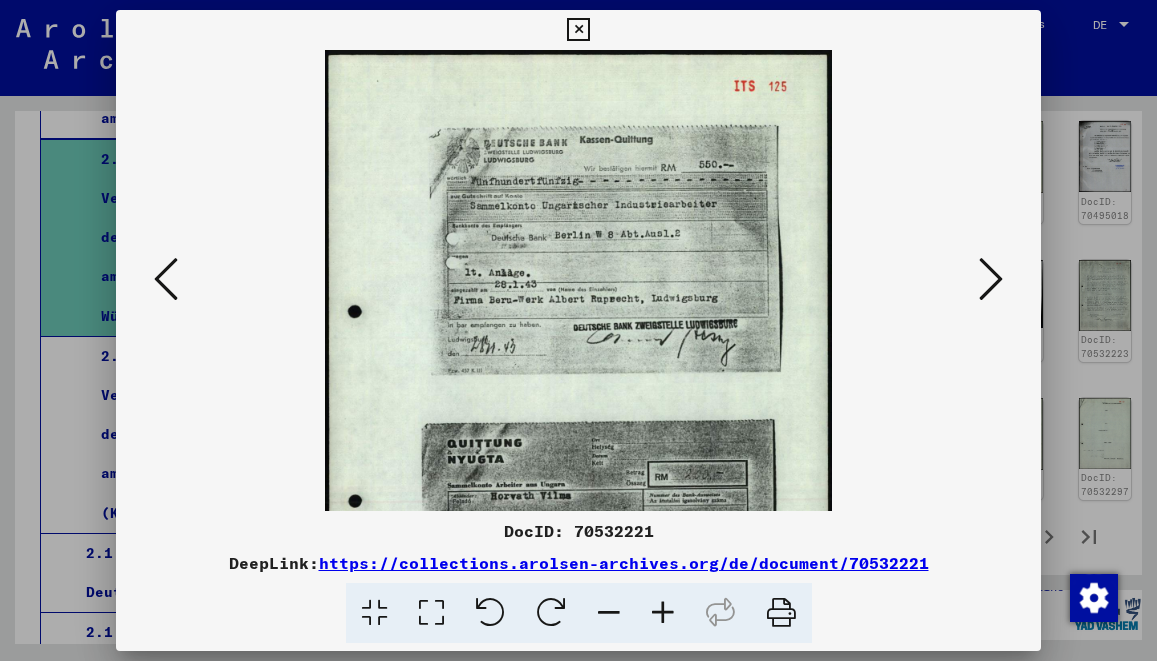 click at bounding box center [578, 330] 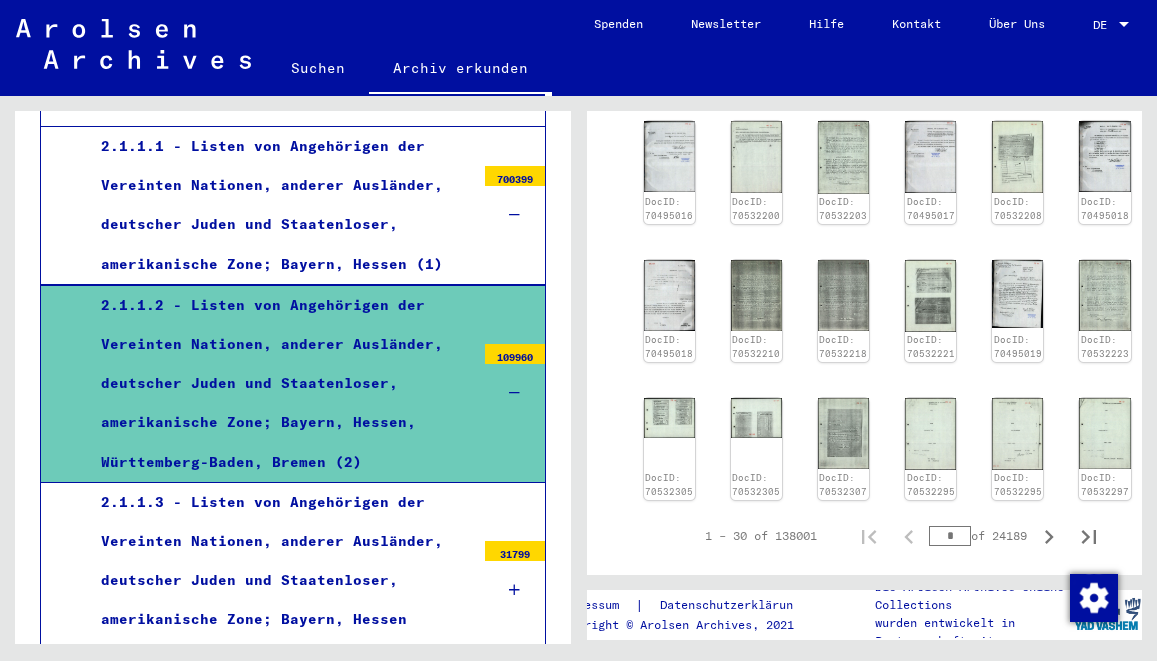 scroll, scrollTop: 540, scrollLeft: 0, axis: vertical 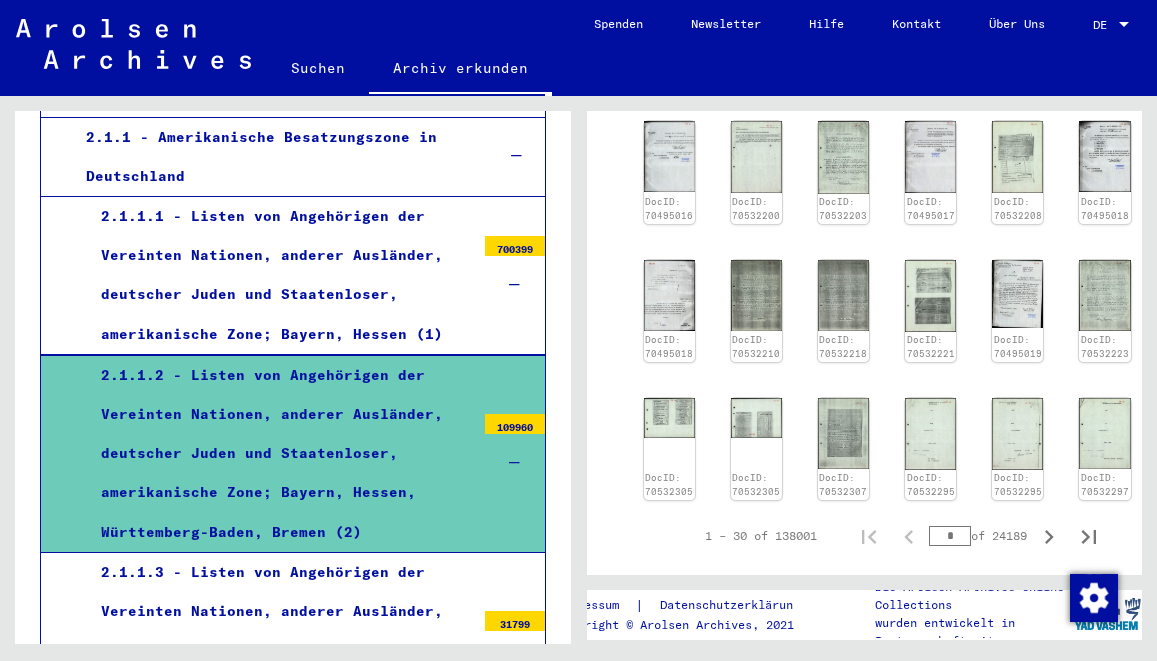 click on "2.1.1.1 - Listen von Angehörigen der Vereinten Nationen, anderer Ausländer, deutscher Juden und Staatenloser, amerikanische Zone; Bayern, Hessen (1)" at bounding box center (280, 275) 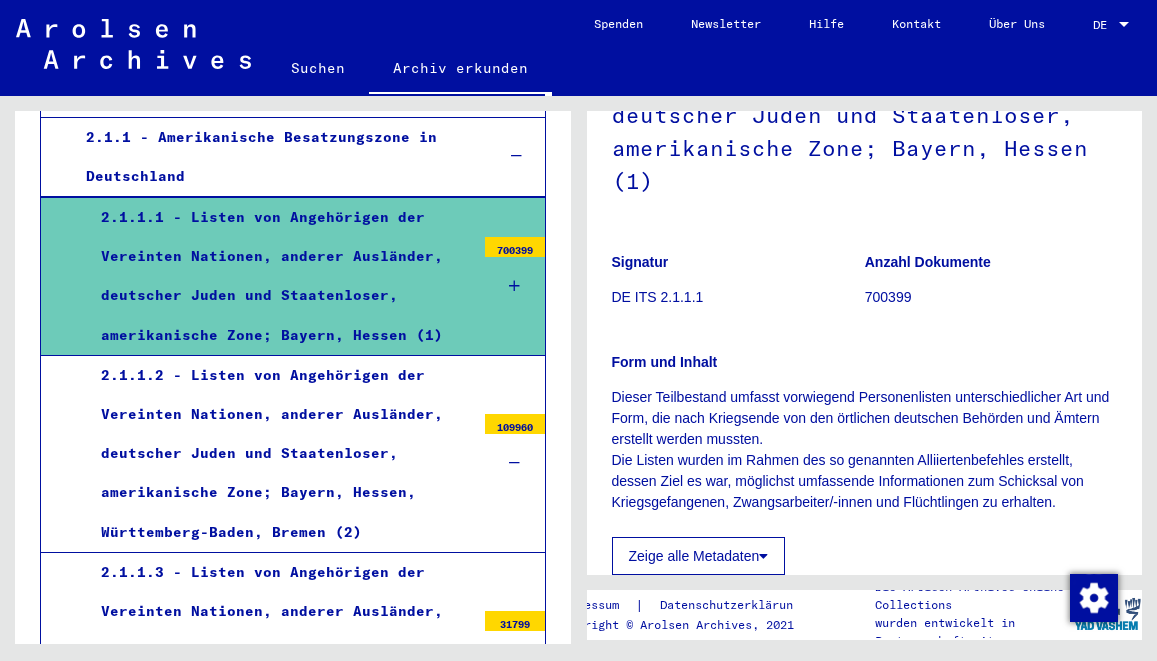 scroll, scrollTop: 432, scrollLeft: 0, axis: vertical 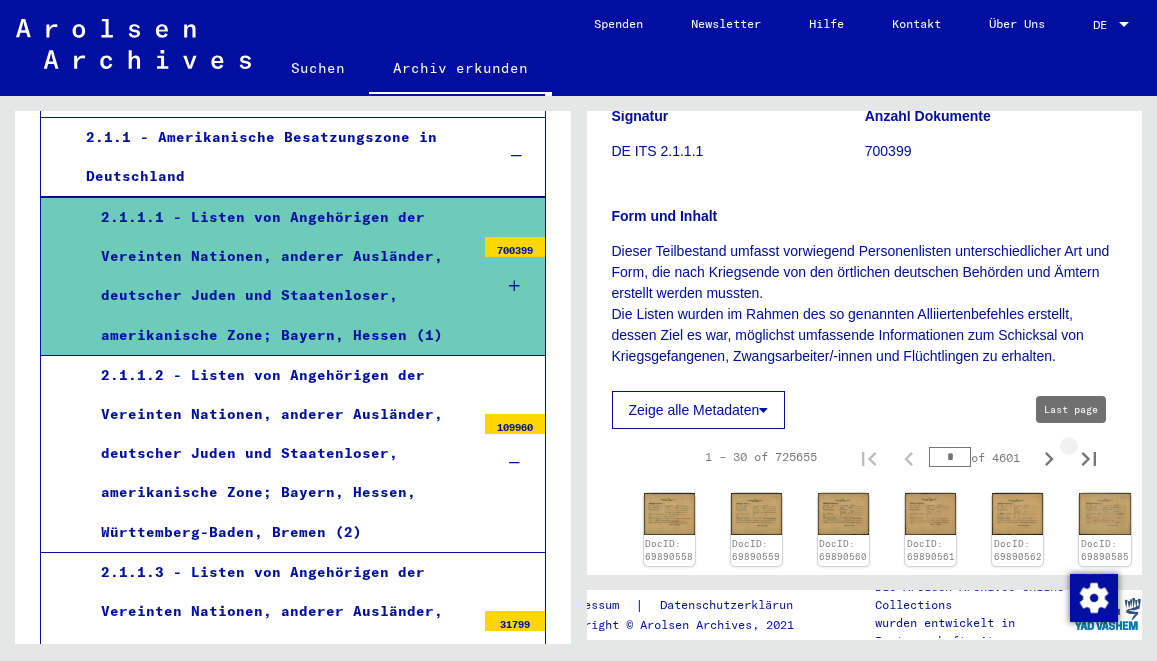 click 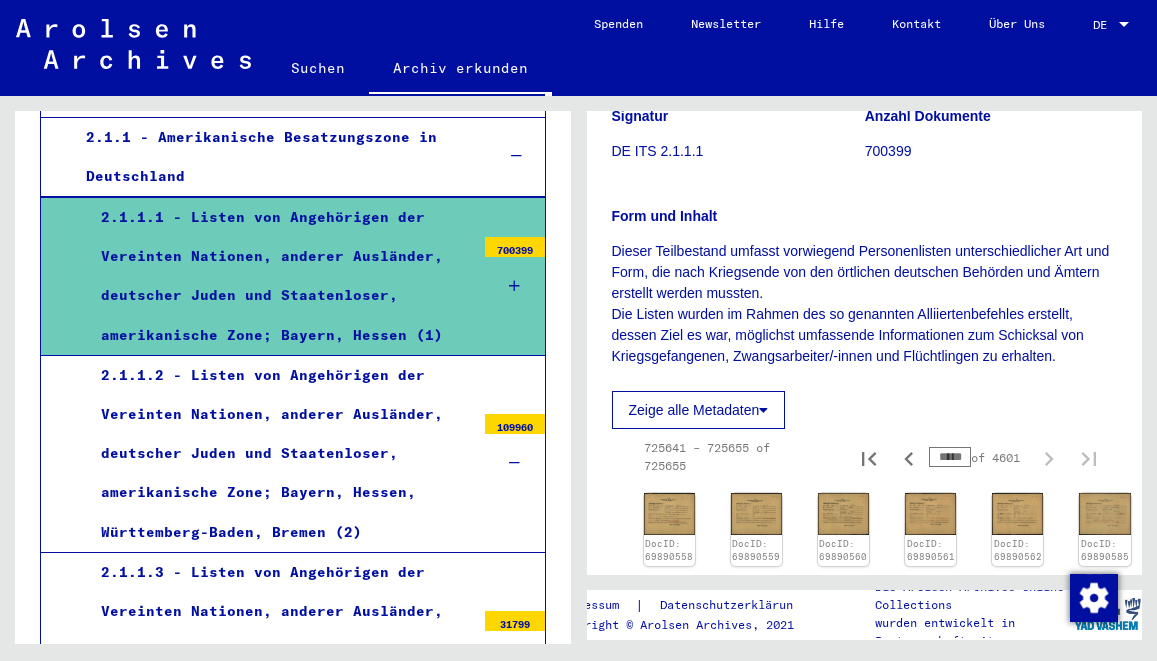 scroll, scrollTop: 756, scrollLeft: 0, axis: vertical 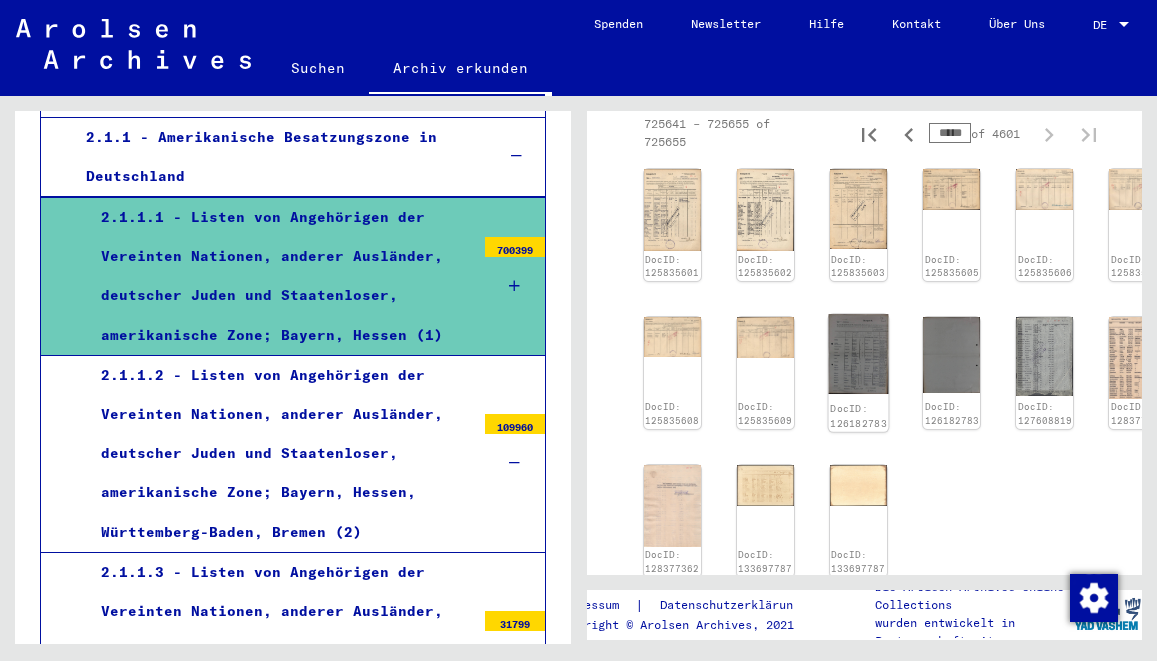 click 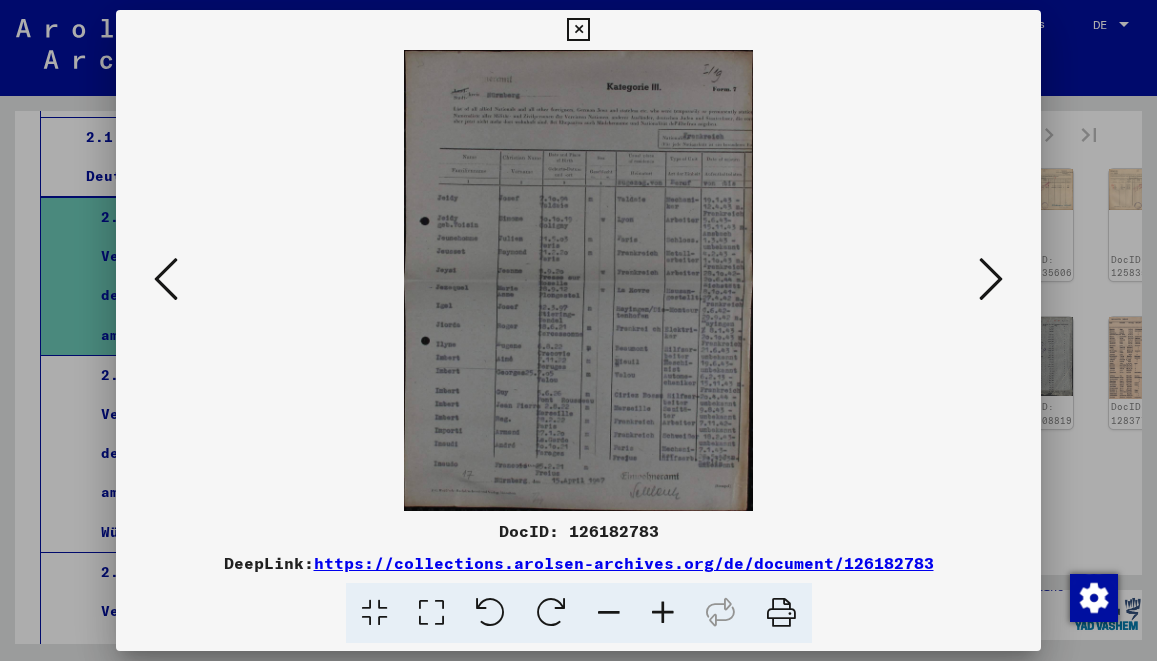 click at bounding box center (663, 613) 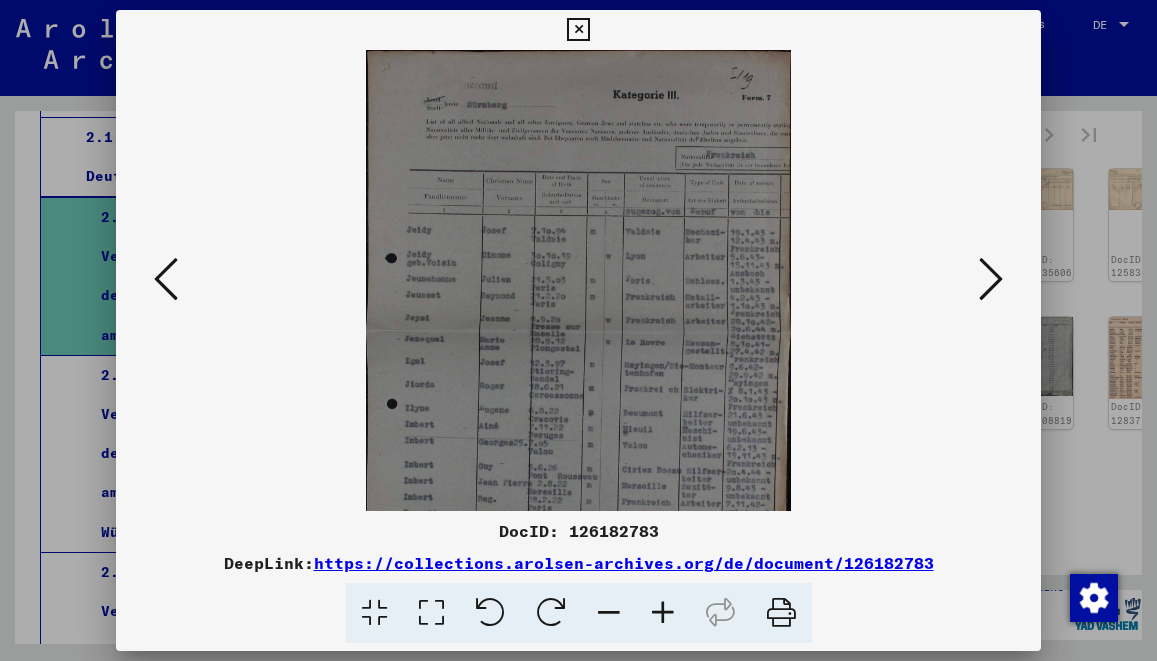click at bounding box center [663, 613] 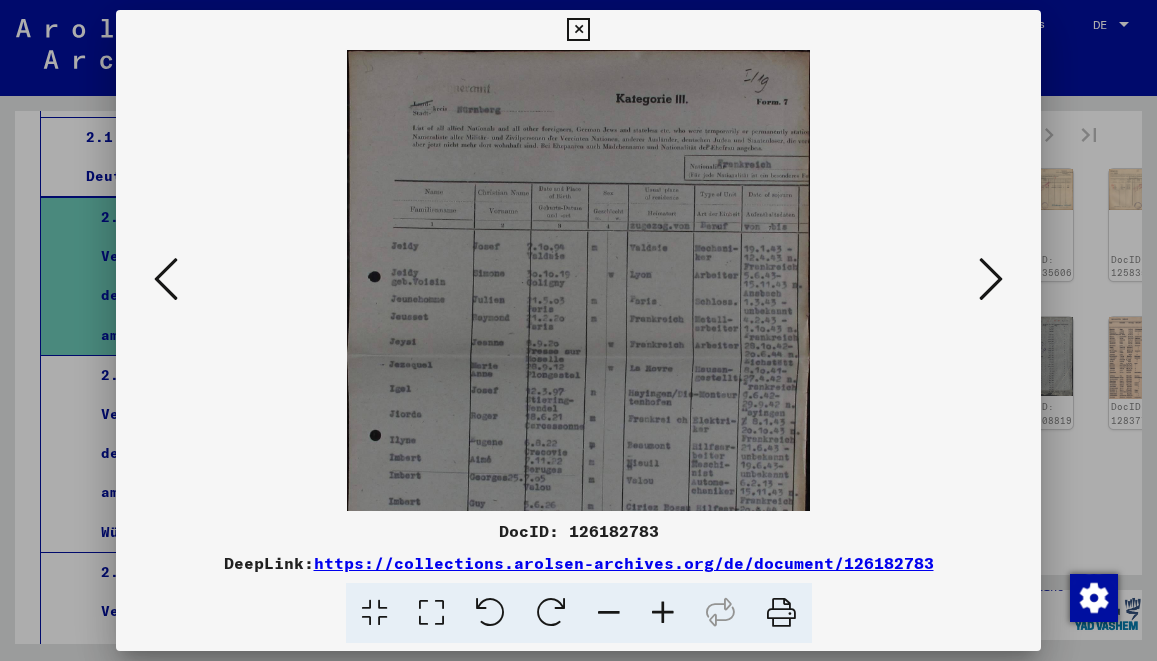 click at bounding box center [663, 613] 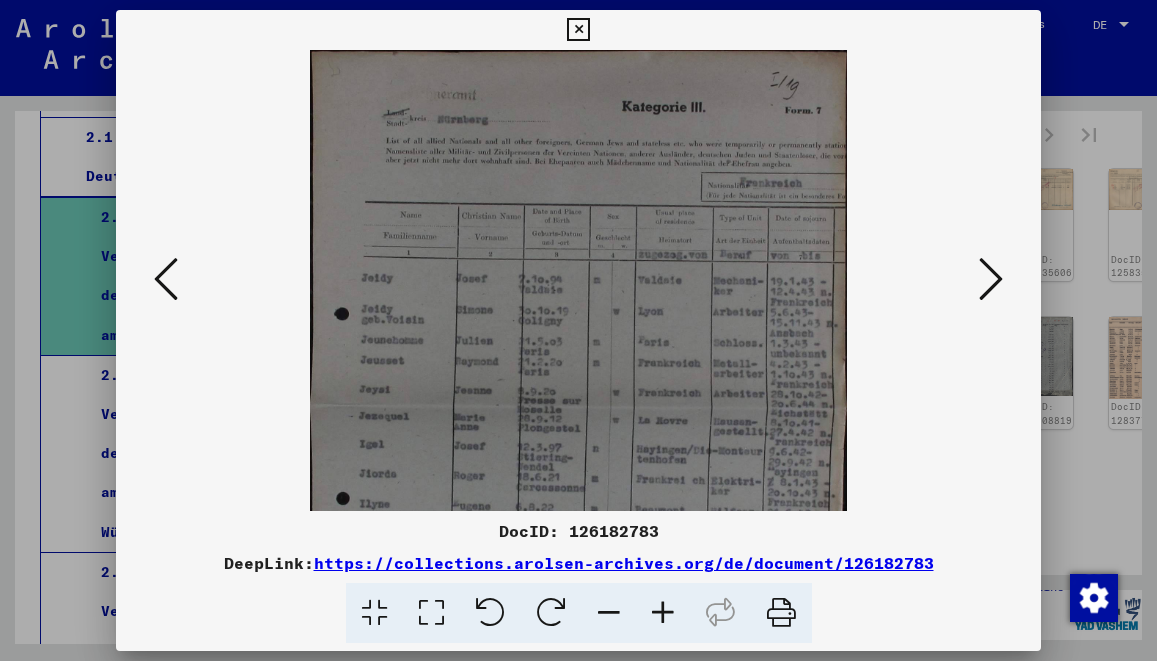 click at bounding box center (663, 613) 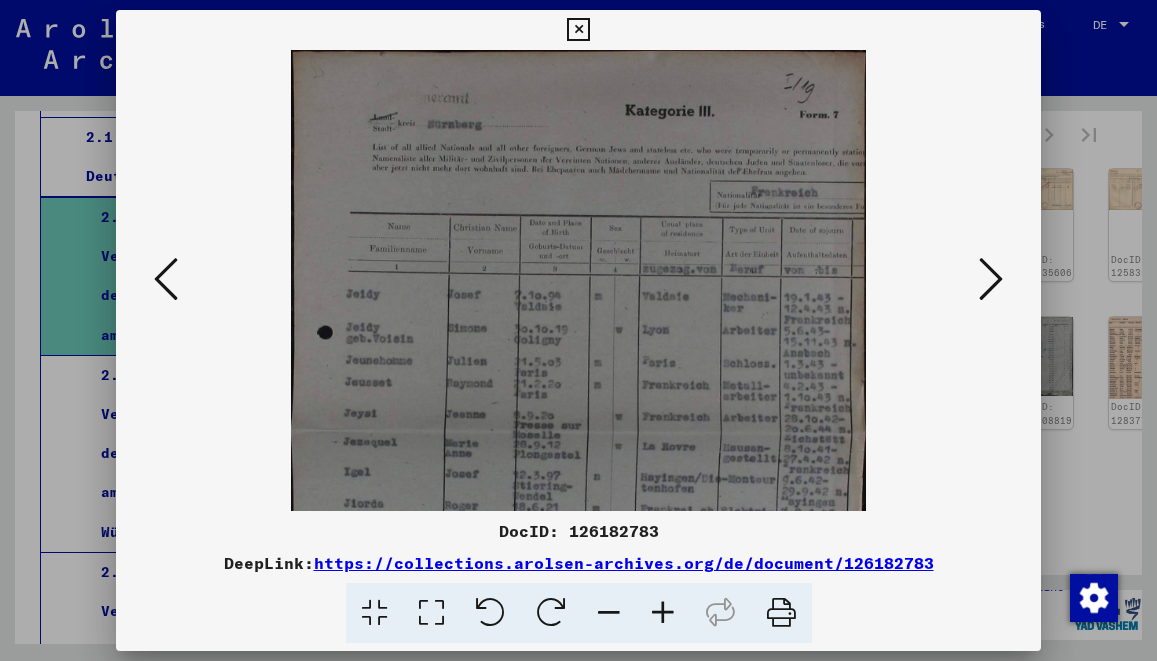 click at bounding box center (663, 613) 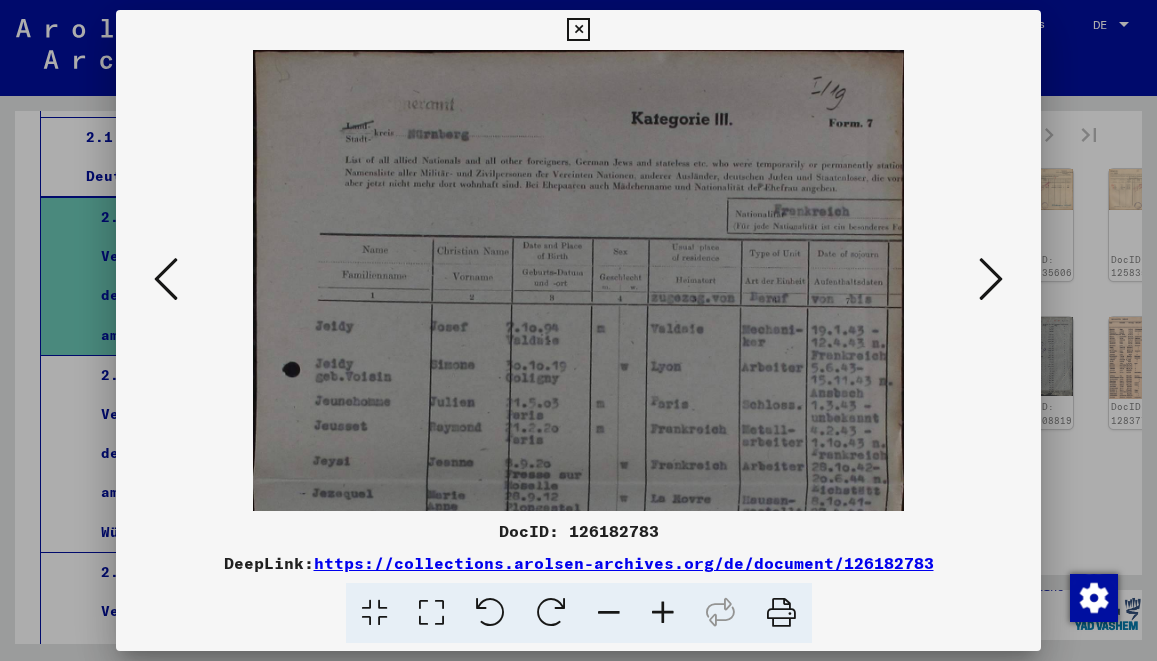 click at bounding box center (578, 330) 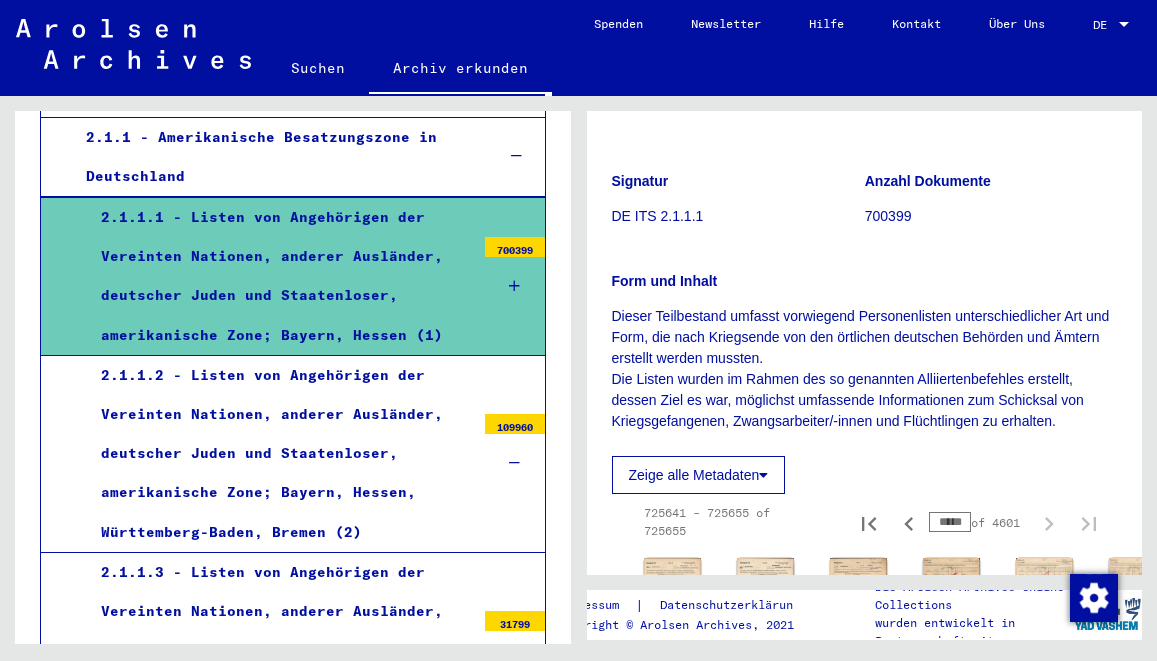 scroll, scrollTop: 540, scrollLeft: 0, axis: vertical 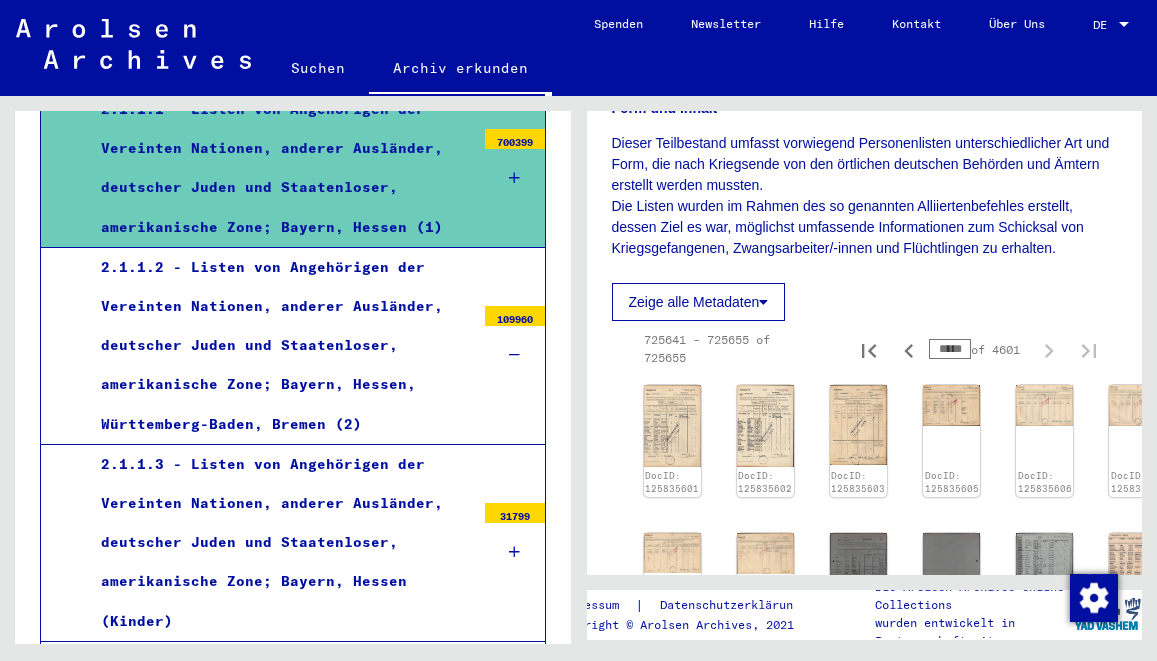 click at bounding box center [514, 178] 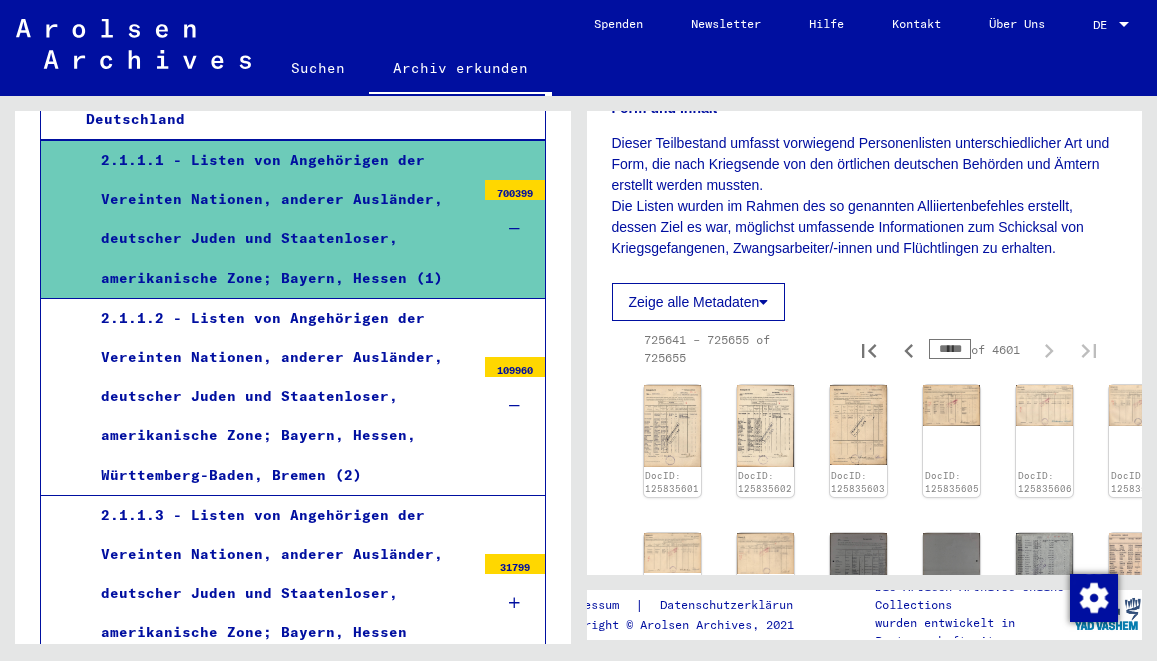 scroll, scrollTop: 432, scrollLeft: 0, axis: vertical 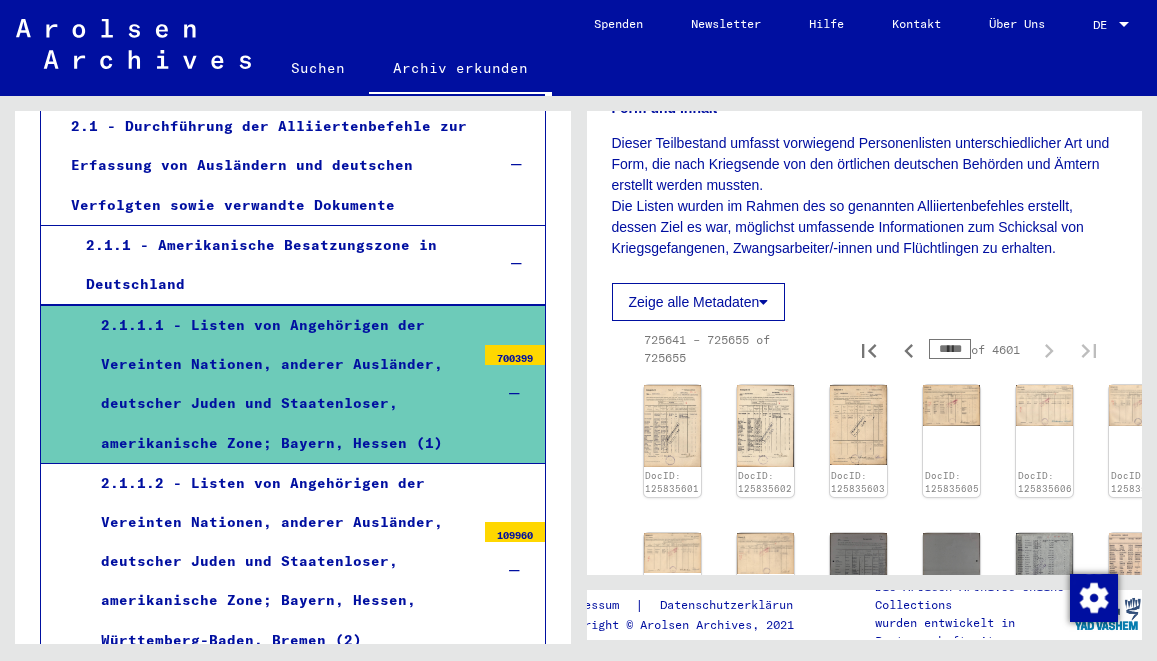 click on "2.1.1.1 - Listen von Angehörigen der Vereinten Nationen, anderer Ausländer, deutscher Juden und Staatenloser, amerikanische Zone; Bayern, Hessen (1)" at bounding box center [280, 384] 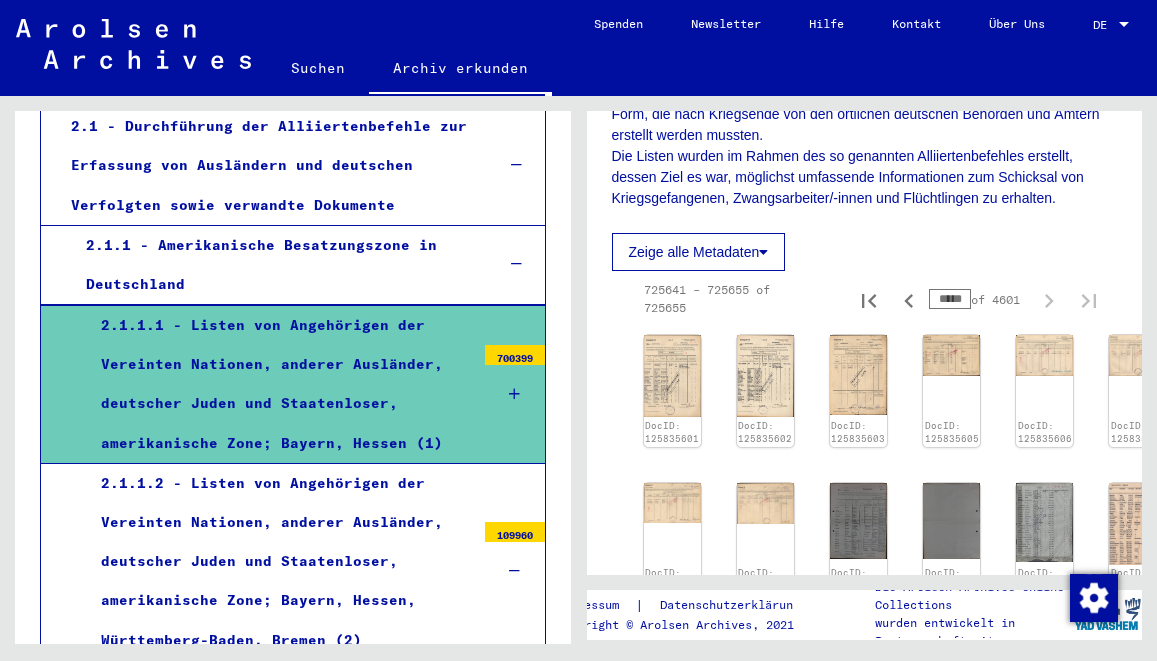 scroll, scrollTop: 648, scrollLeft: 0, axis: vertical 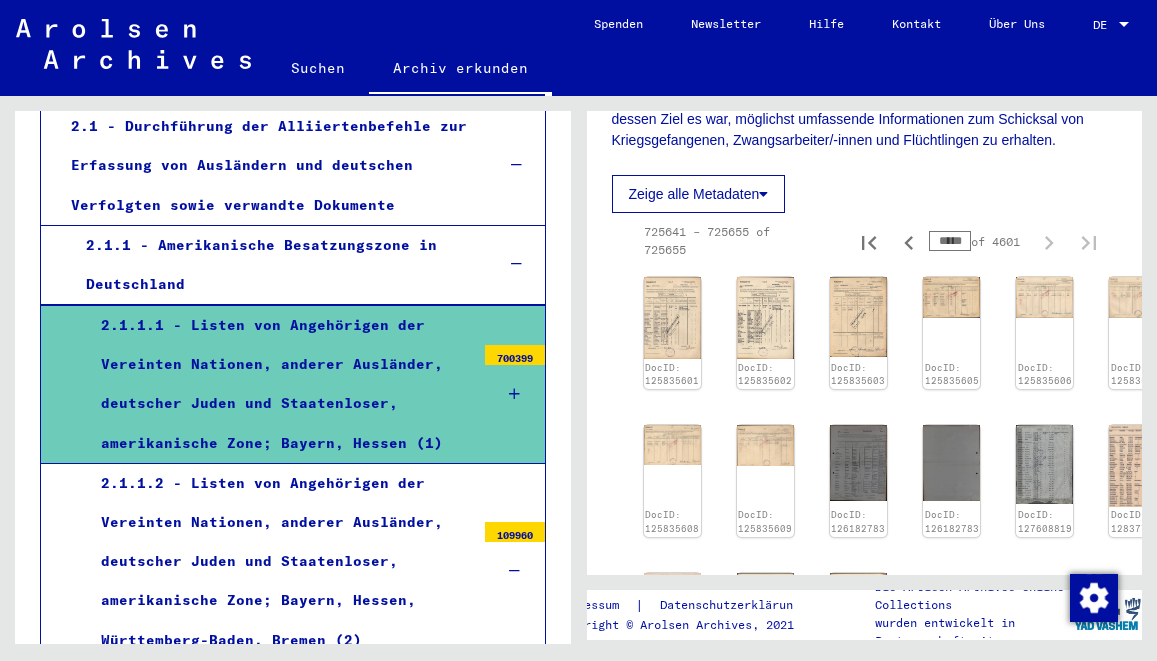 click on "Zeige alle Metadaten" 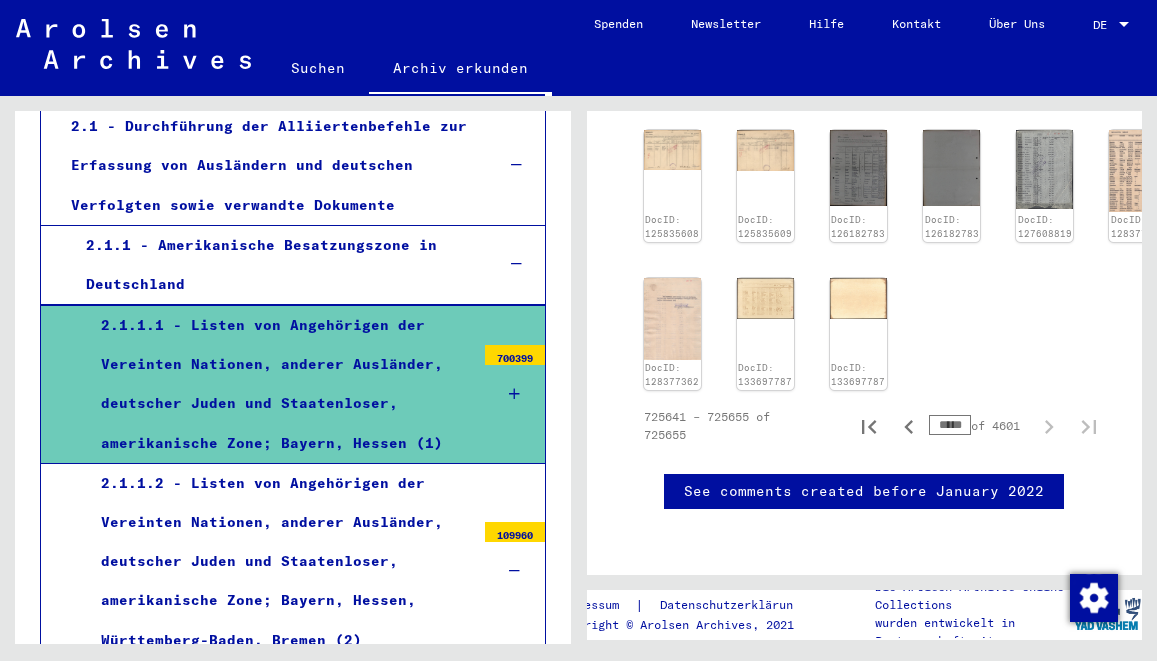 scroll, scrollTop: 2052, scrollLeft: 0, axis: vertical 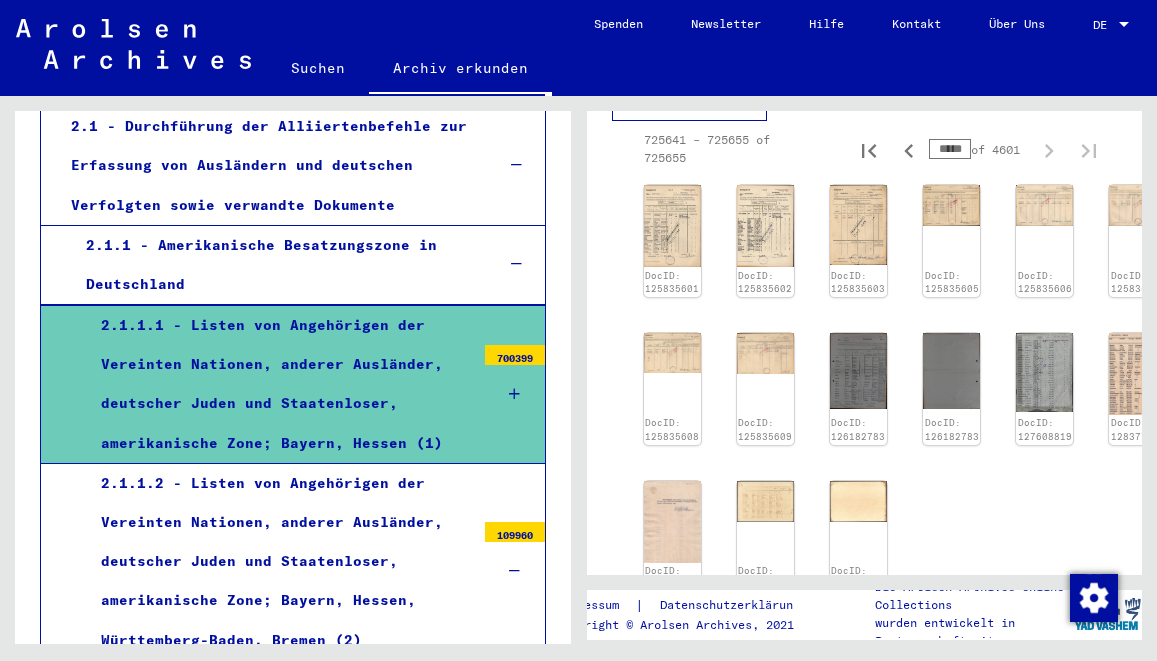 drag, startPoint x: 943, startPoint y: 159, endPoint x: 853, endPoint y: 159, distance: 90 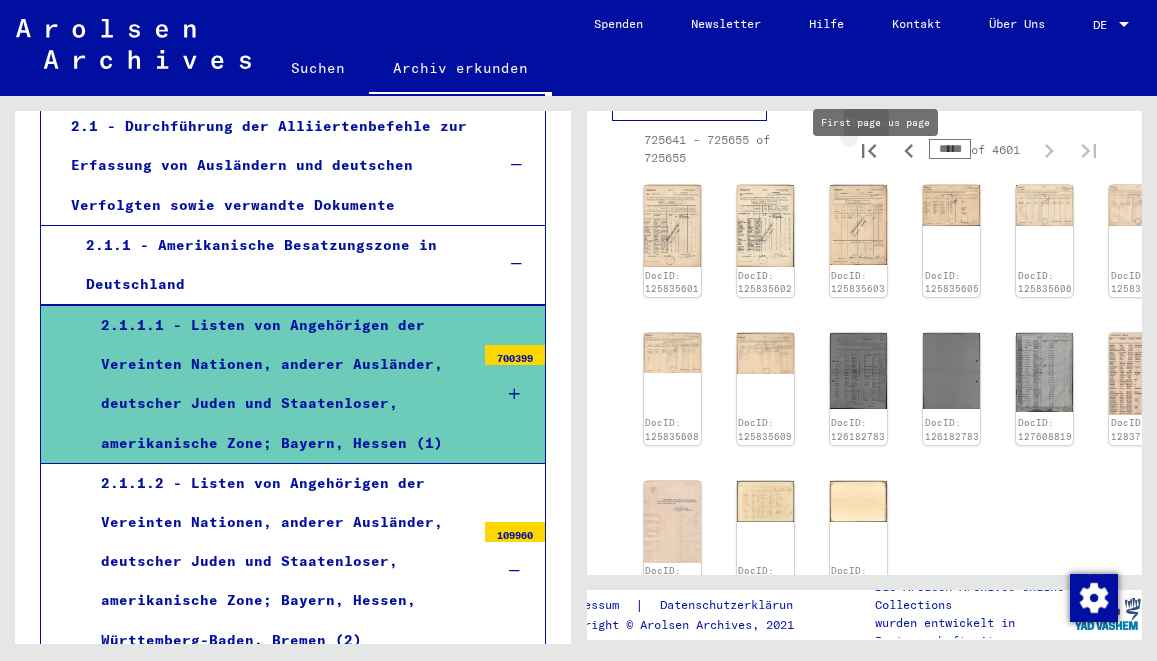 click 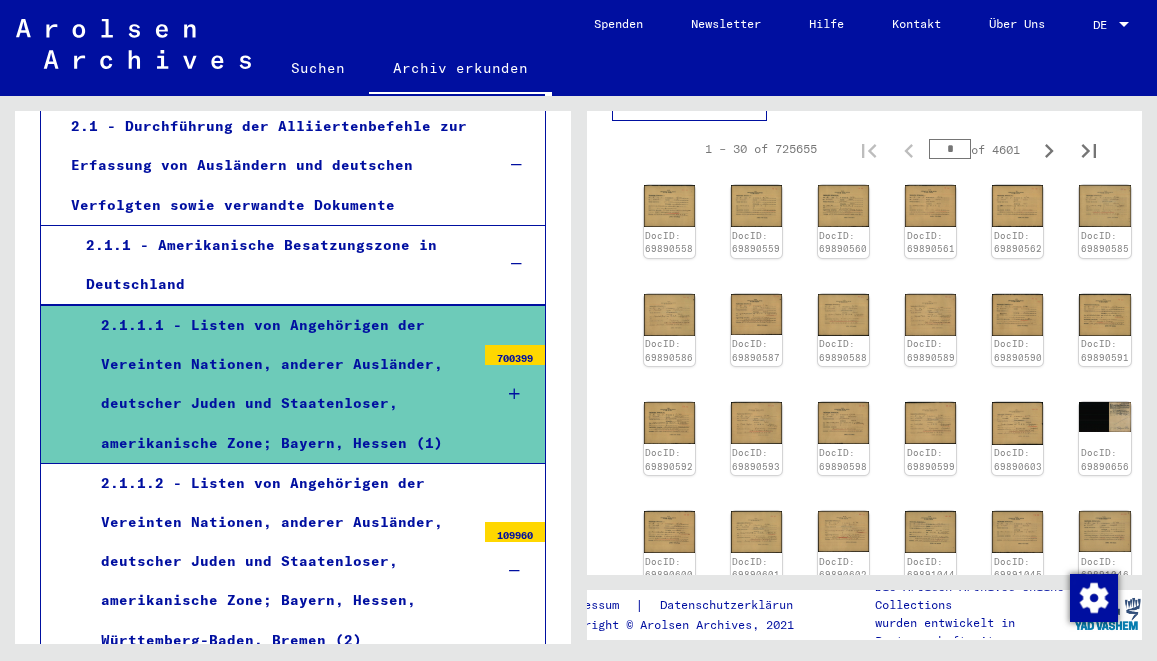 drag, startPoint x: 945, startPoint y: 165, endPoint x: 862, endPoint y: 162, distance: 83.0542 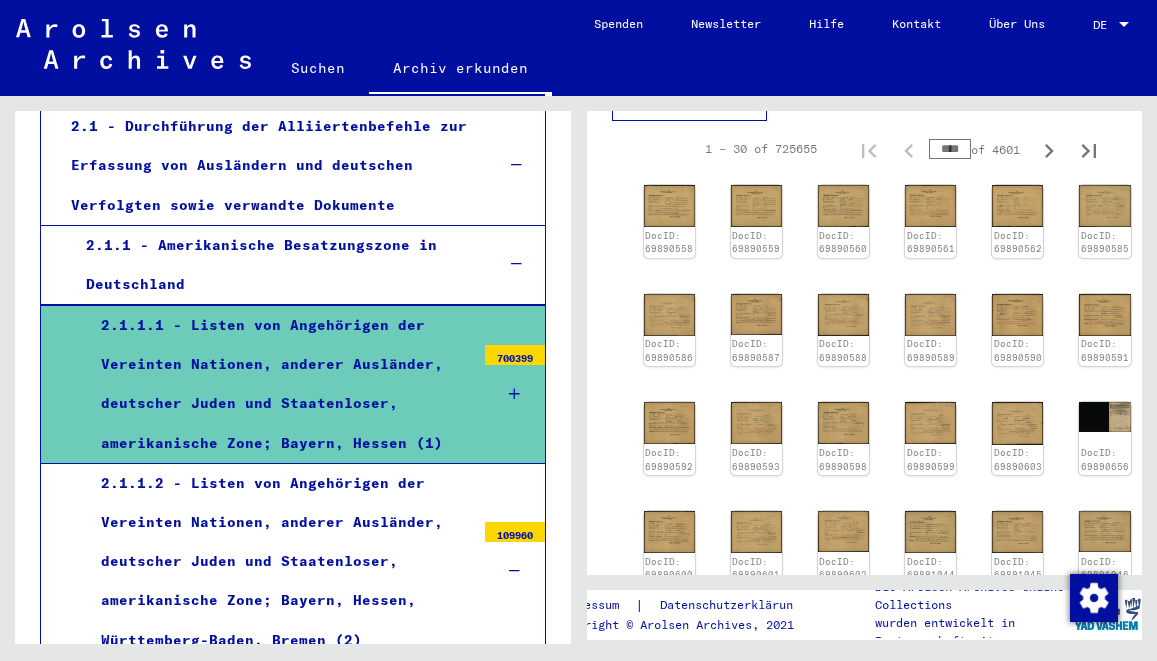 type on "****" 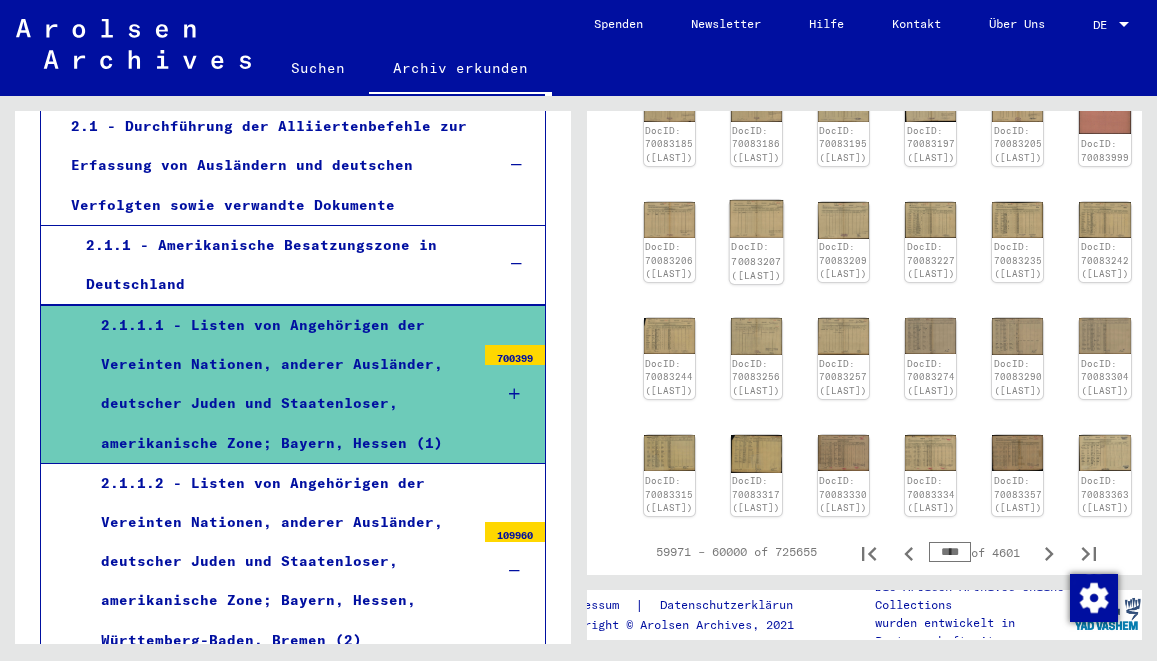 click 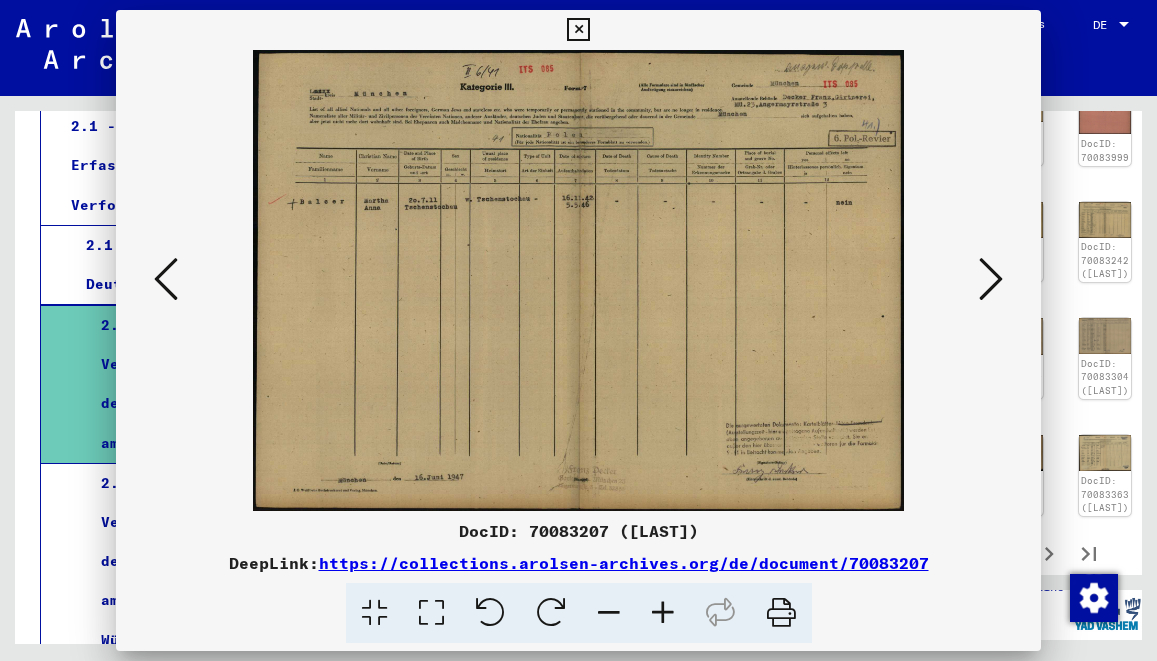 scroll, scrollTop: 2268, scrollLeft: 0, axis: vertical 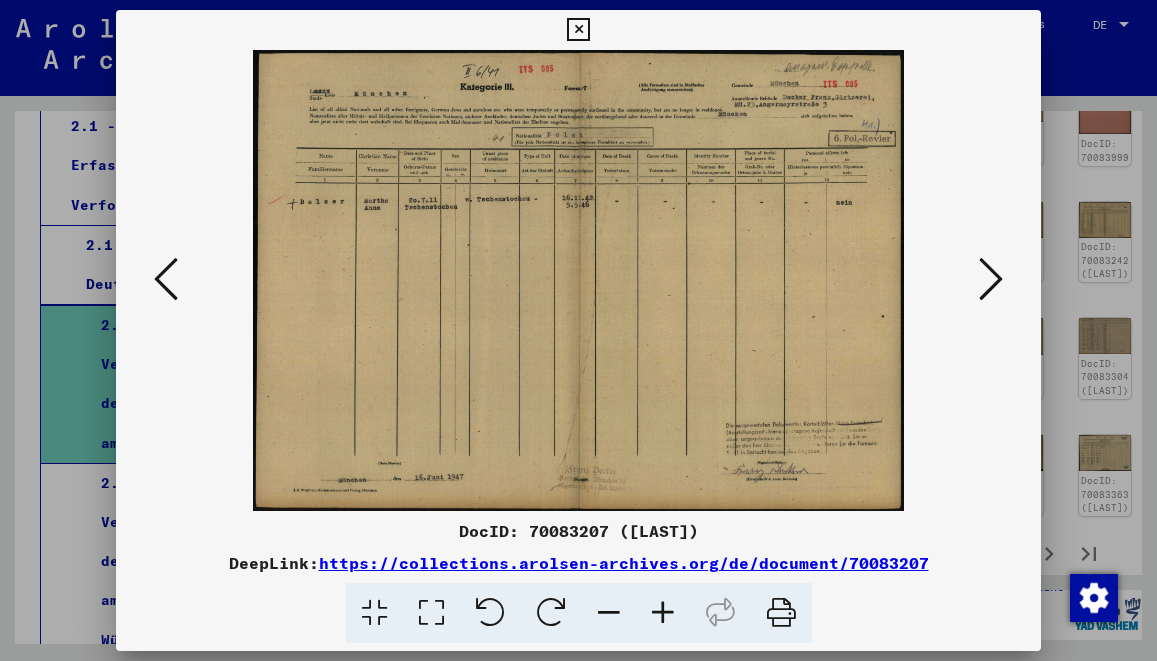 click at bounding box center [991, 279] 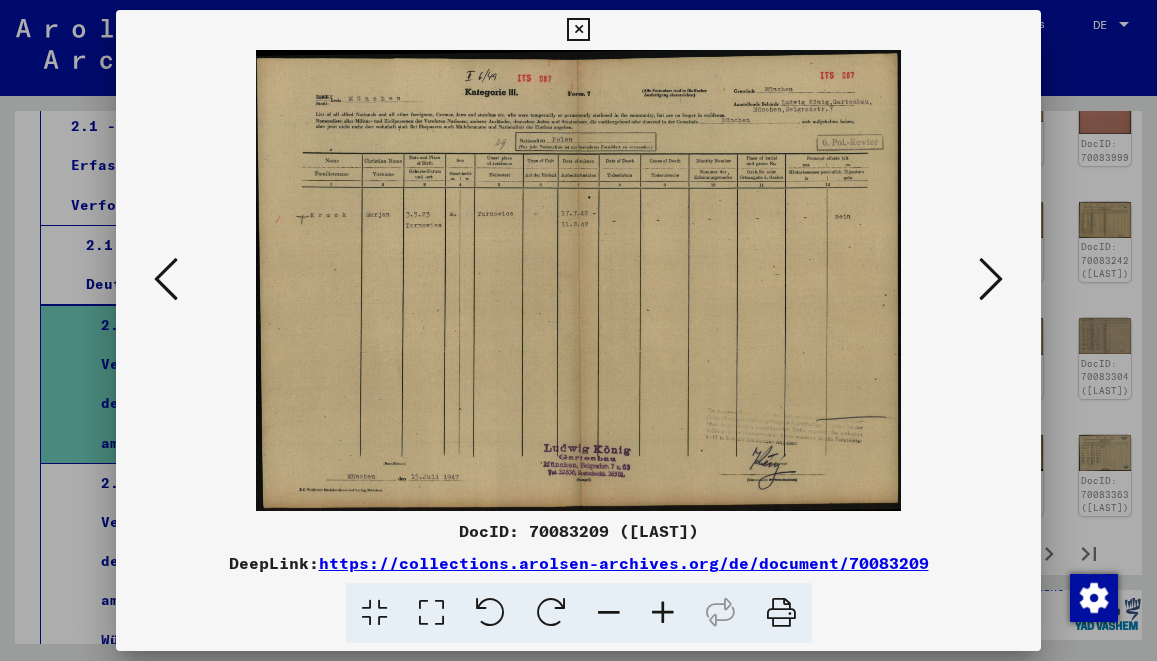 click at bounding box center [663, 613] 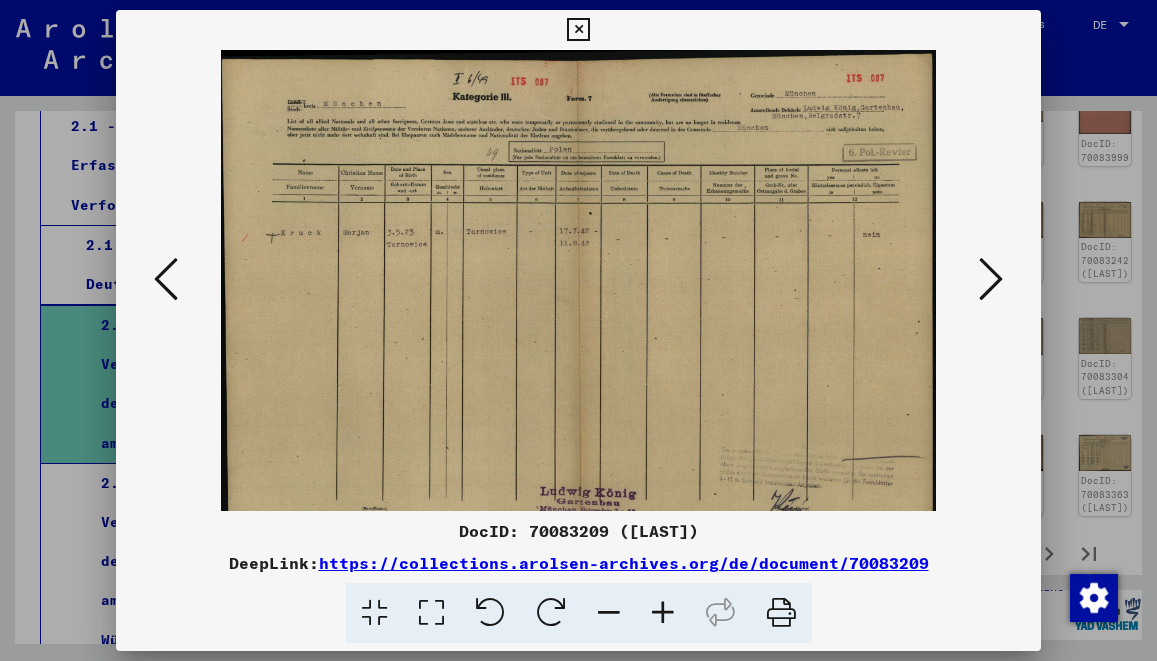 click at bounding box center [663, 613] 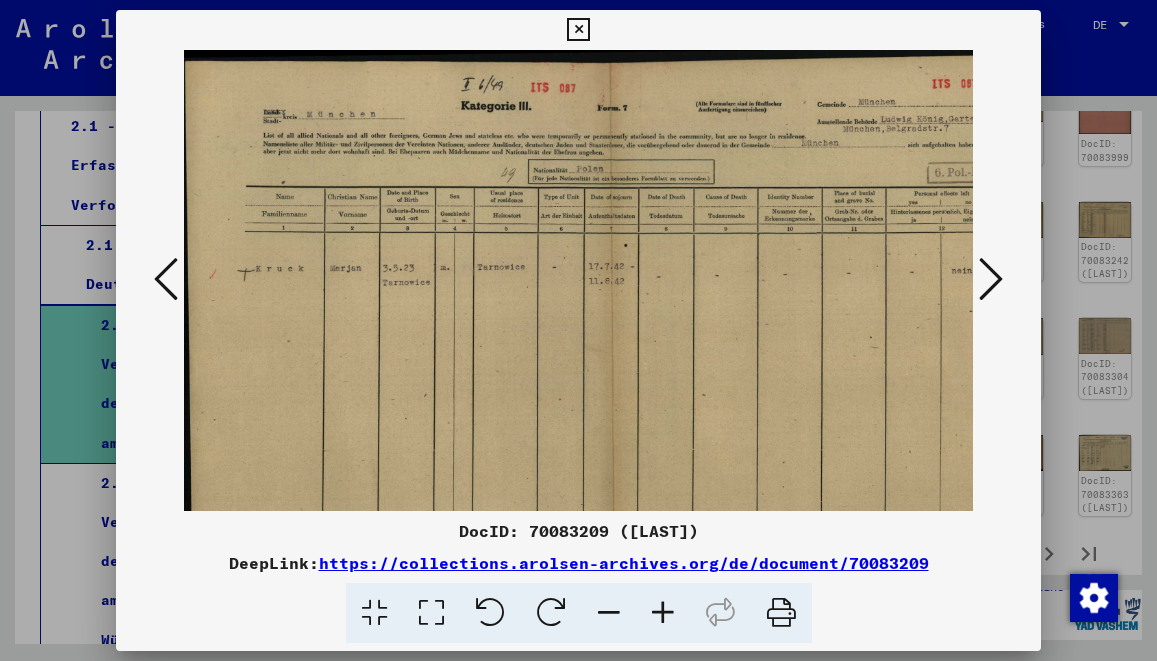 click at bounding box center [663, 613] 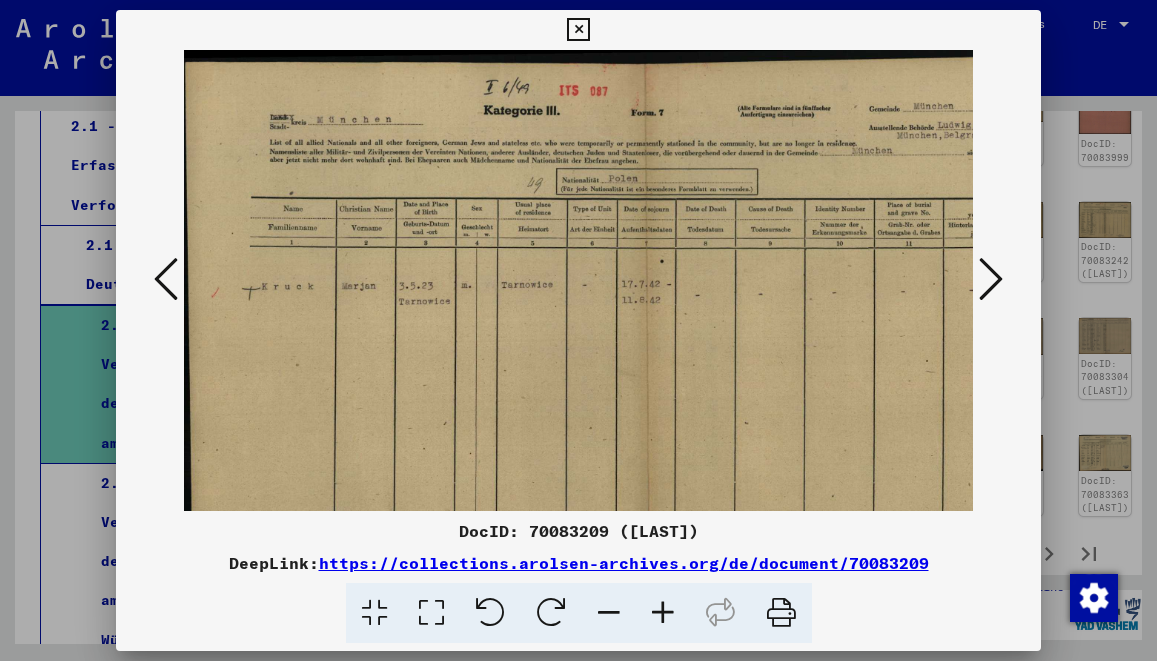 click at bounding box center [663, 613] 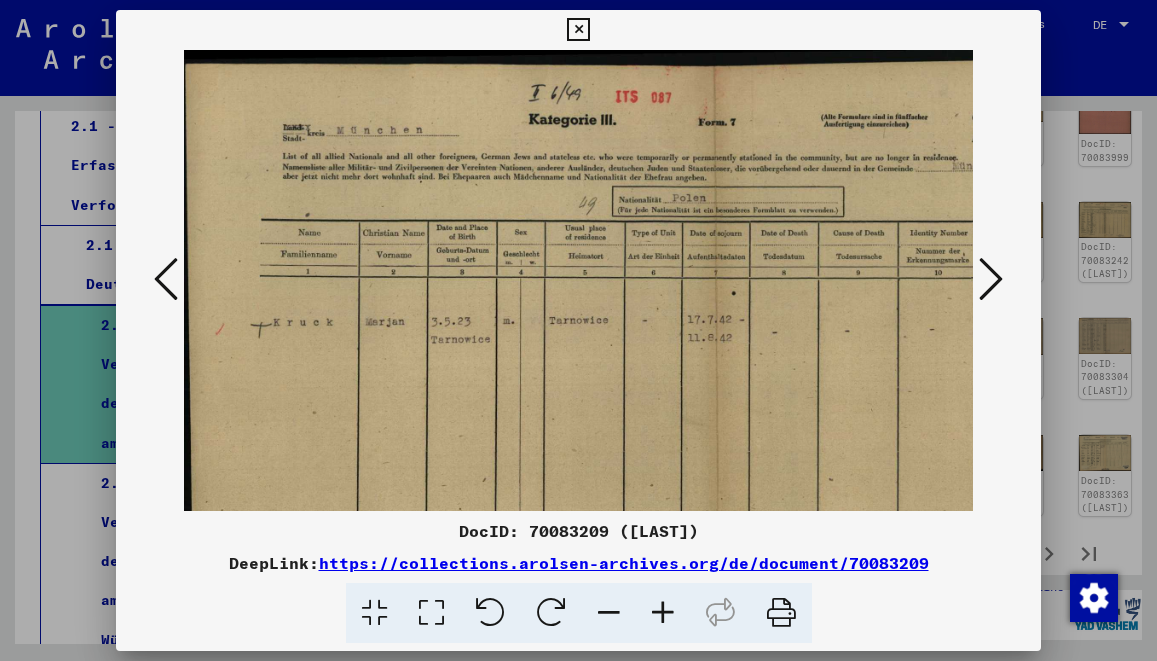 click at bounding box center [663, 613] 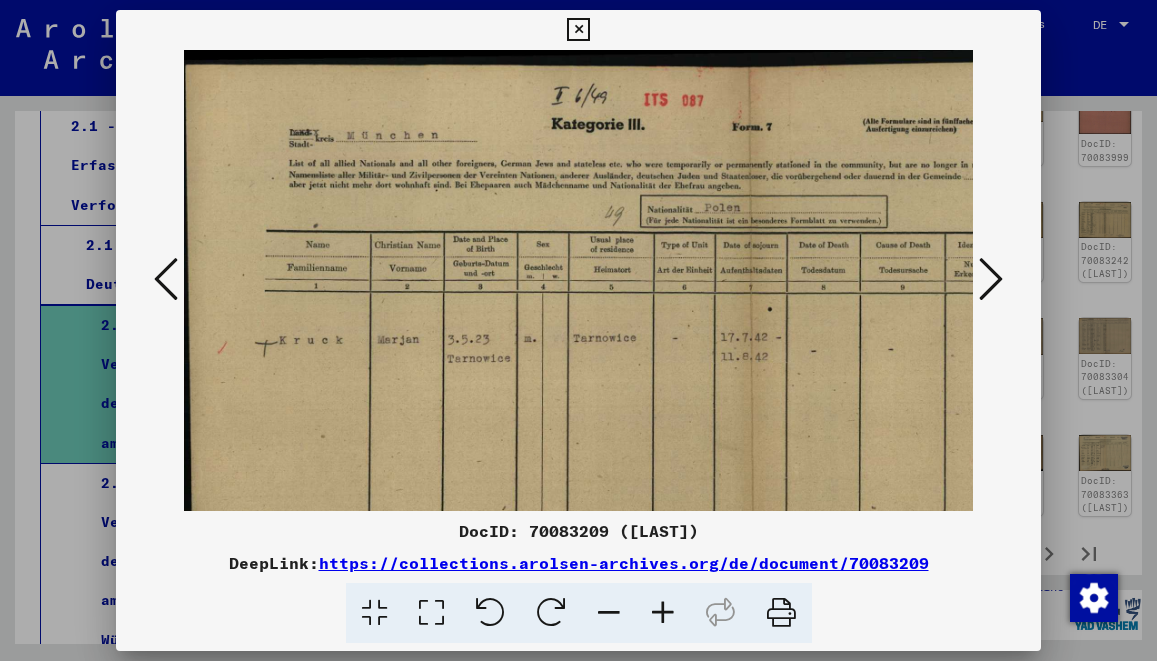 click at bounding box center (663, 613) 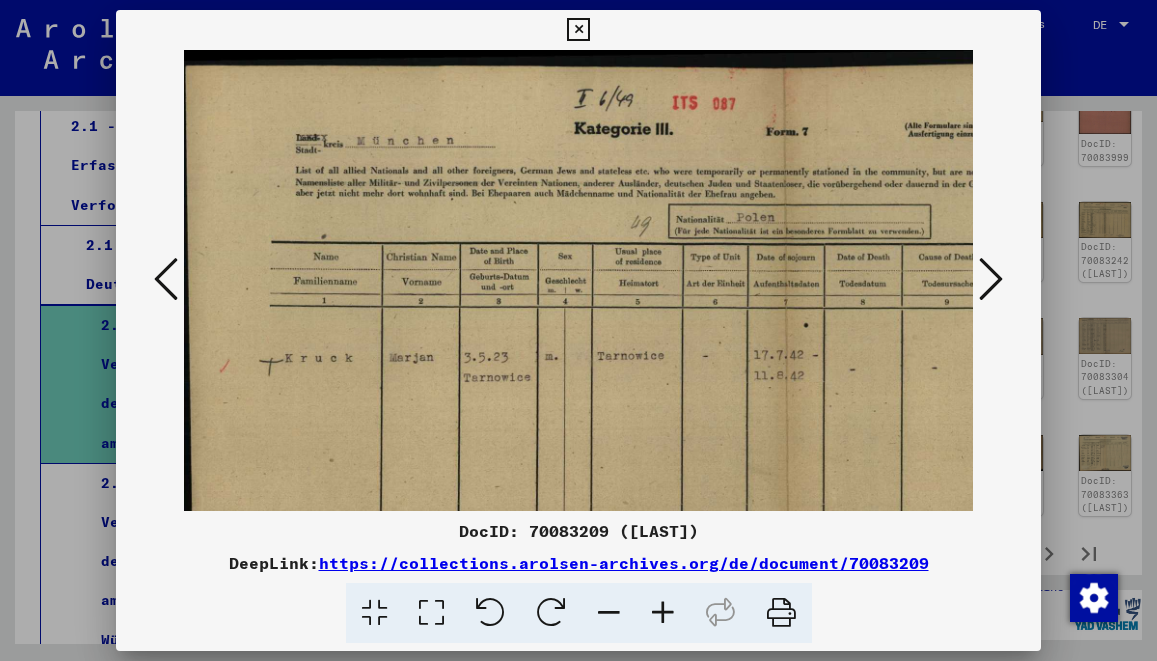 scroll, scrollTop: 0, scrollLeft: 407, axis: horizontal 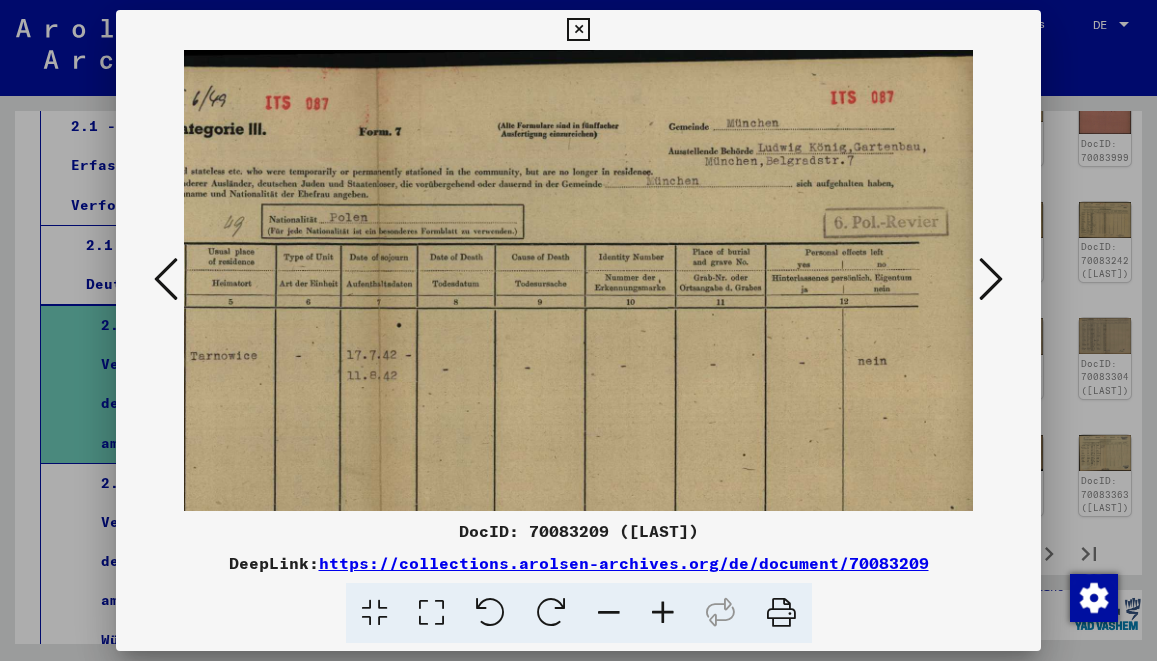 drag, startPoint x: 698, startPoint y: 429, endPoint x: 231, endPoint y: 429, distance: 467 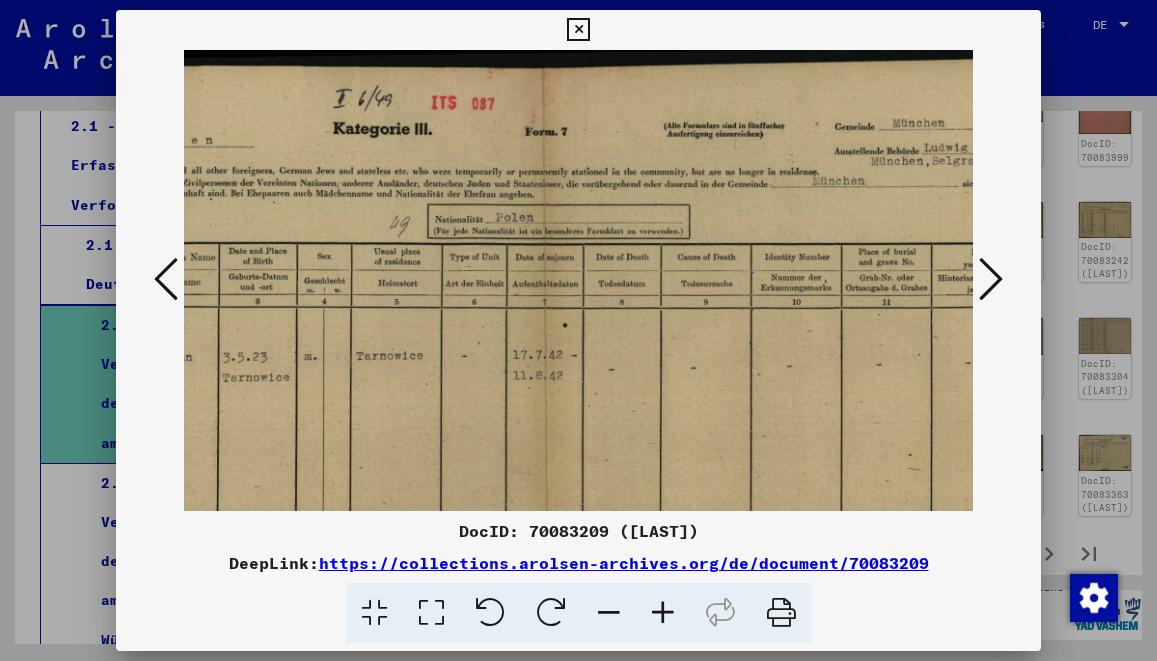 scroll, scrollTop: 13, scrollLeft: 407, axis: both 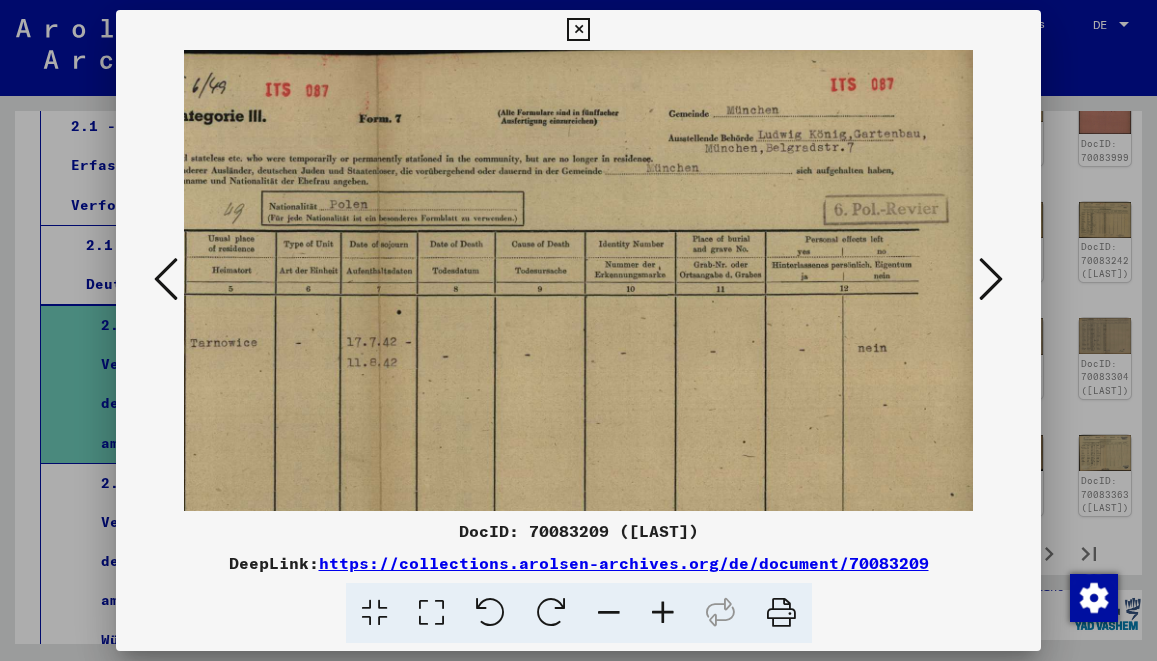 drag, startPoint x: 552, startPoint y: 239, endPoint x: 291, endPoint y: 351, distance: 284.01584 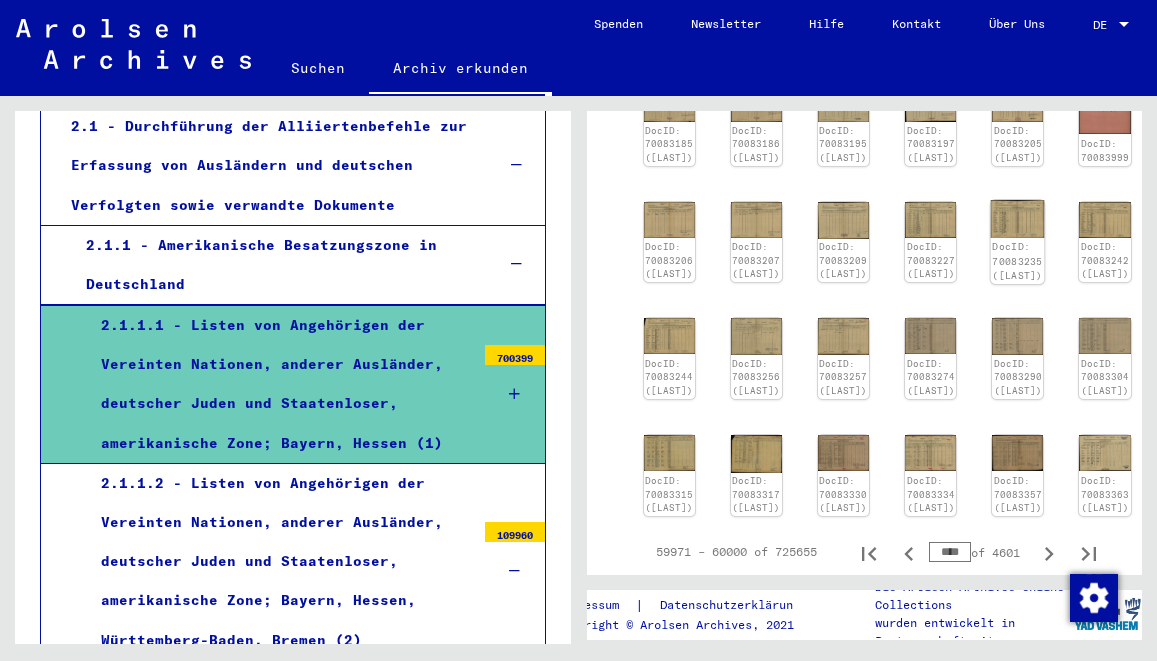 click 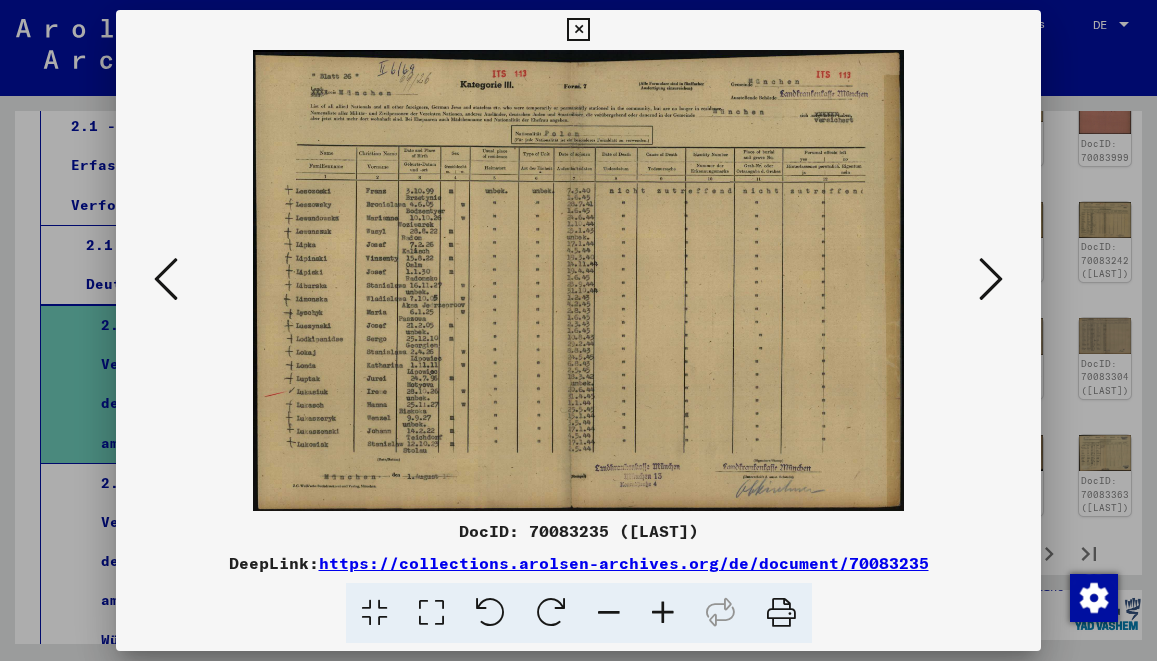 click at bounding box center (720, 613) 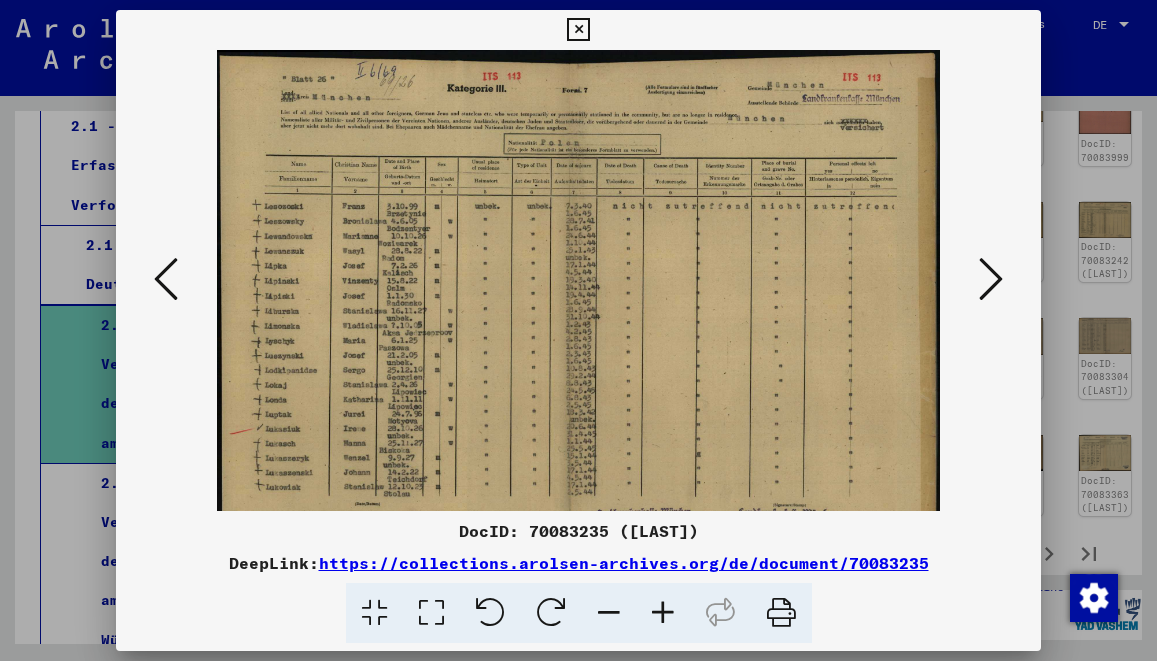click at bounding box center (663, 613) 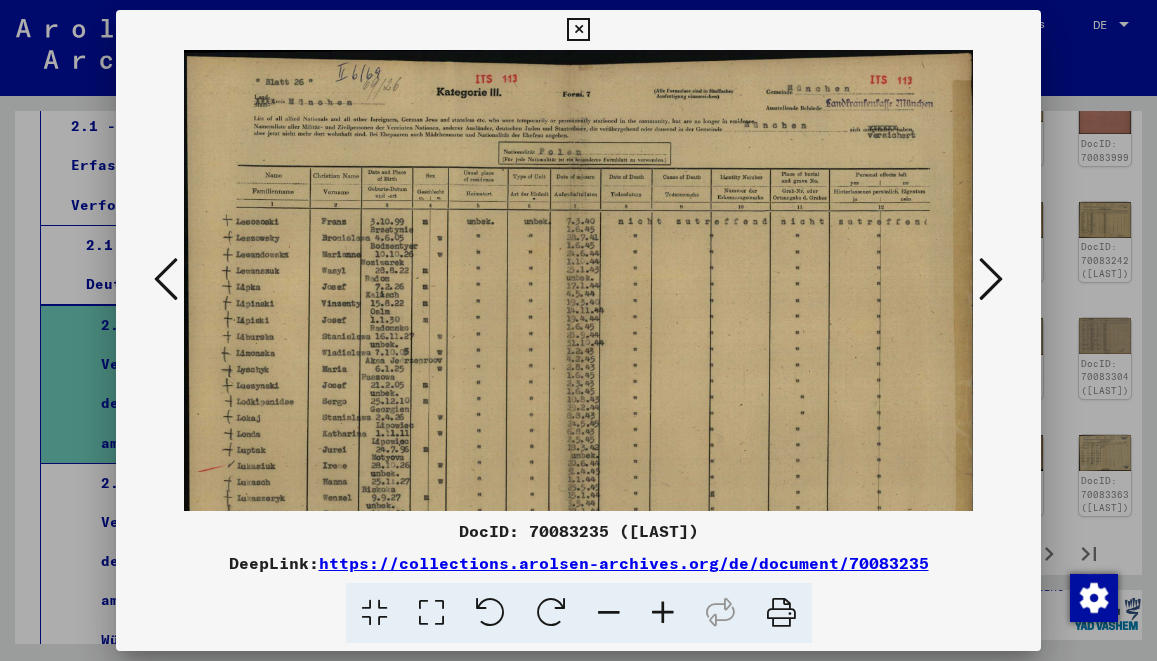 click at bounding box center [663, 613] 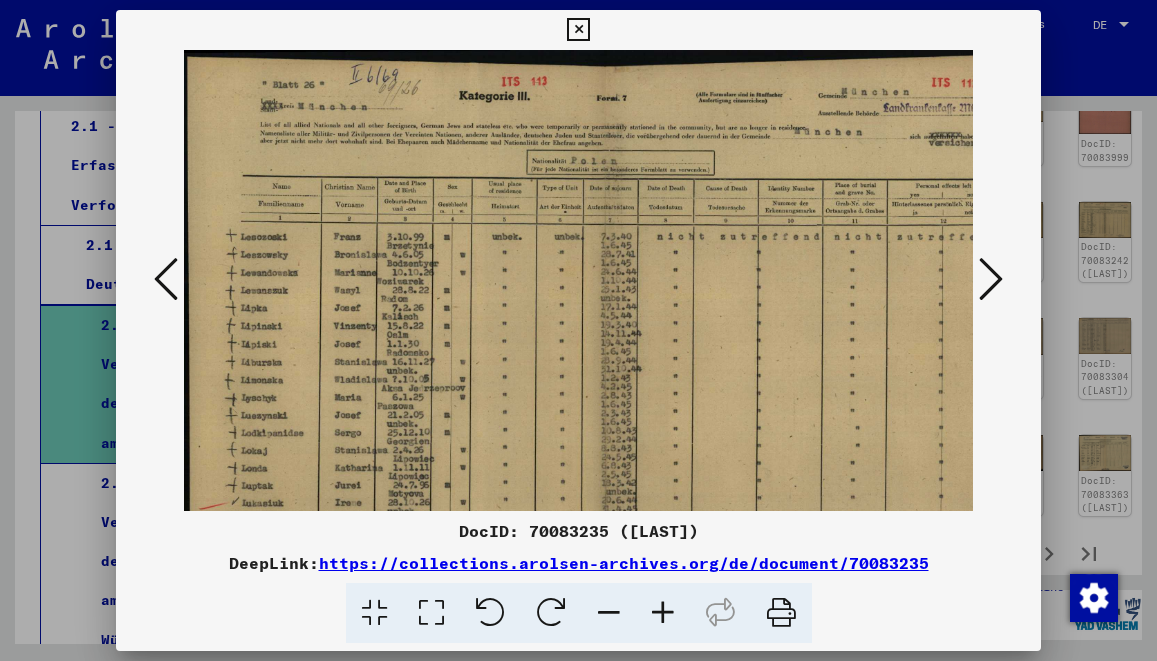 click at bounding box center (663, 613) 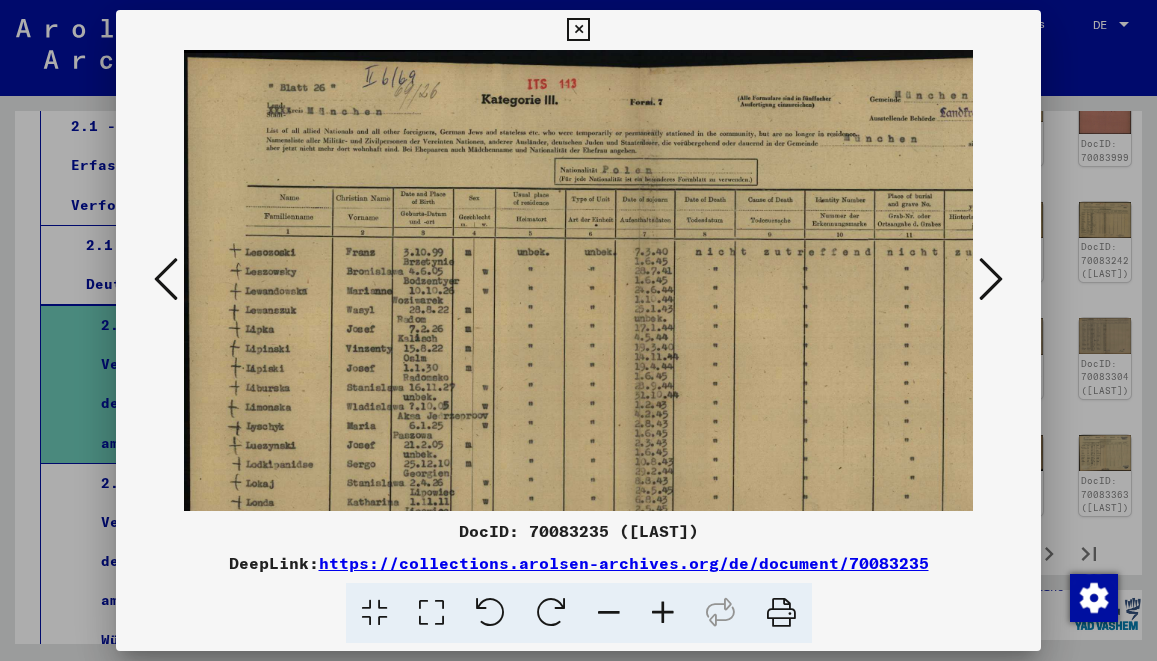 click at bounding box center [663, 613] 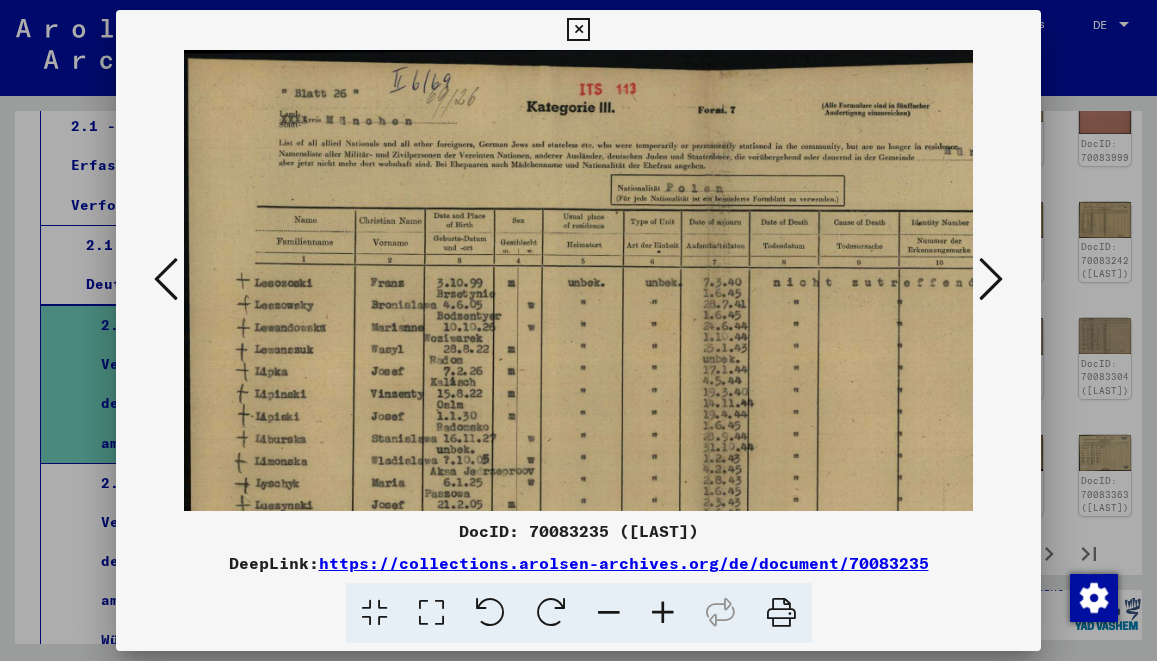 click at bounding box center [663, 613] 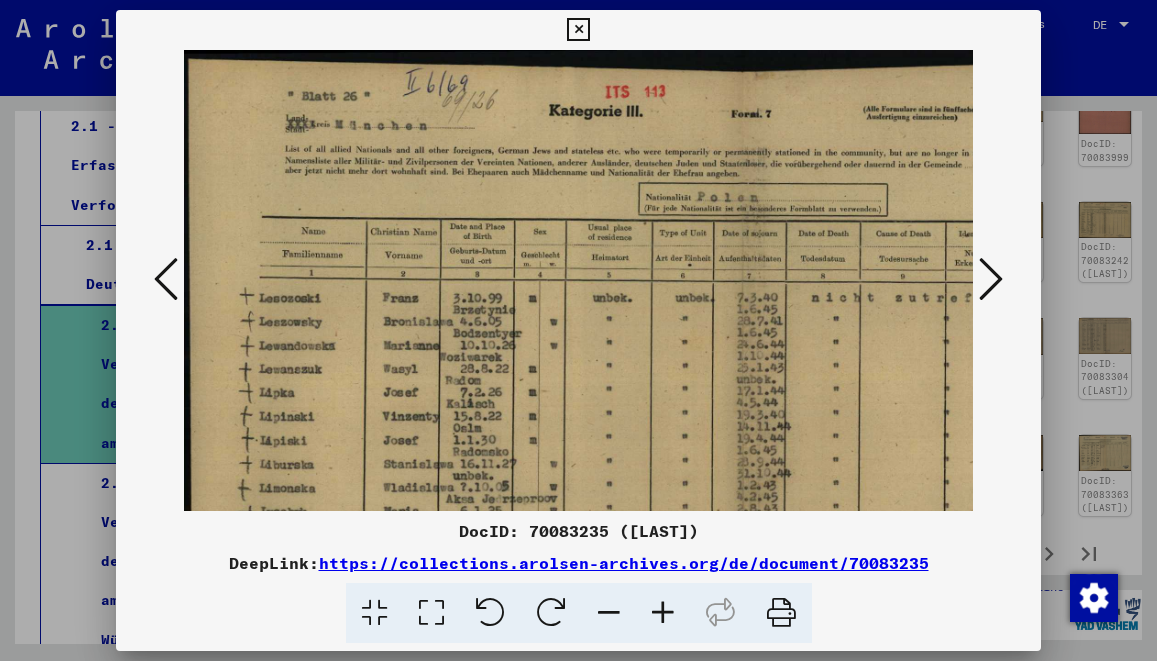 click at bounding box center [663, 613] 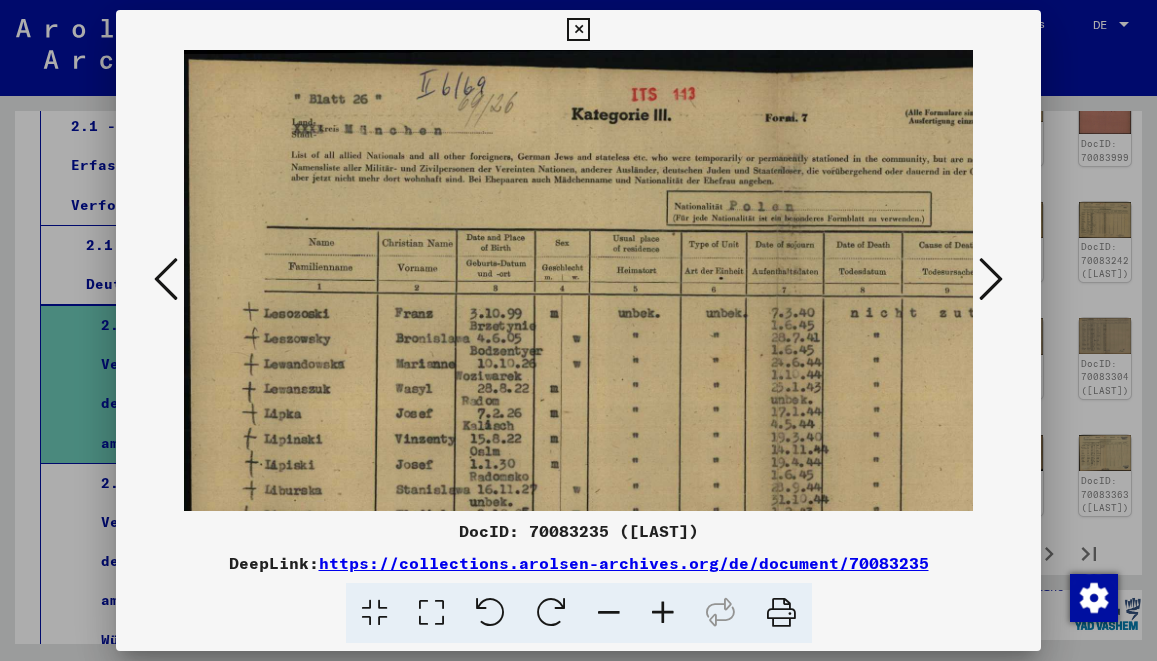 click at bounding box center (663, 613) 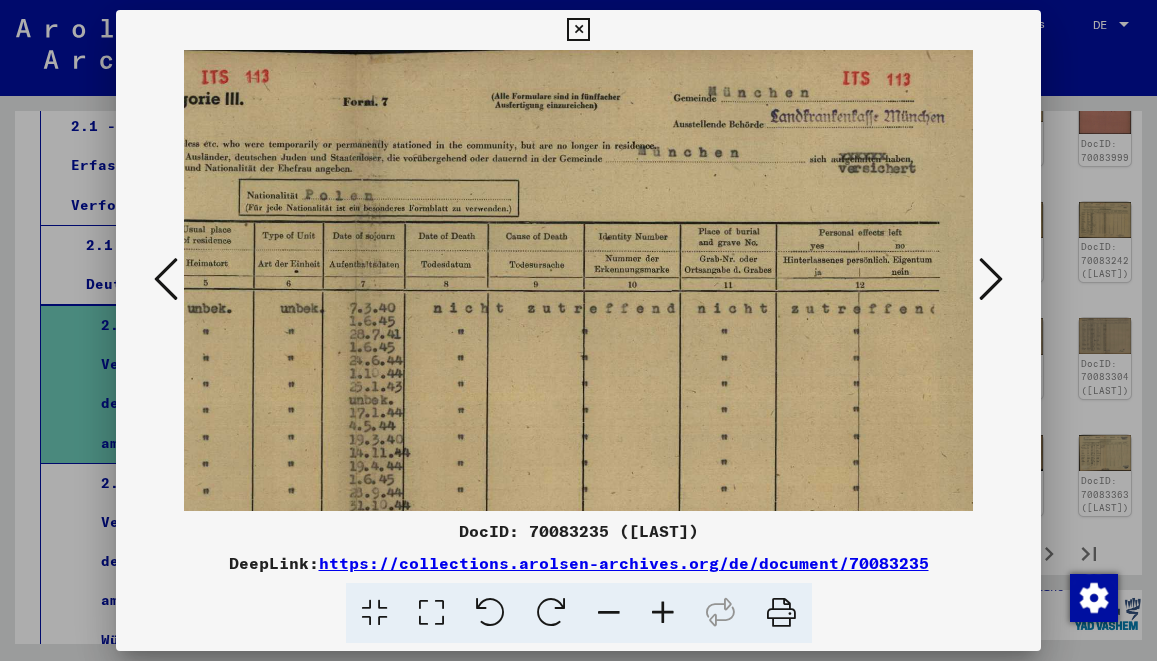 scroll, scrollTop: 2, scrollLeft: 0, axis: vertical 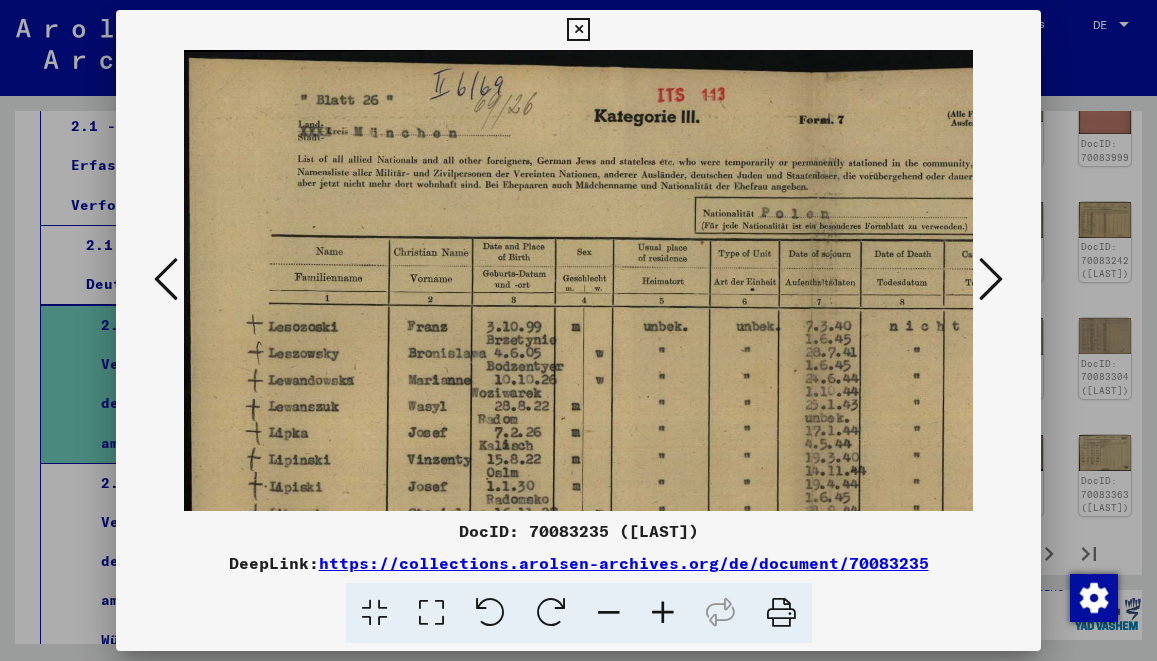 drag, startPoint x: 698, startPoint y: 411, endPoint x: 734, endPoint y: 409, distance: 36.05551 